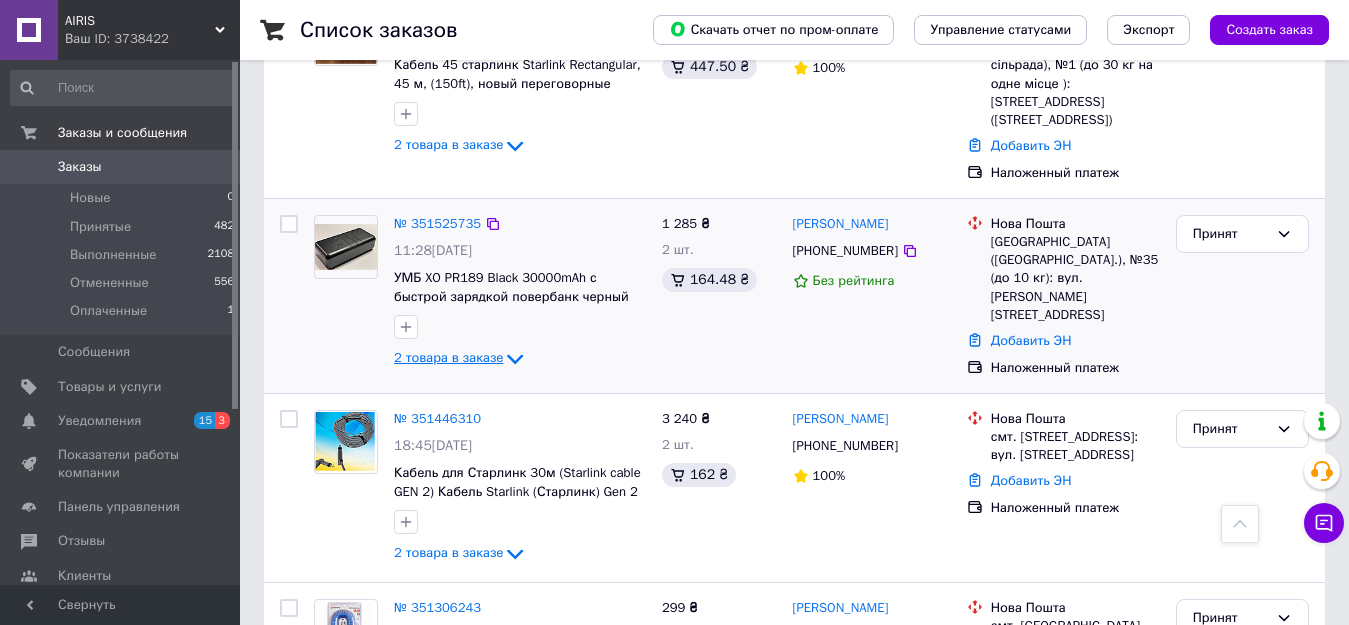 scroll, scrollTop: 361, scrollLeft: 0, axis: vertical 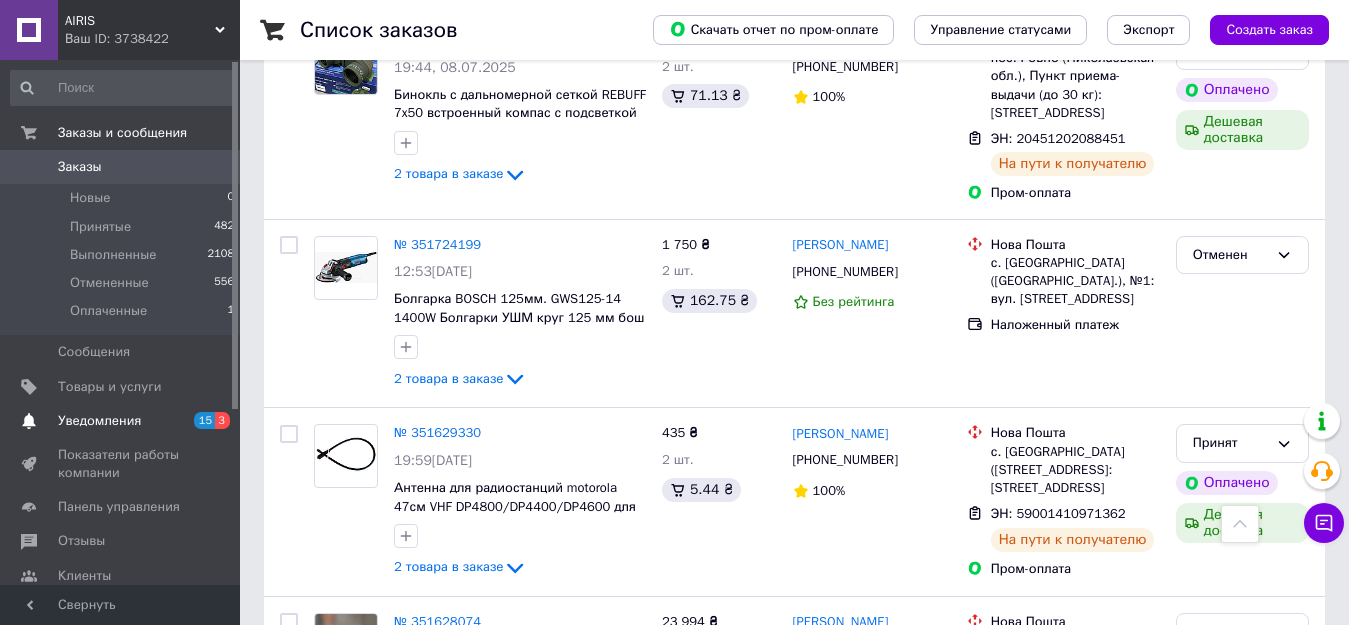 click on "Уведомления" at bounding box center (99, 421) 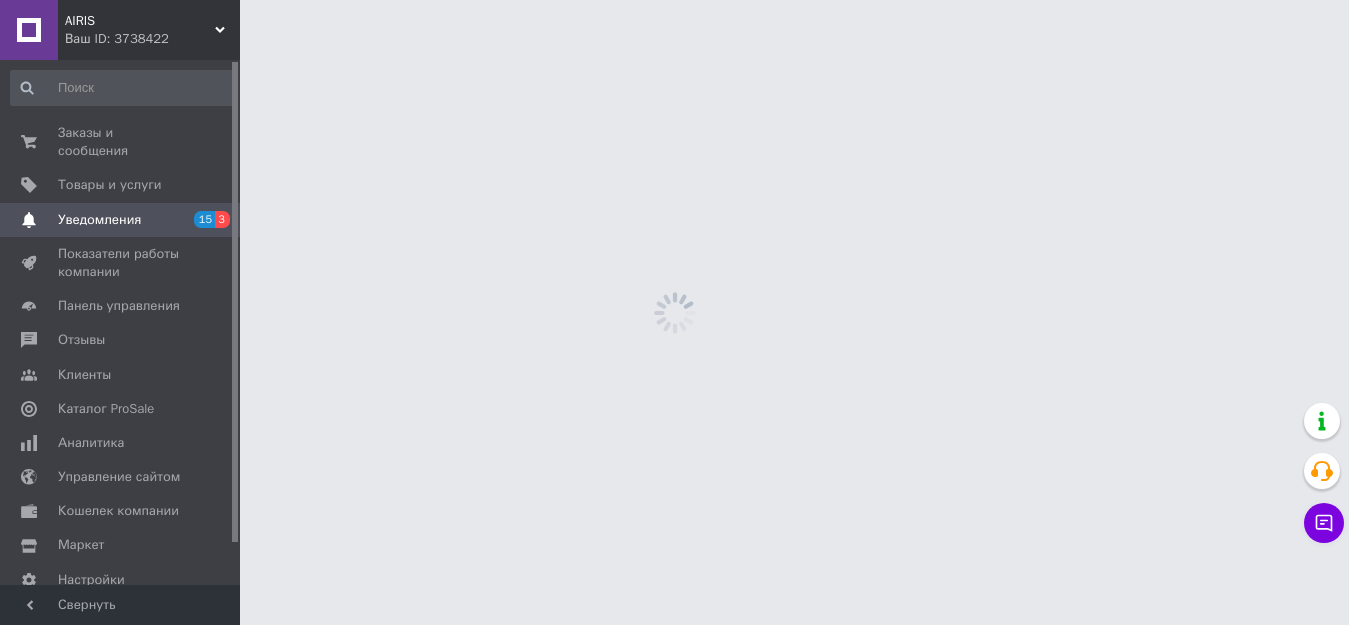 scroll, scrollTop: 0, scrollLeft: 0, axis: both 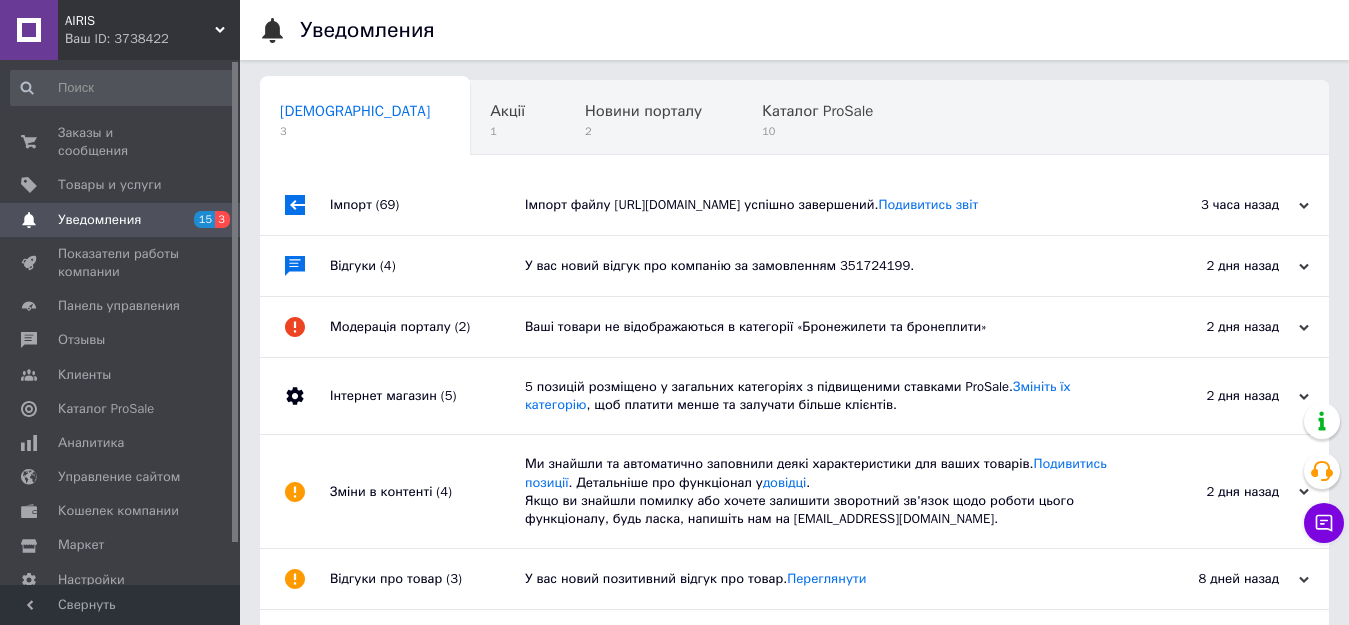click on "Відгуки   (4)" at bounding box center [427, 266] 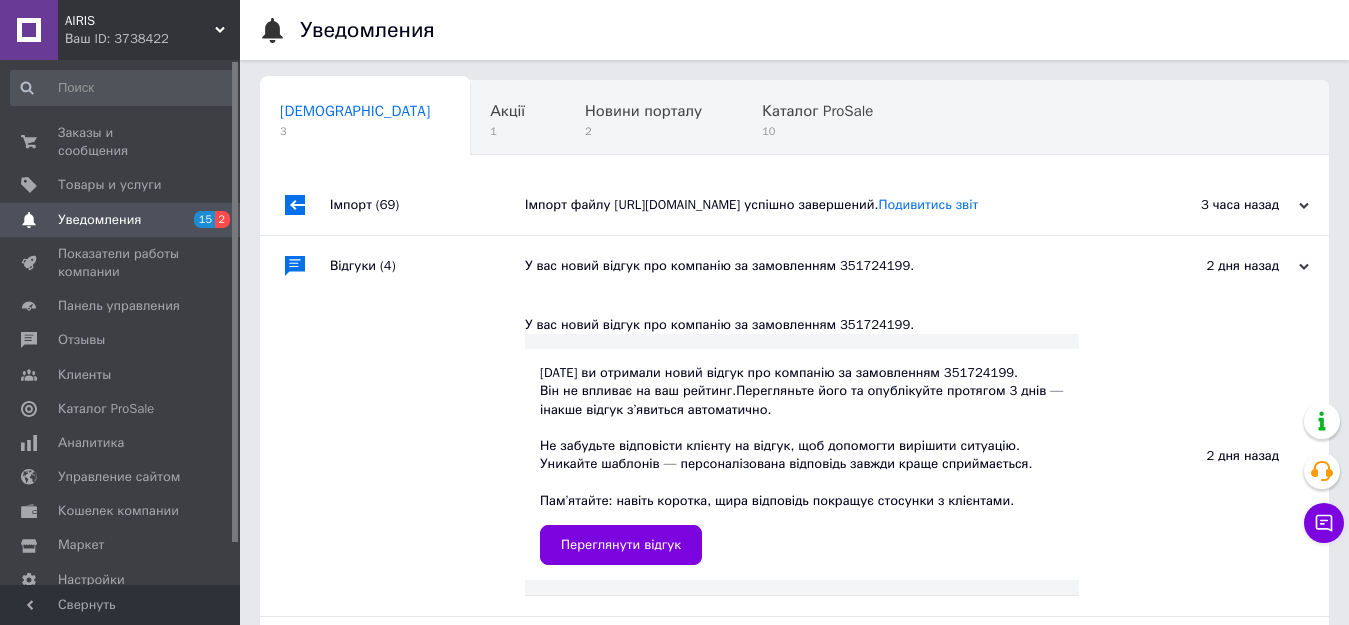 drag, startPoint x: 356, startPoint y: 228, endPoint x: 336, endPoint y: 215, distance: 23.853722 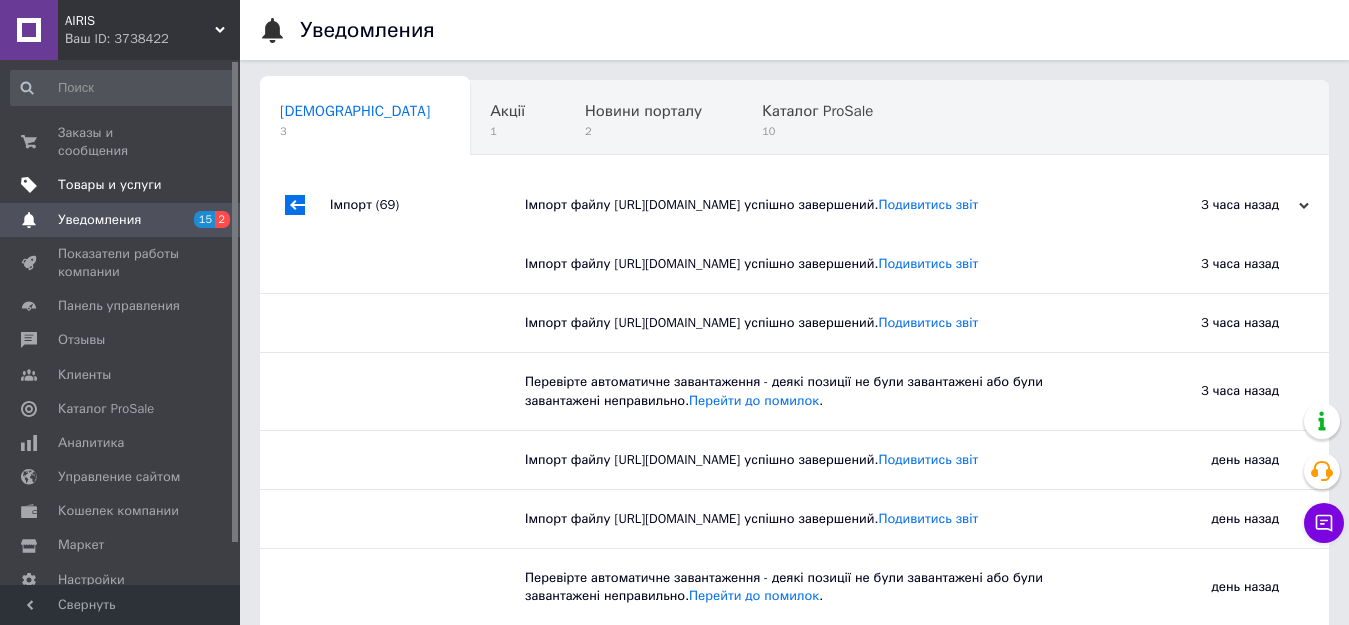 click on "Товары и услуги" at bounding box center [110, 185] 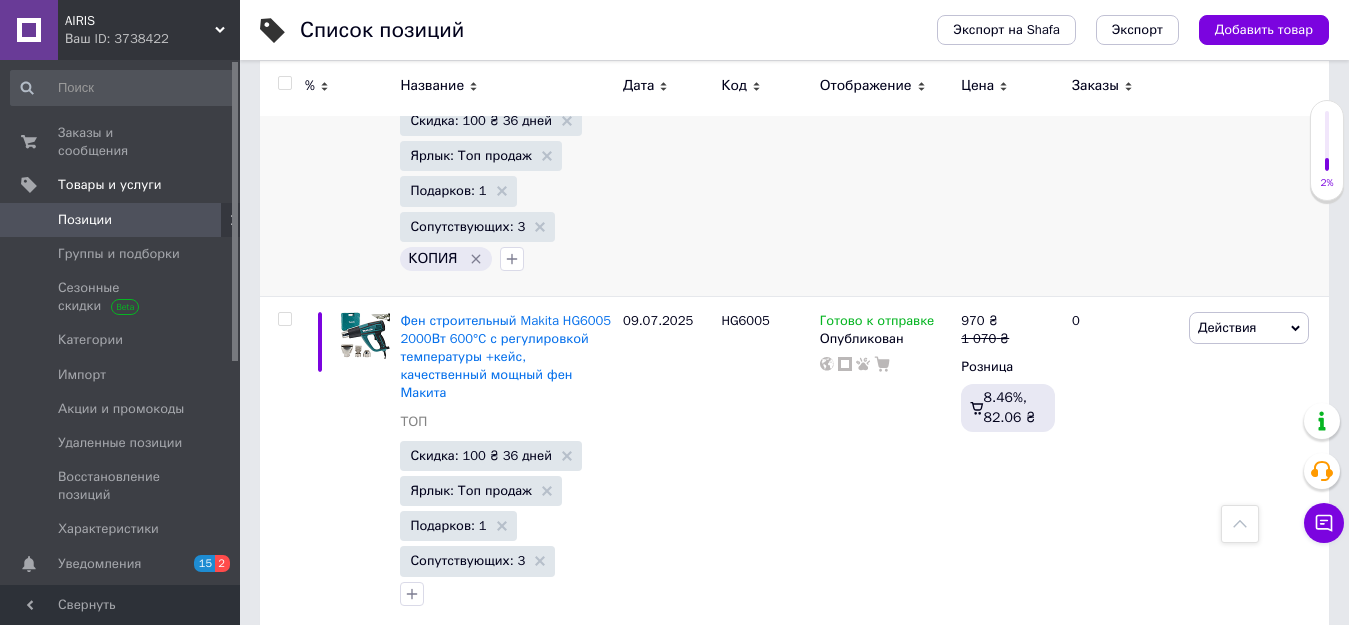 scroll, scrollTop: 600, scrollLeft: 0, axis: vertical 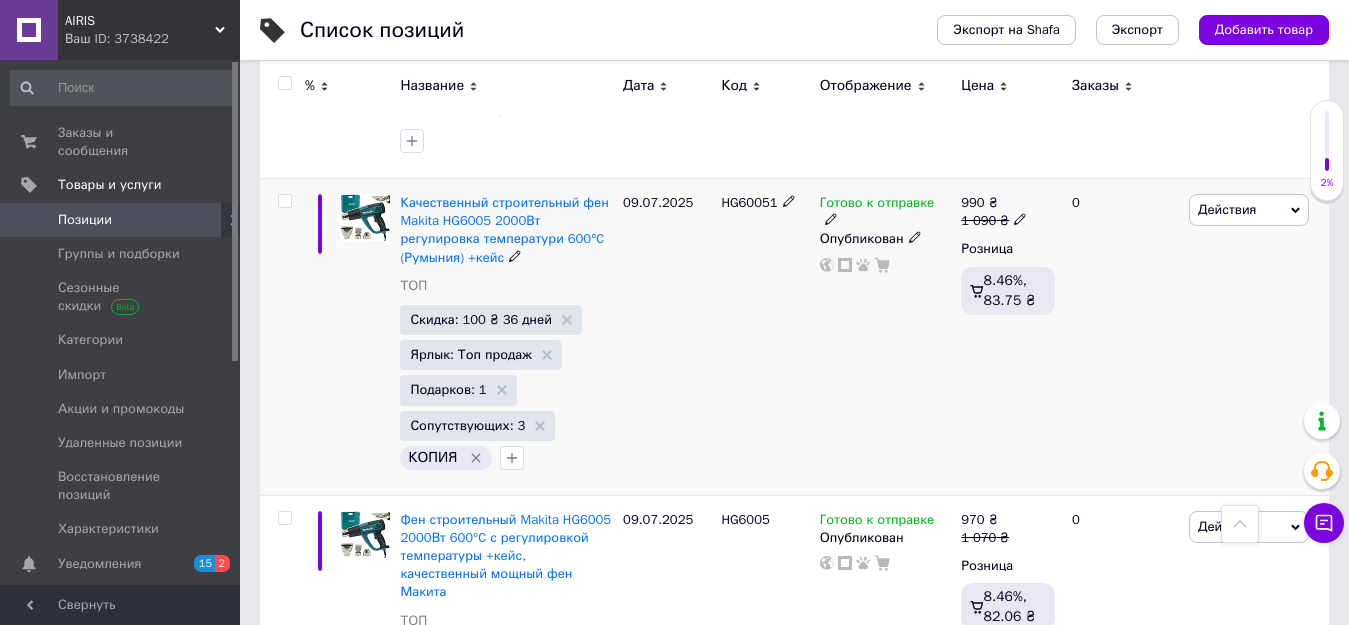 click 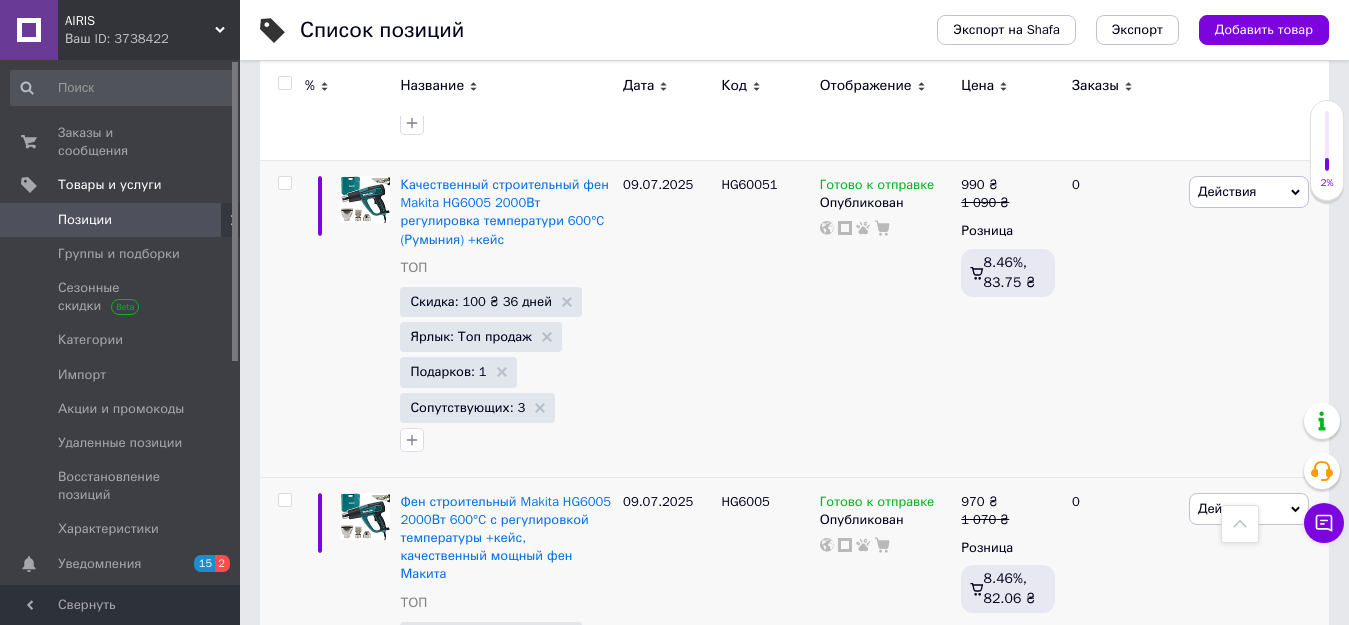 scroll, scrollTop: 400, scrollLeft: 0, axis: vertical 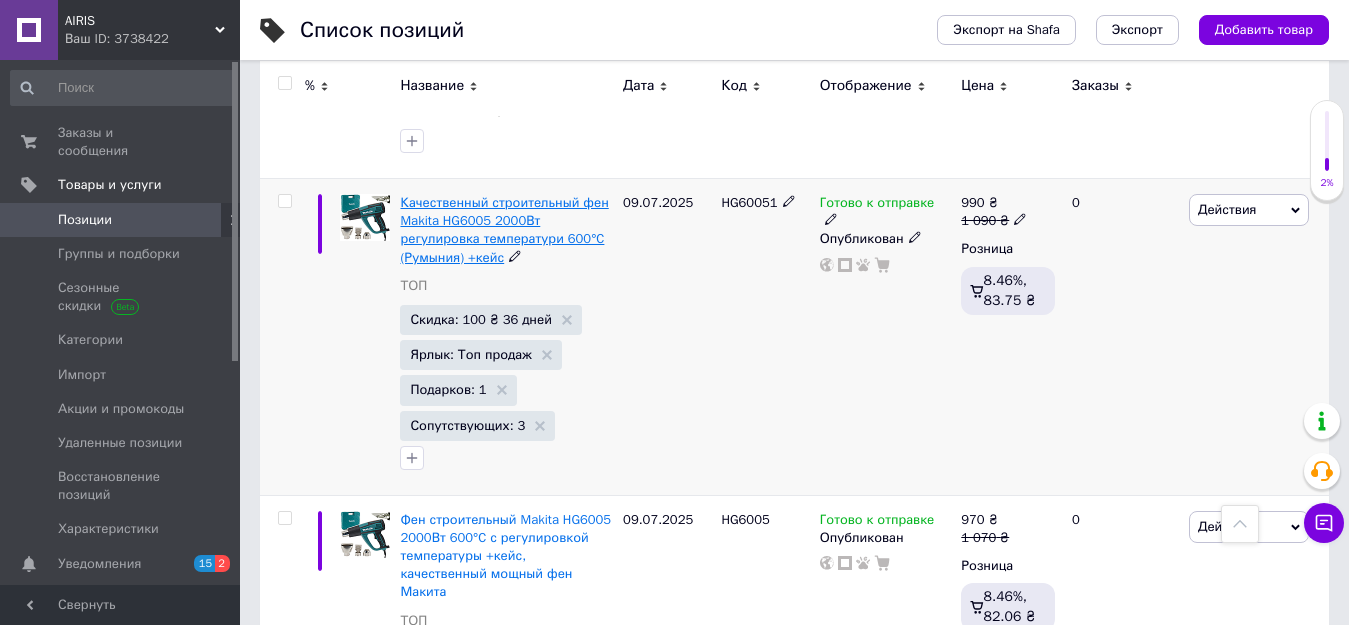 click on "Качественный строительный фен Makita HG6005 2000Вт регулировка температури 600°C (Румыния) +кейс" at bounding box center [504, 230] 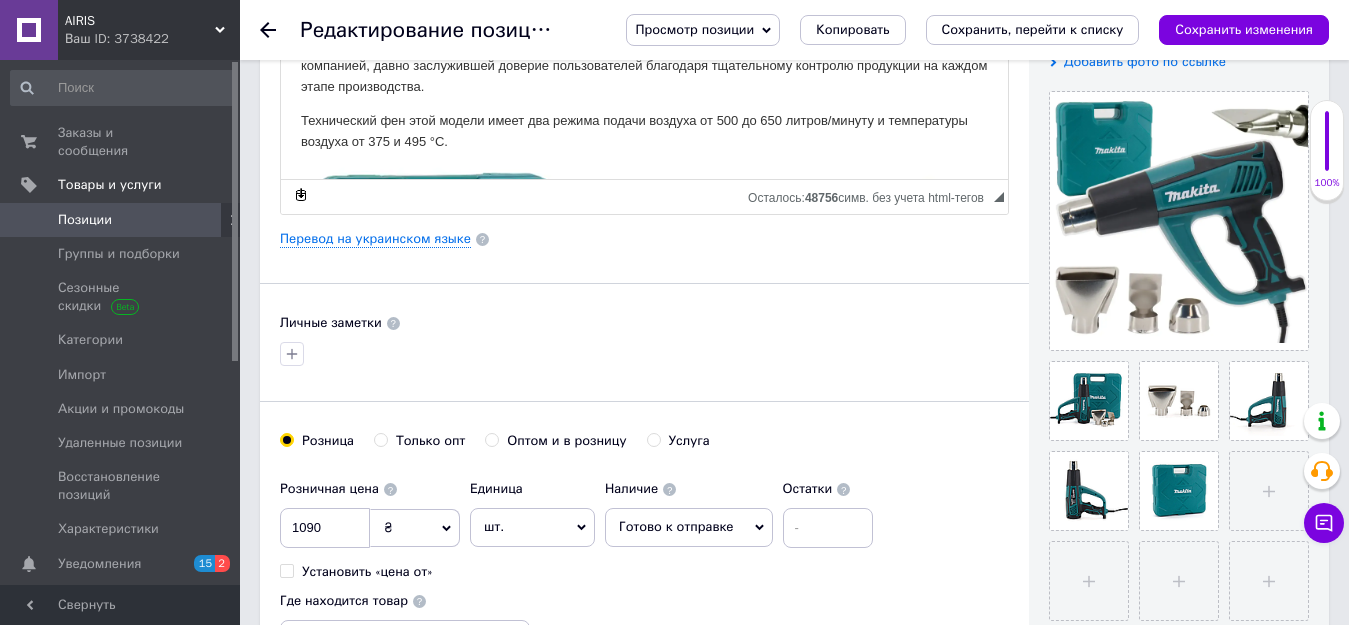 scroll, scrollTop: 400, scrollLeft: 0, axis: vertical 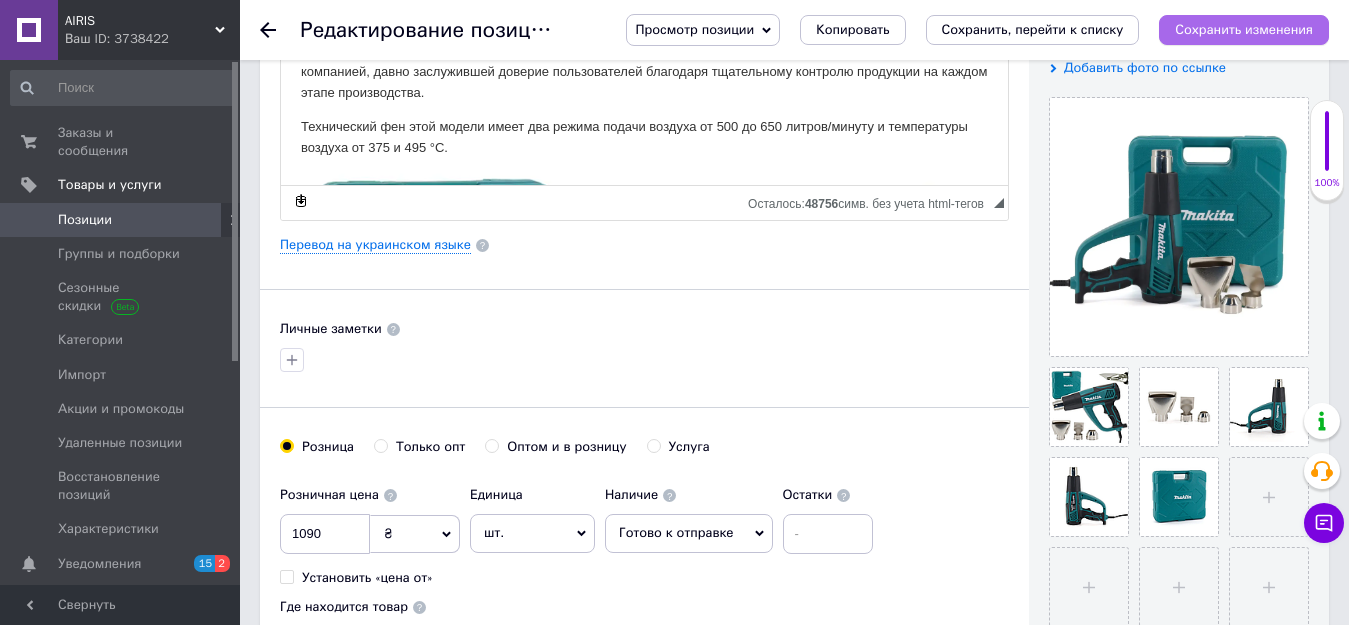 click on "Сохранить изменения" at bounding box center (1244, 29) 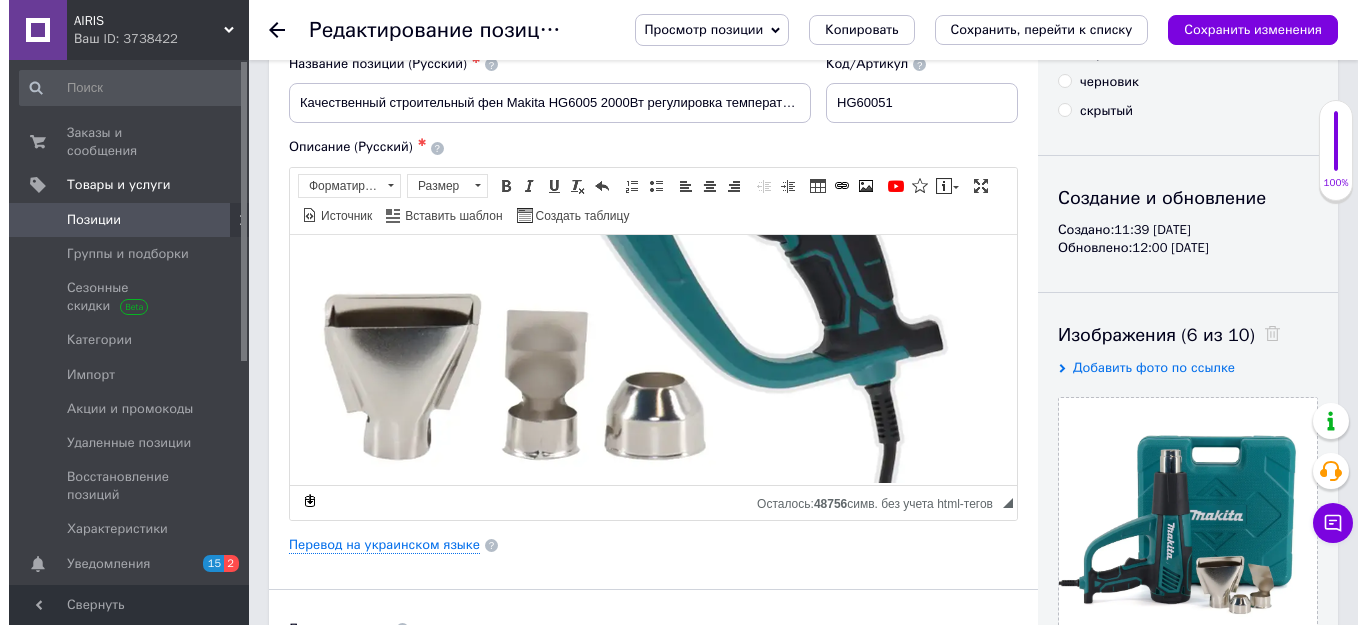 scroll, scrollTop: 800, scrollLeft: 0, axis: vertical 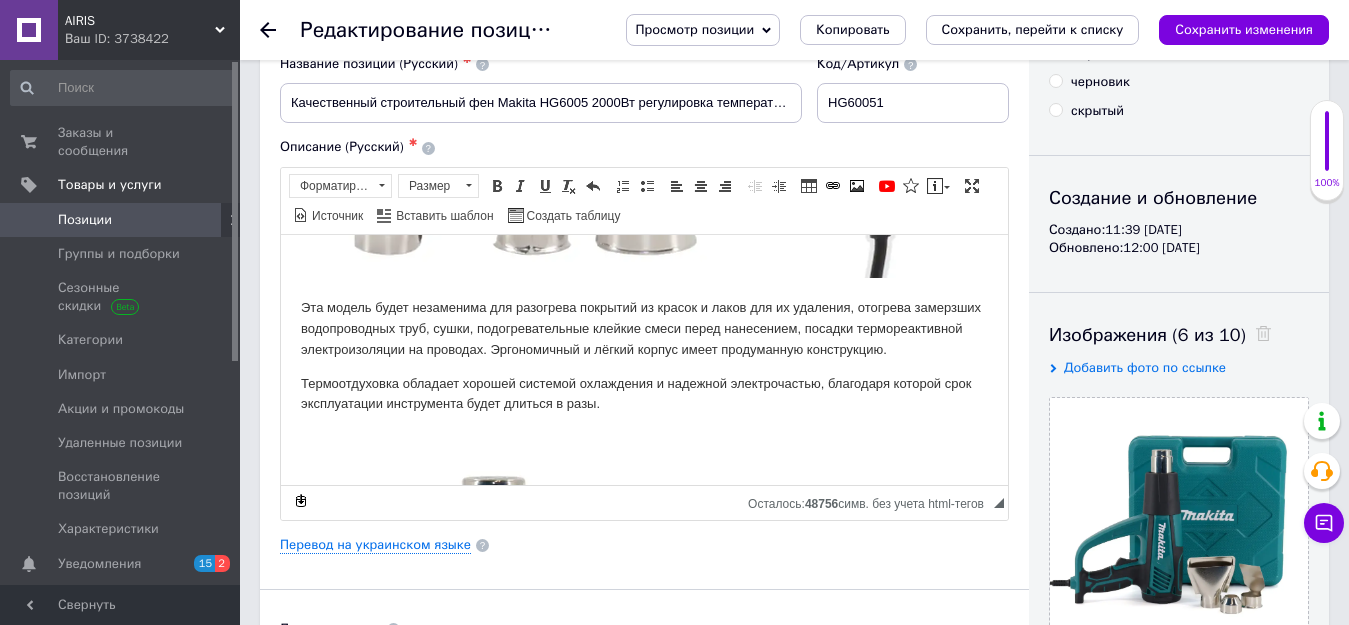 click on "Эта модель будет незаменима для разогрева покрытий из красок и лаков для их удаления, отогрева замерзших водопроводных труб, сушки, подогревательные клейкие смеси перед нанесением, посадки термореактивной электроизоляции на проводах. Эргономичный и лёгкий корпус имеет продуманную конструкцию." at bounding box center (644, 328) 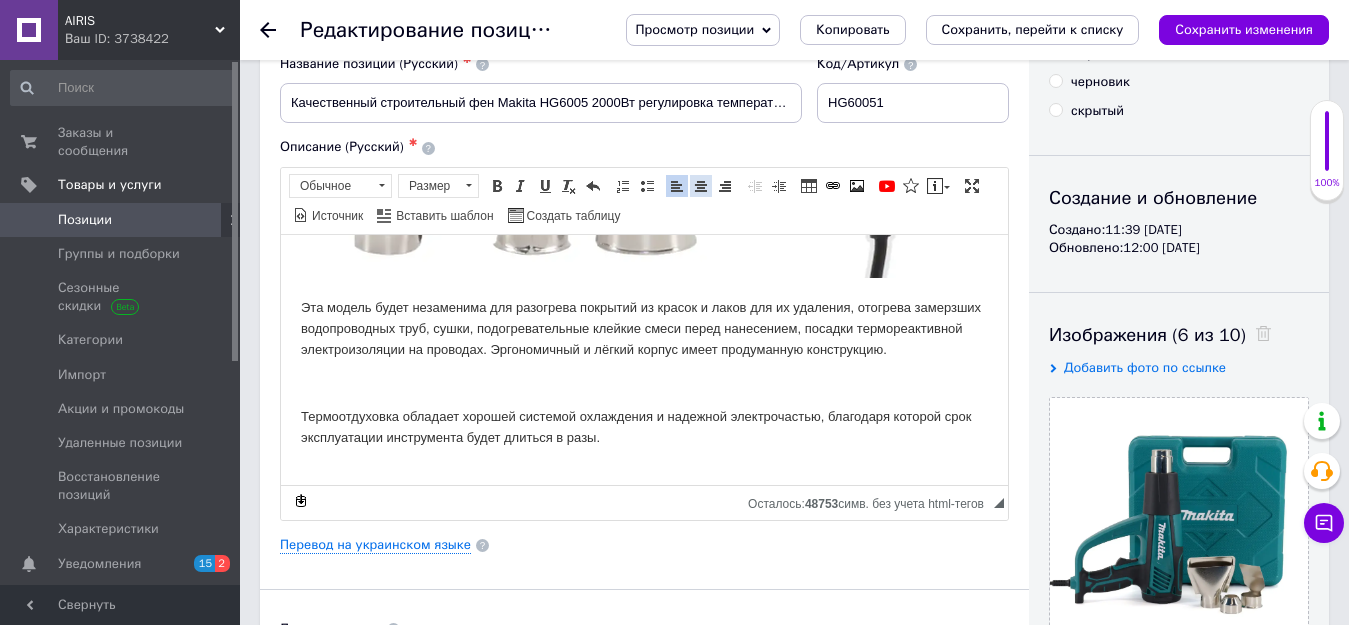click at bounding box center (701, 186) 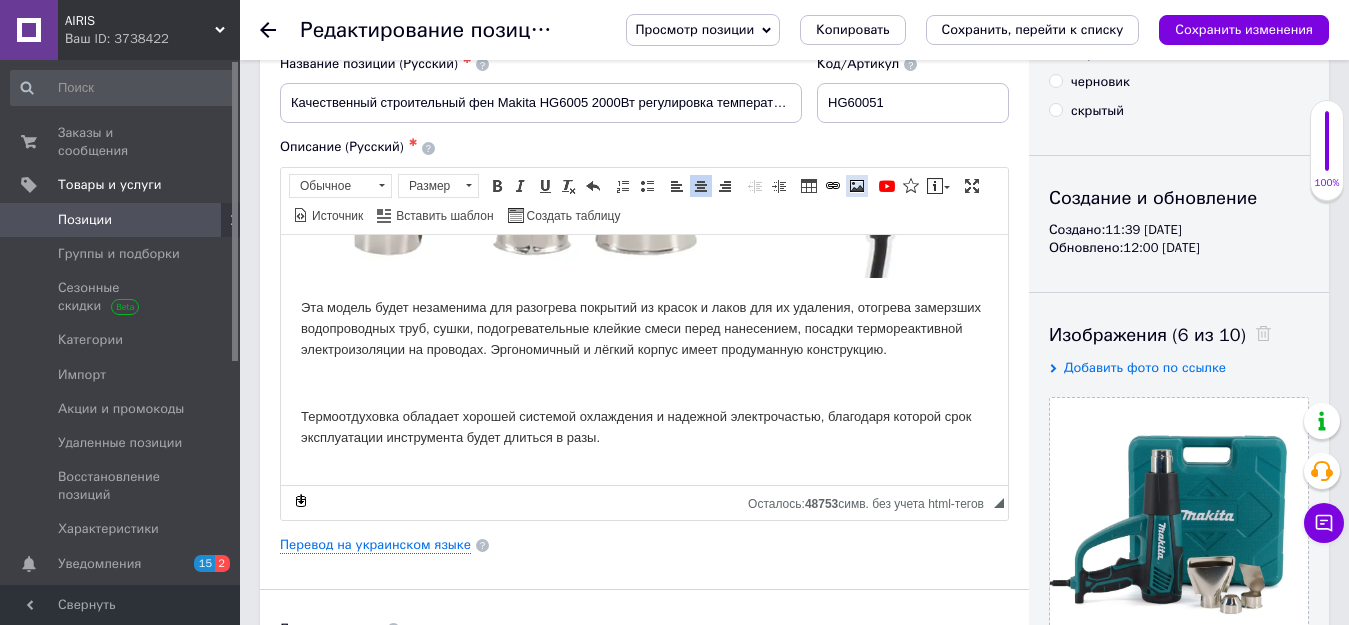 click at bounding box center (857, 186) 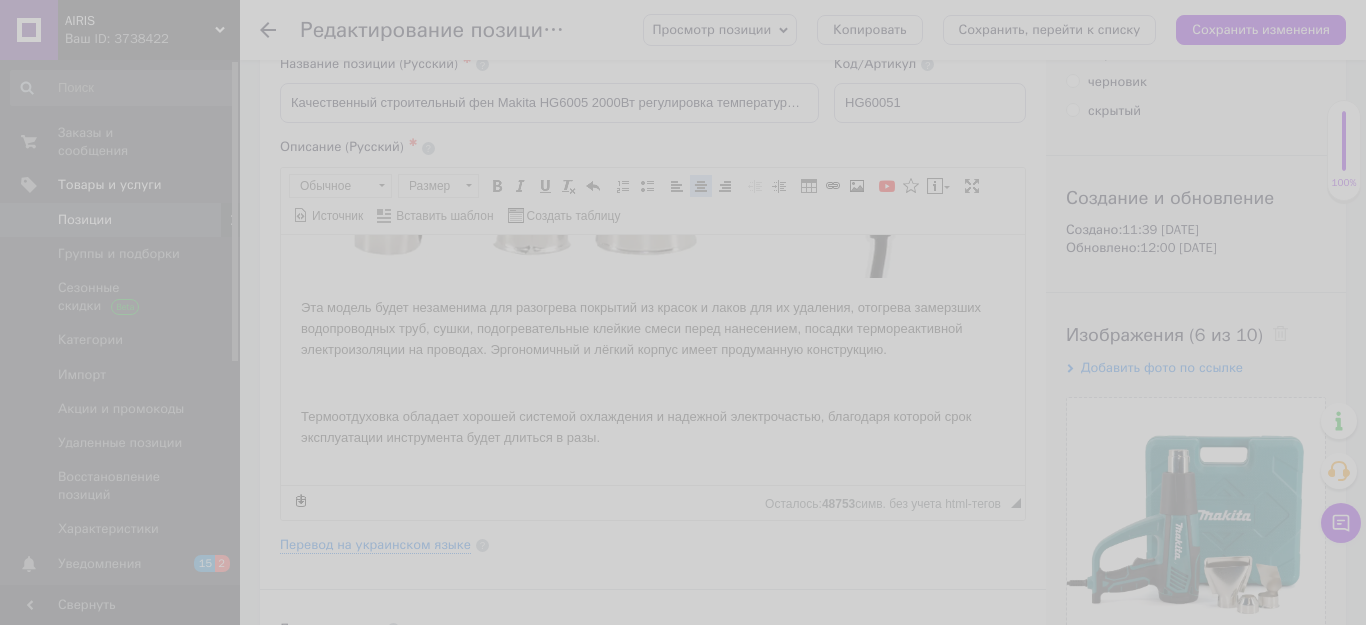 select 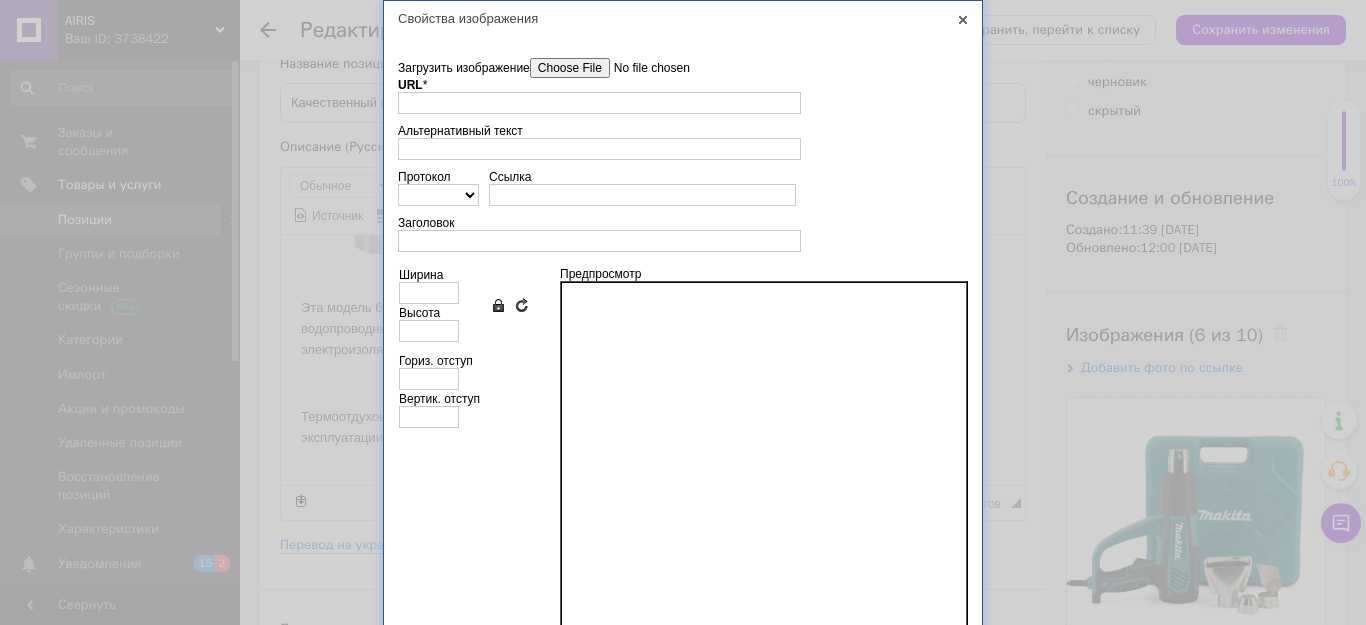 click on "Загрузить изображение" at bounding box center [643, 68] 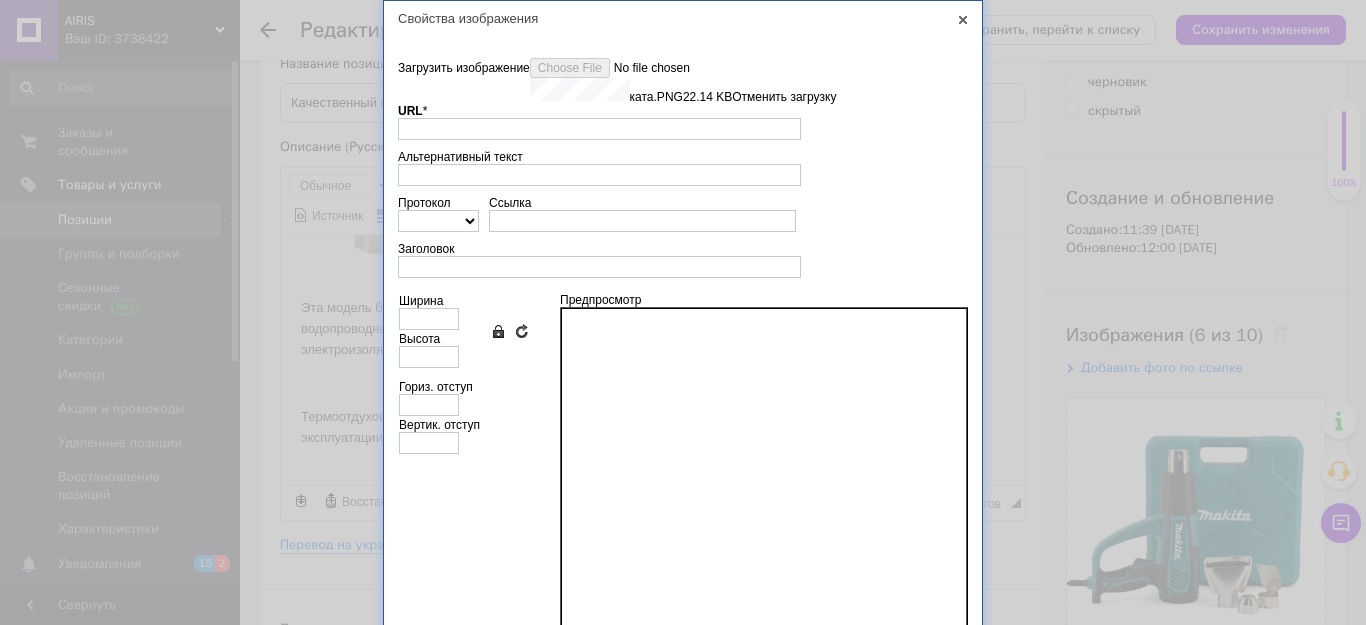 type on "[URL][DOMAIN_NAME]" 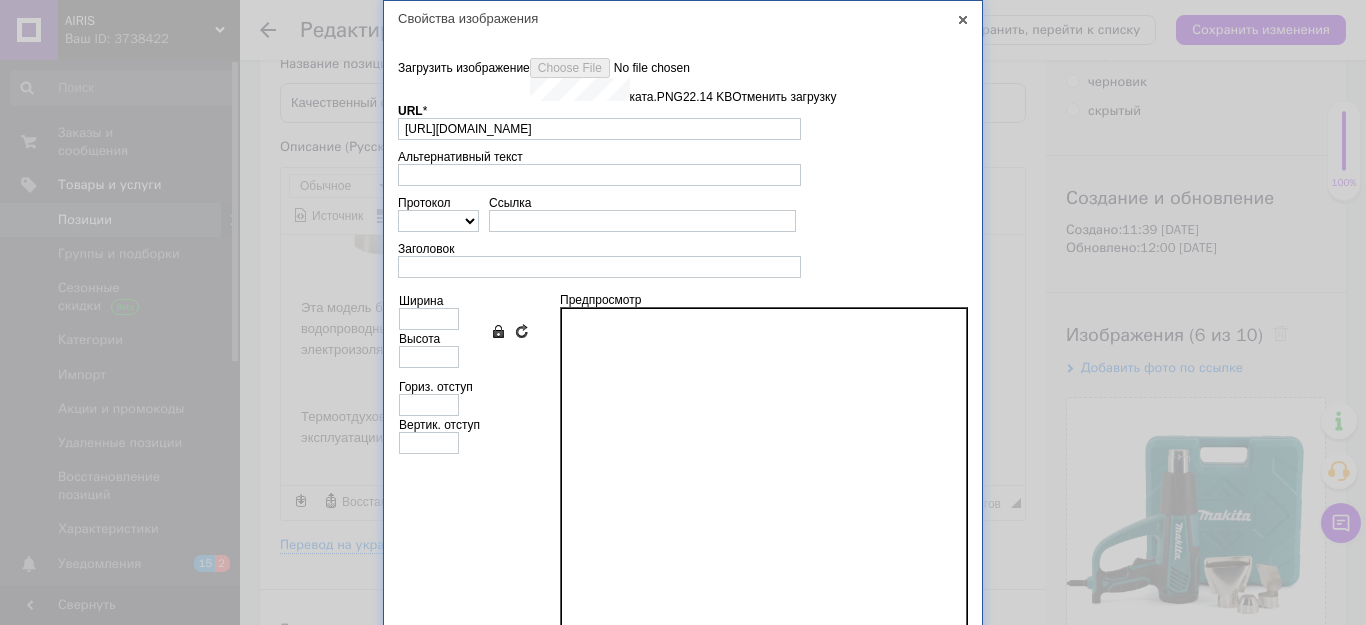 type on "393" 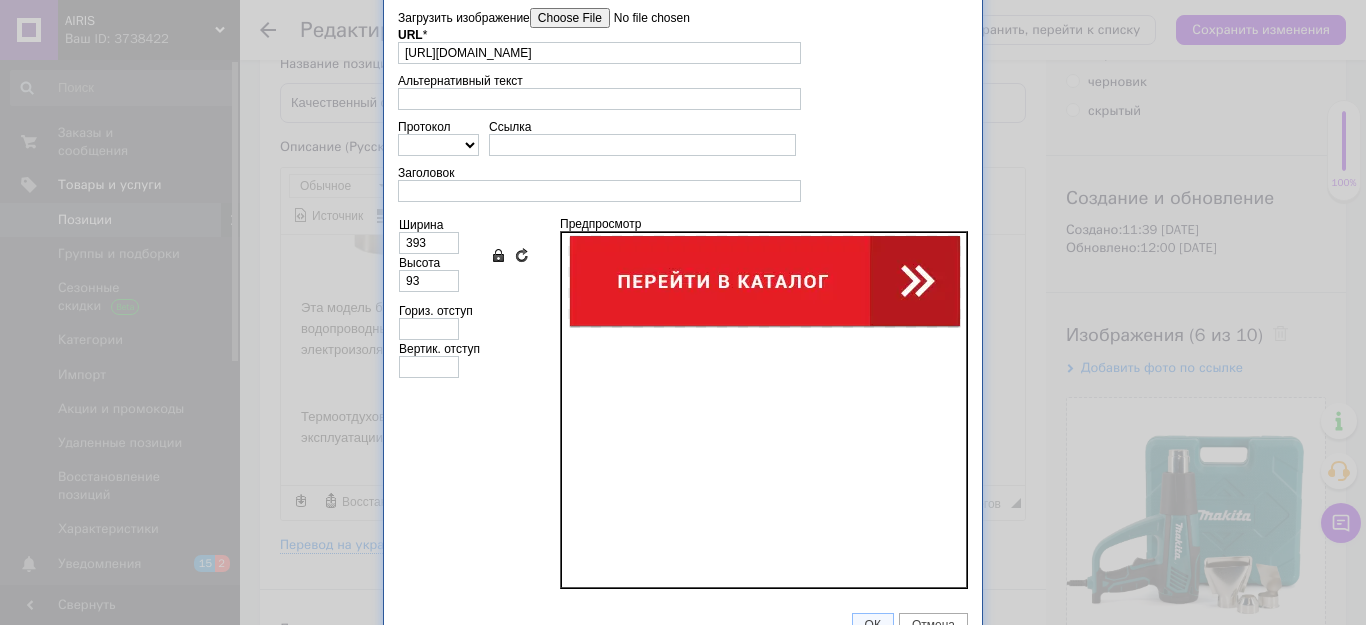 scroll, scrollTop: 77, scrollLeft: 0, axis: vertical 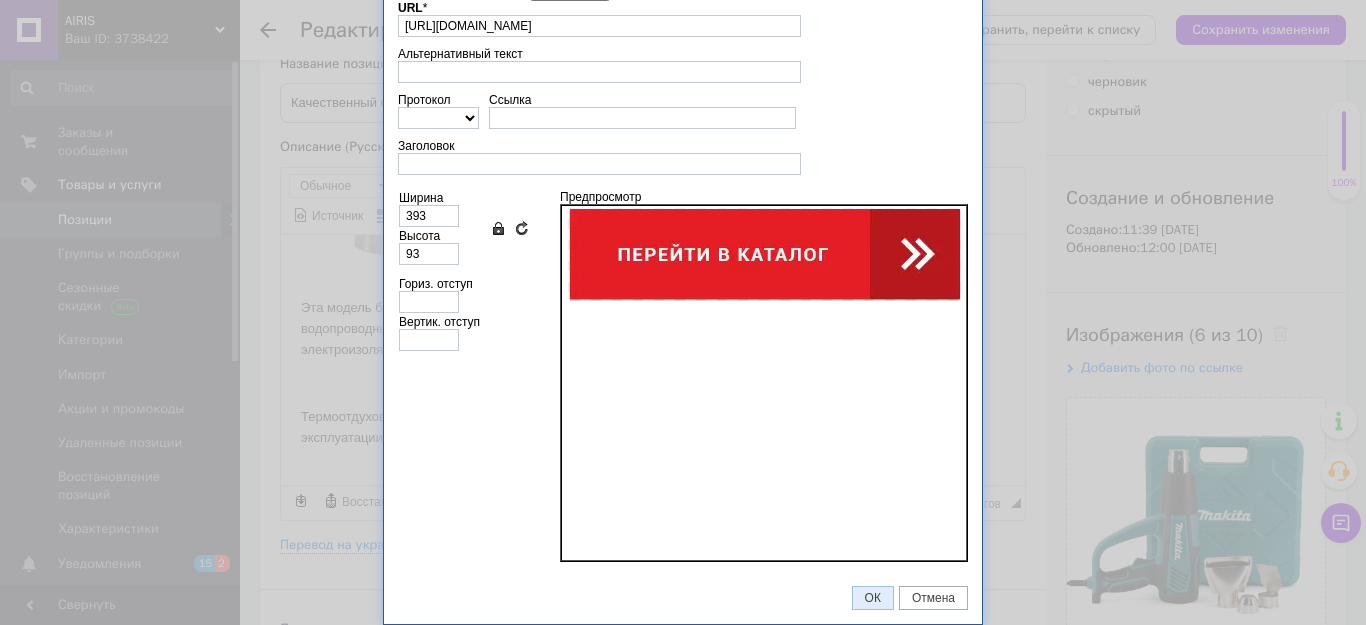click on "ОК" at bounding box center (873, 598) 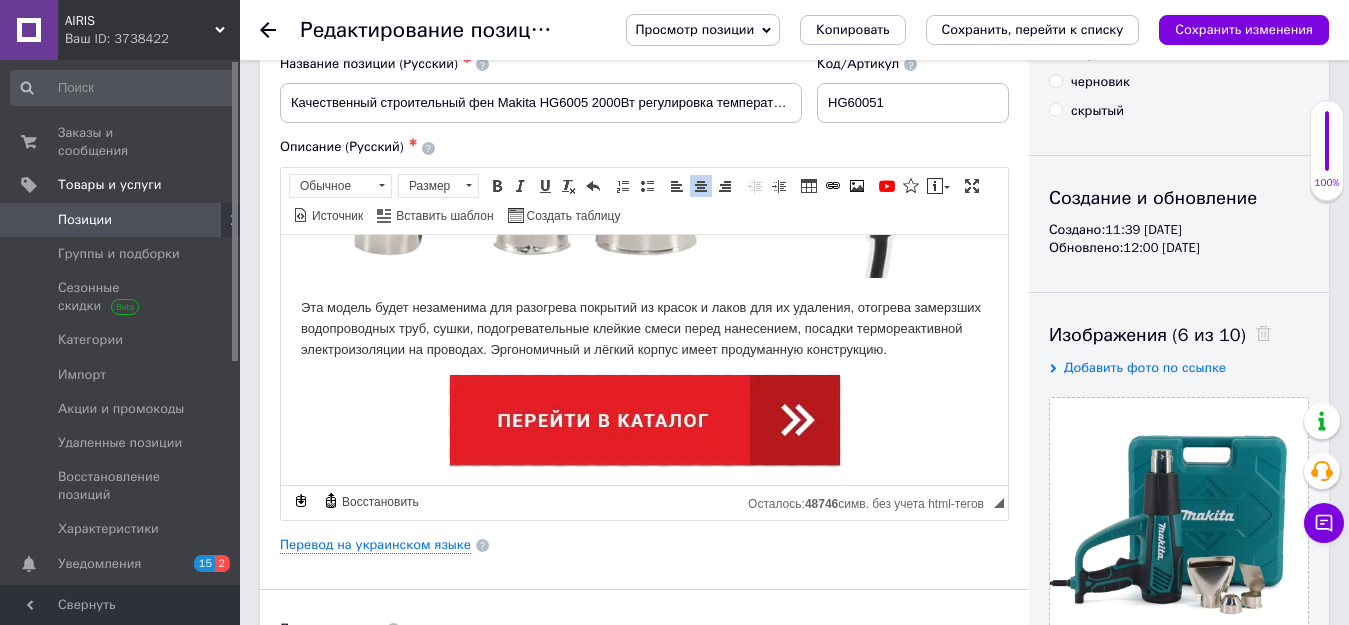 click on "AIRIS" at bounding box center (140, 21) 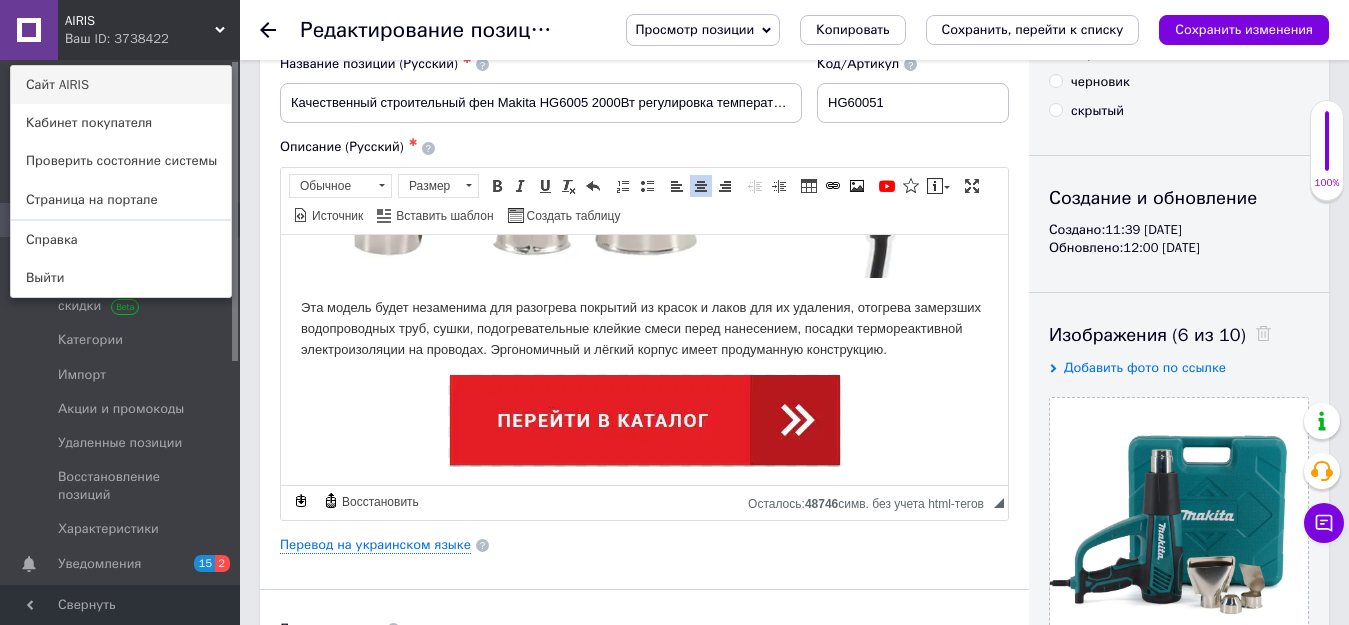 click on "Сайт AIRIS" at bounding box center (121, 85) 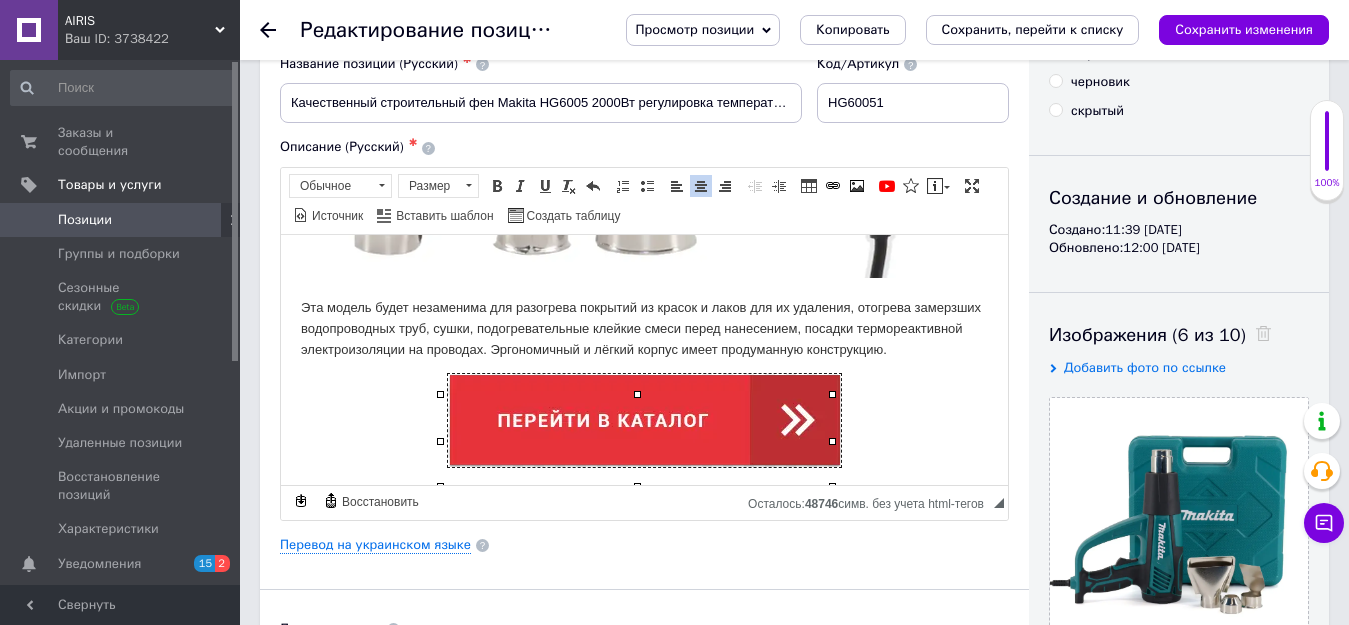 click at bounding box center (644, 419) 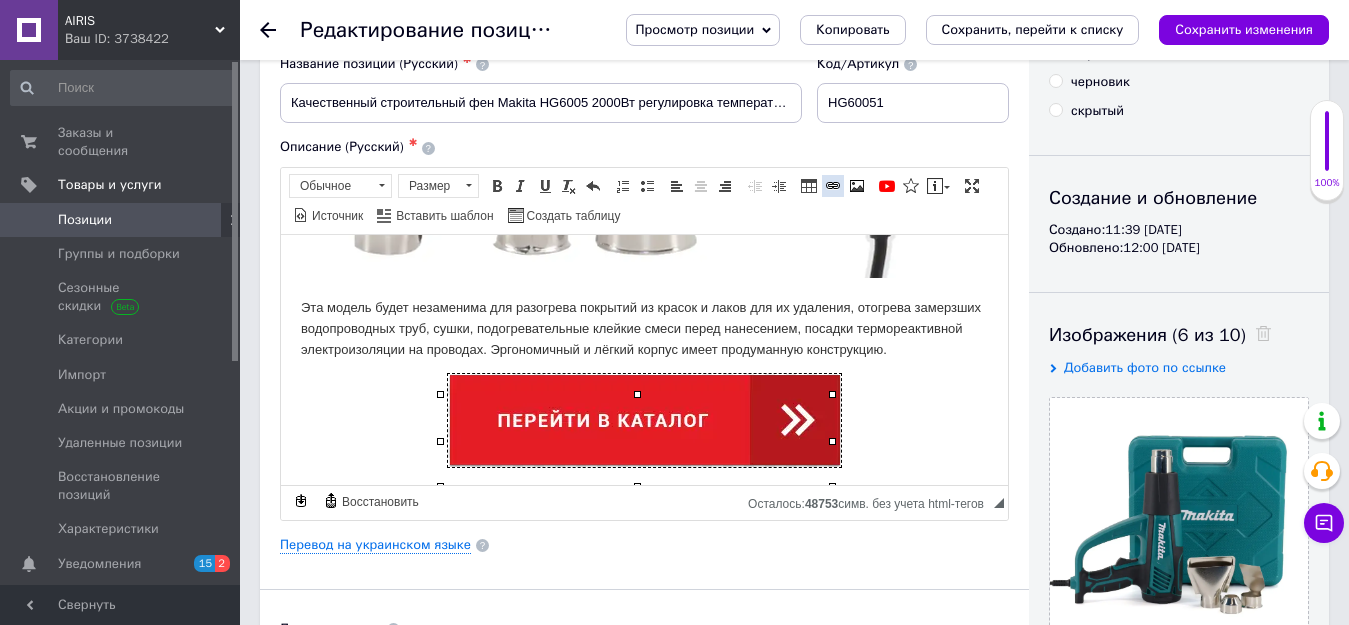 click at bounding box center [833, 186] 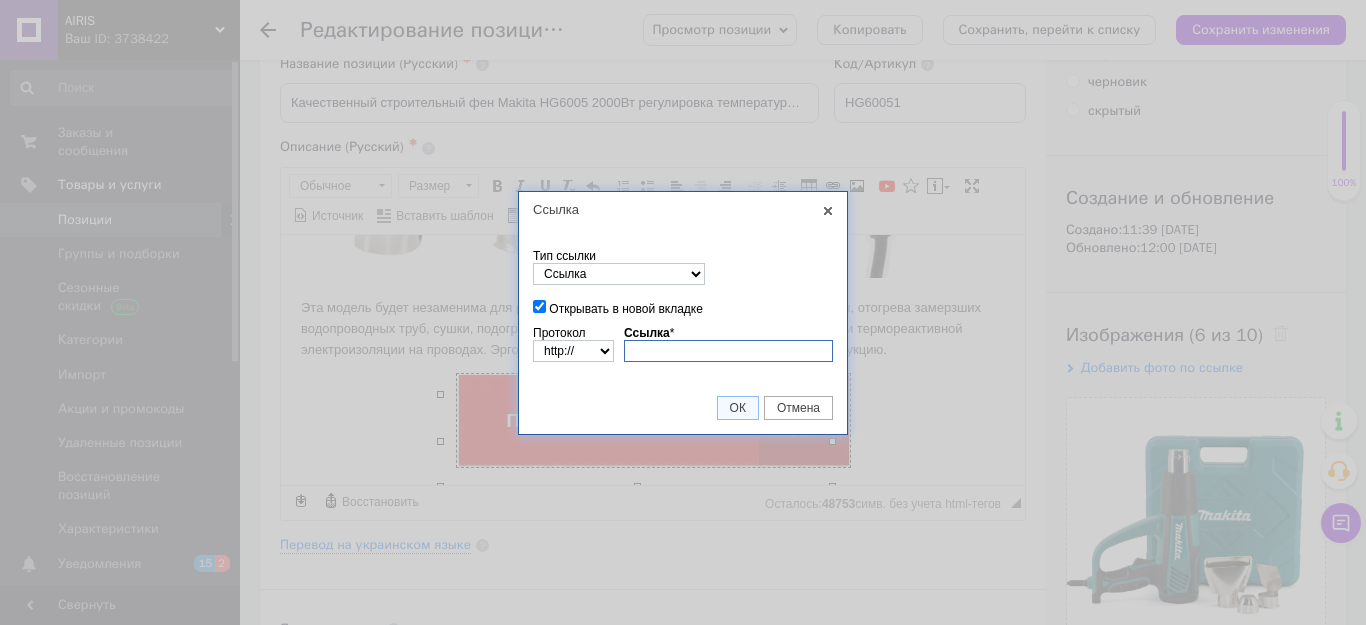 paste on "[URL][DOMAIN_NAME]" 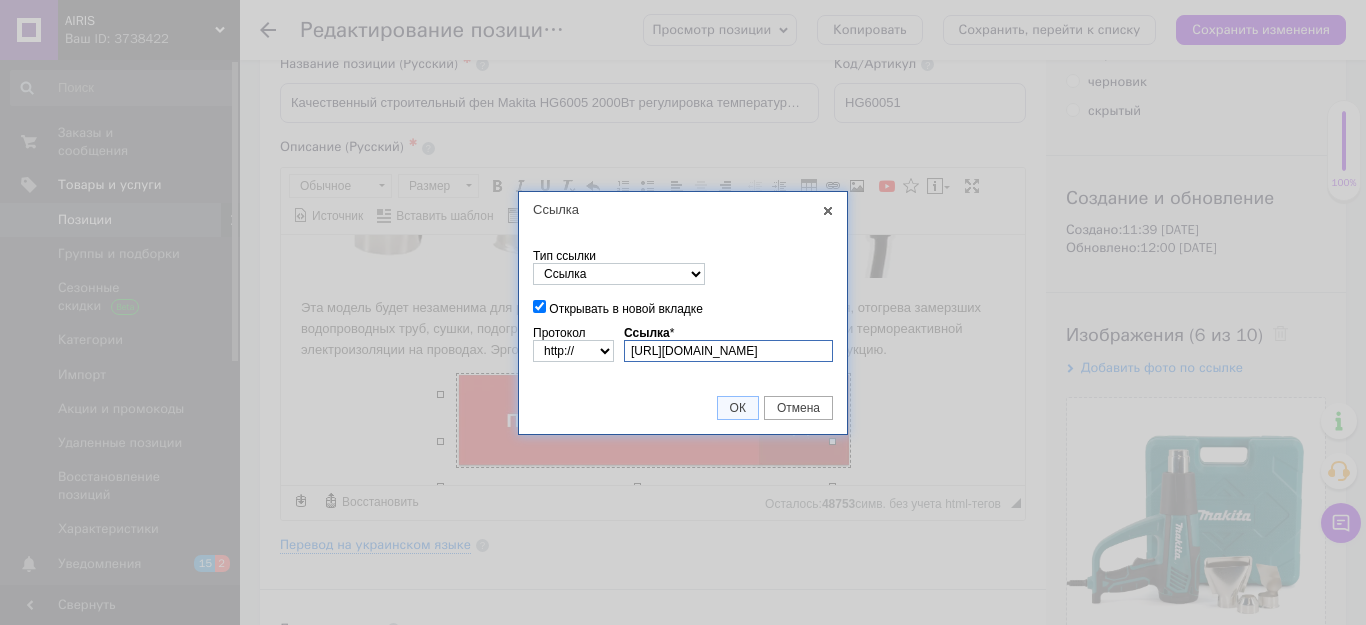 select on "https://" 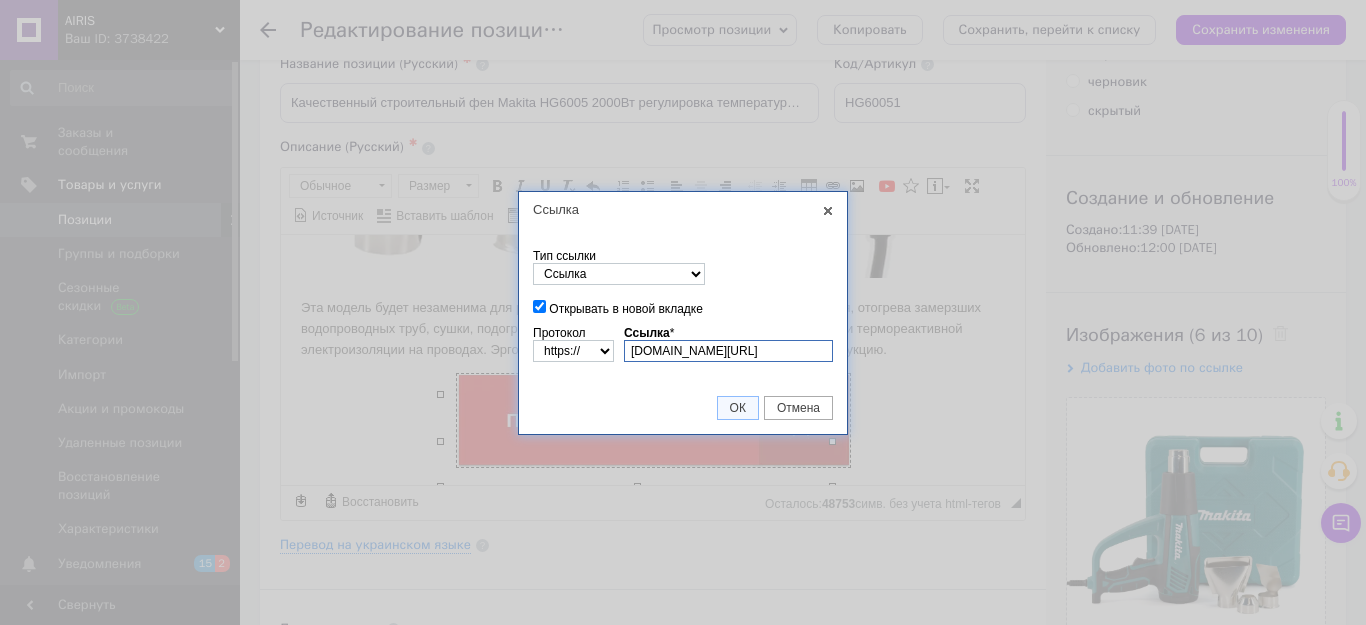 scroll, scrollTop: 0, scrollLeft: 68, axis: horizontal 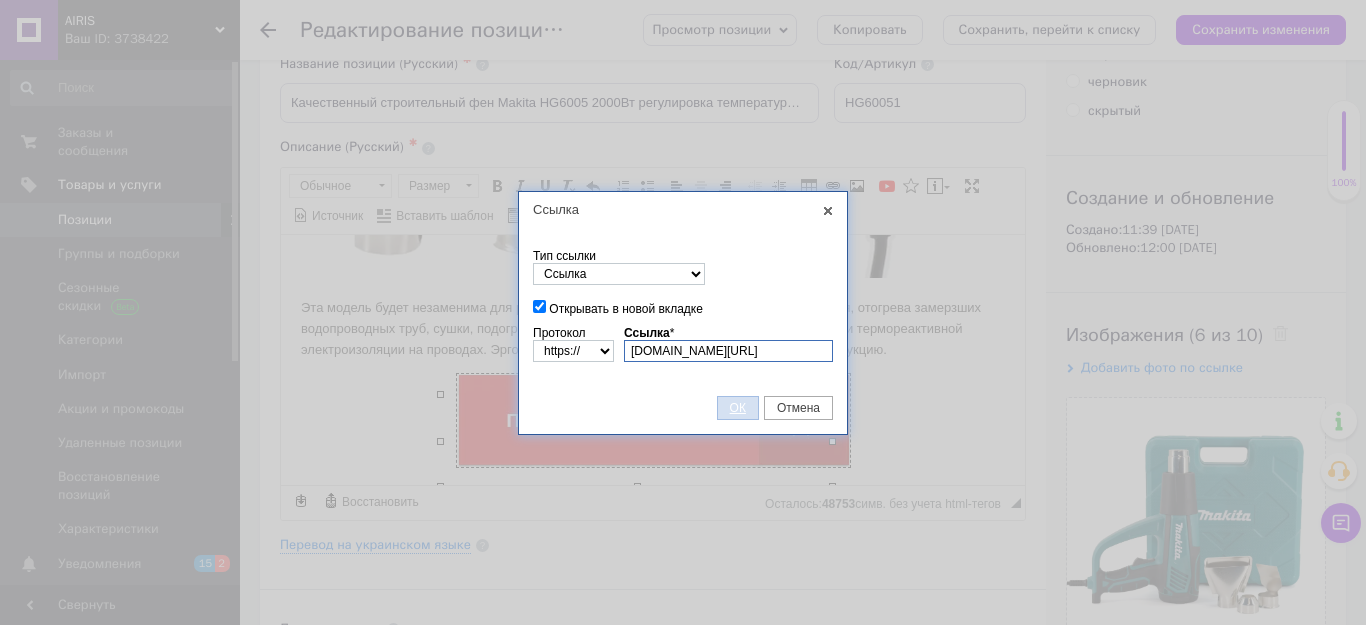 type on "[DOMAIN_NAME][URL]" 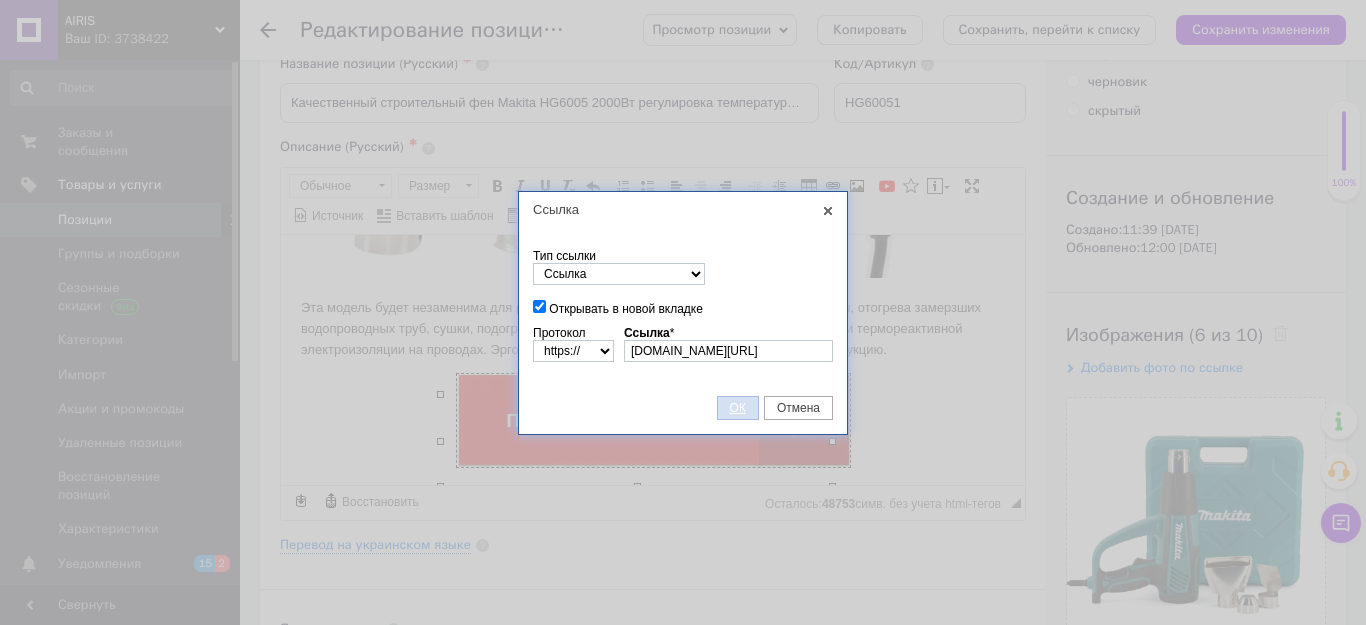drag, startPoint x: 736, startPoint y: 414, endPoint x: 1065, endPoint y: 364, distance: 332.7777 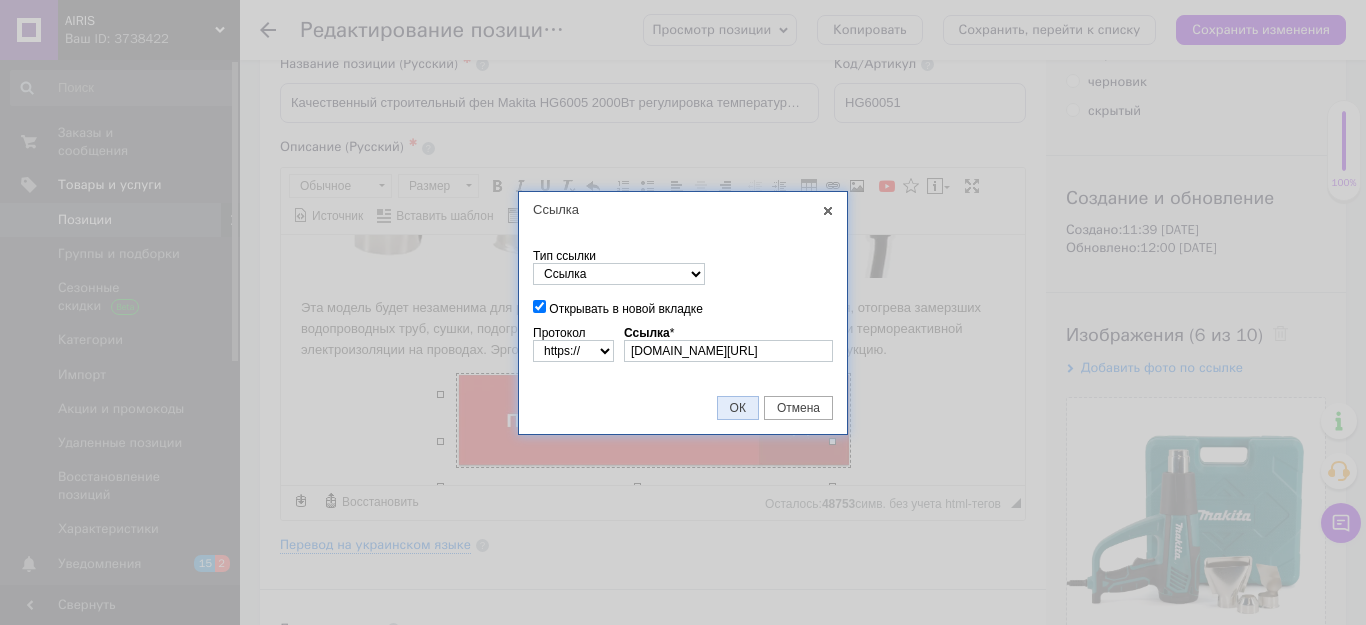 click on "ОК" at bounding box center [738, 408] 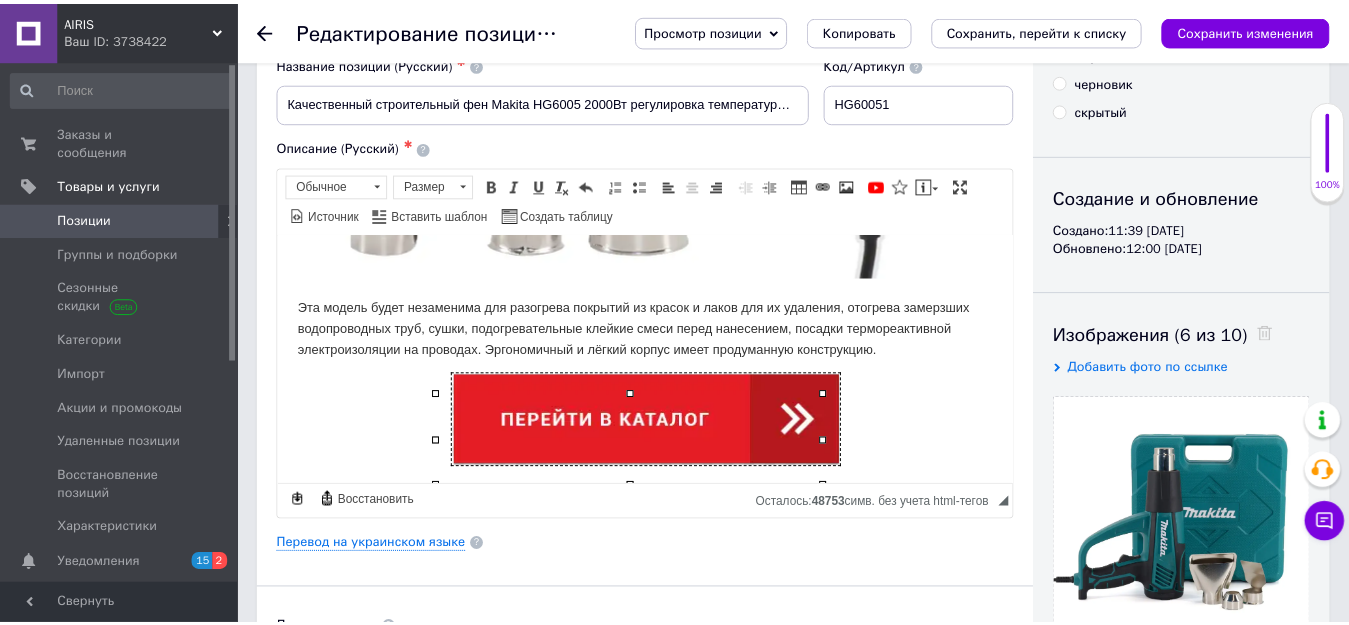 scroll, scrollTop: 0, scrollLeft: 0, axis: both 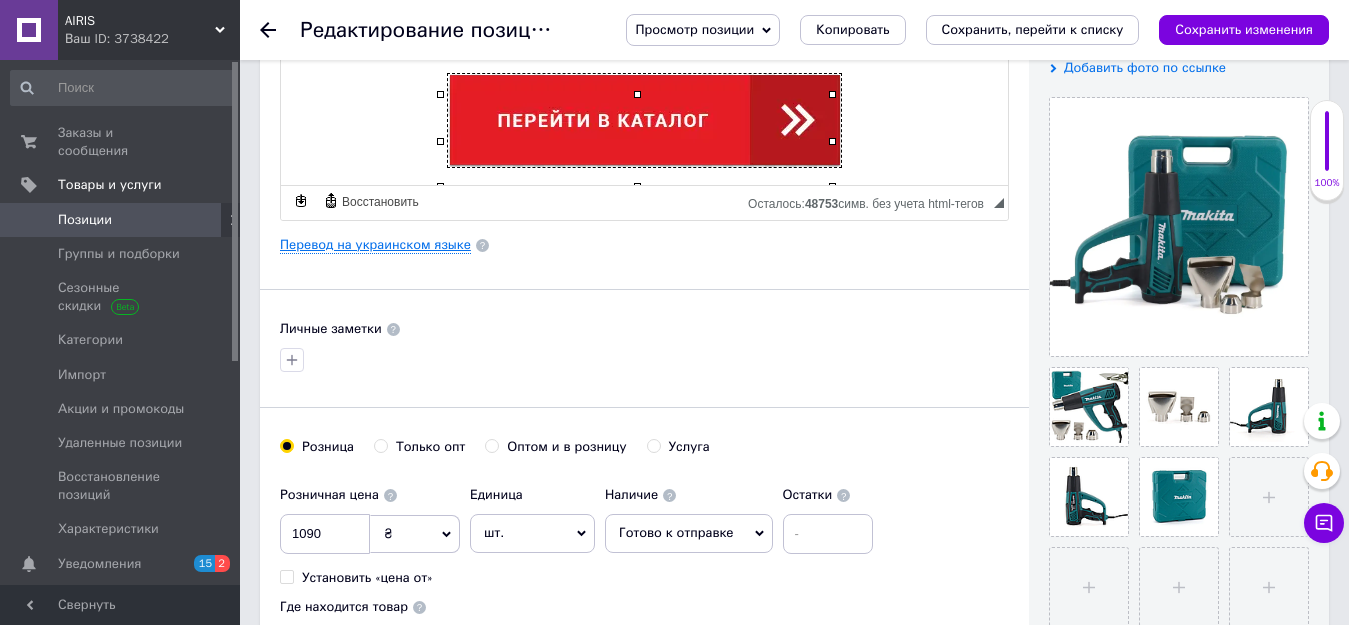 click on "Перевод на украинском языке" at bounding box center (375, 245) 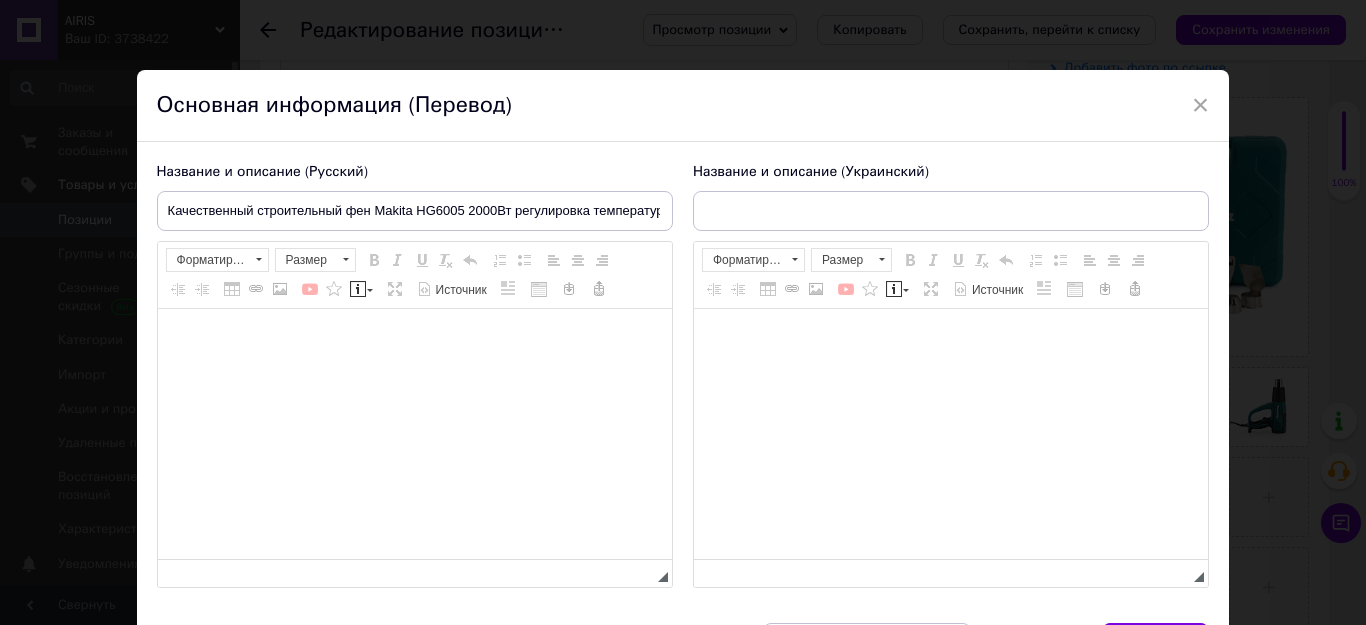 type on "Якісний будівельний фен Makita HG6005 2000Вт регулювання температури 600°C (Румунія) +кейс" 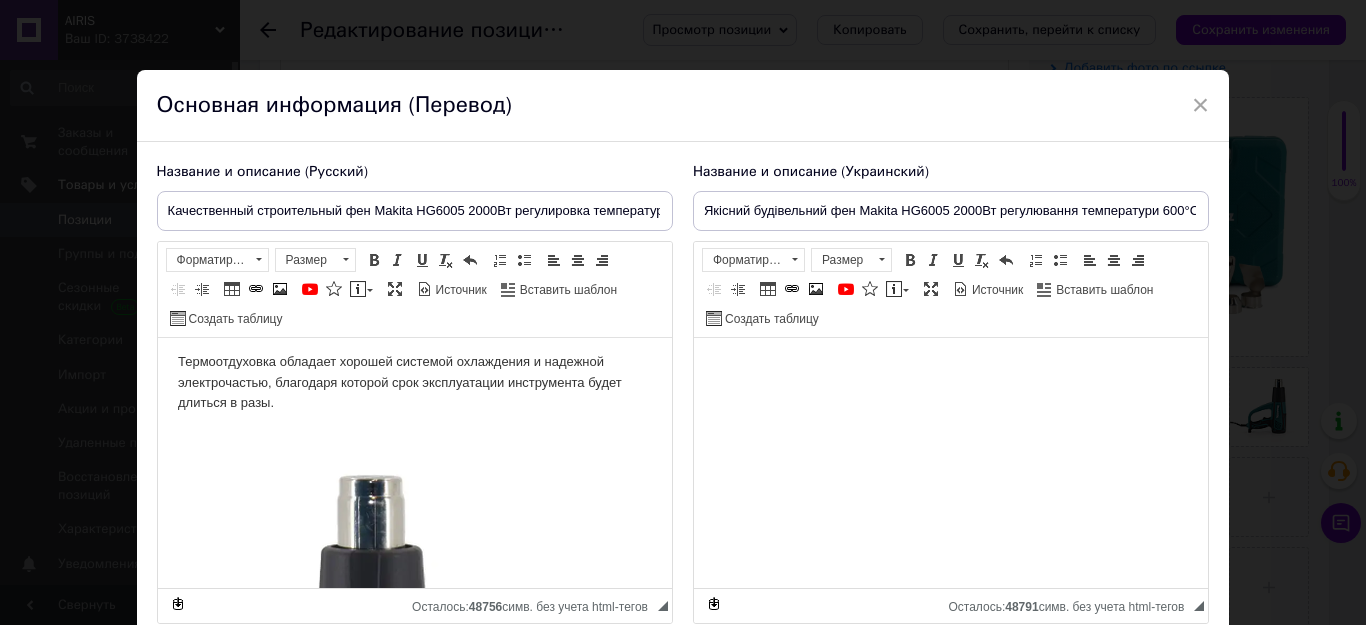 scroll, scrollTop: 1000, scrollLeft: 0, axis: vertical 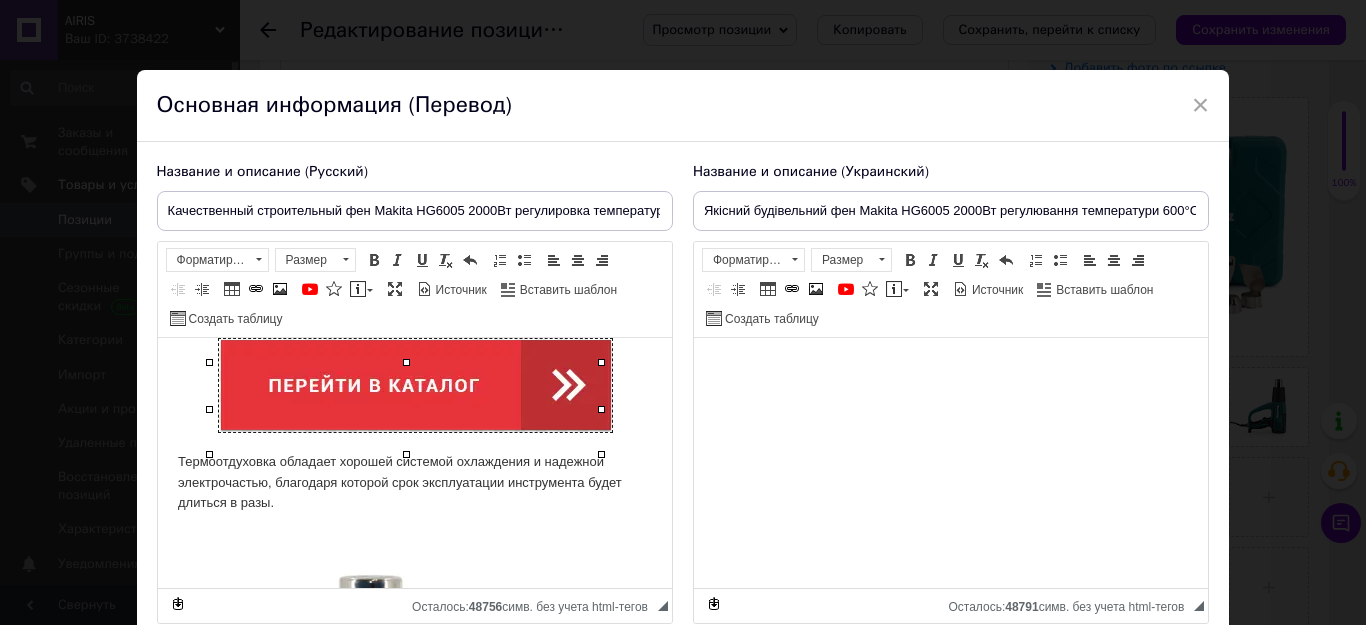 click at bounding box center [414, 385] 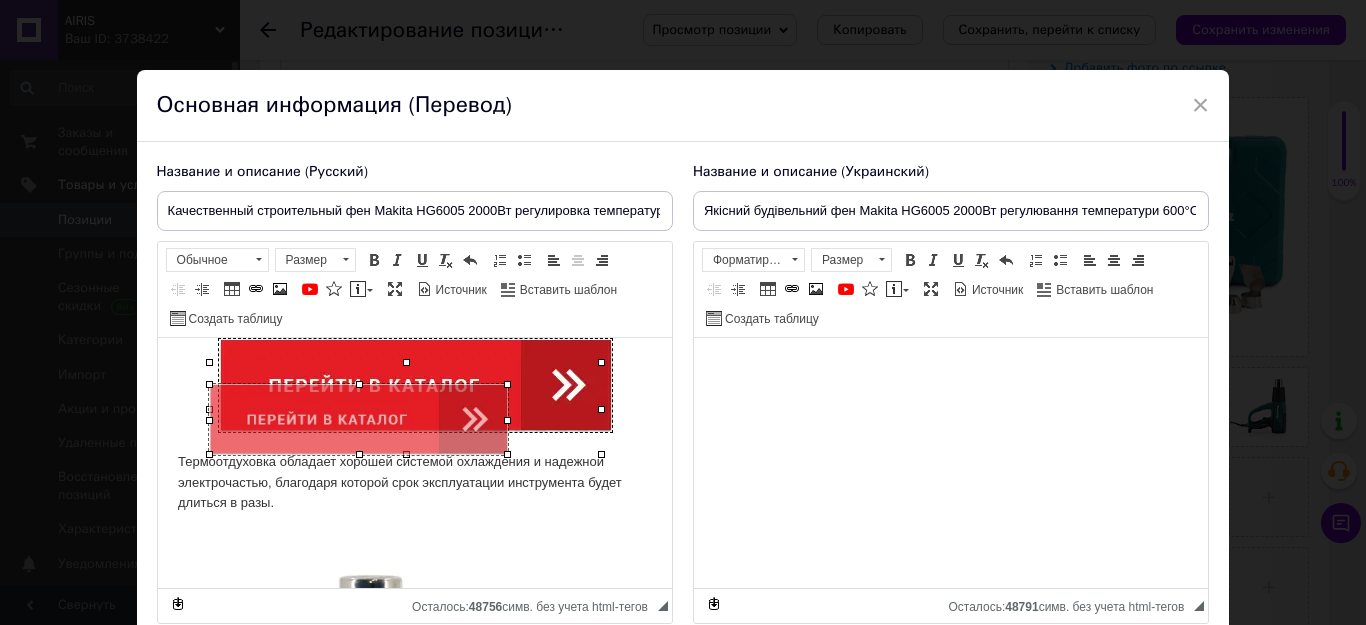 drag, startPoint x: 597, startPoint y: 360, endPoint x: 503, endPoint y: 393, distance: 99.62429 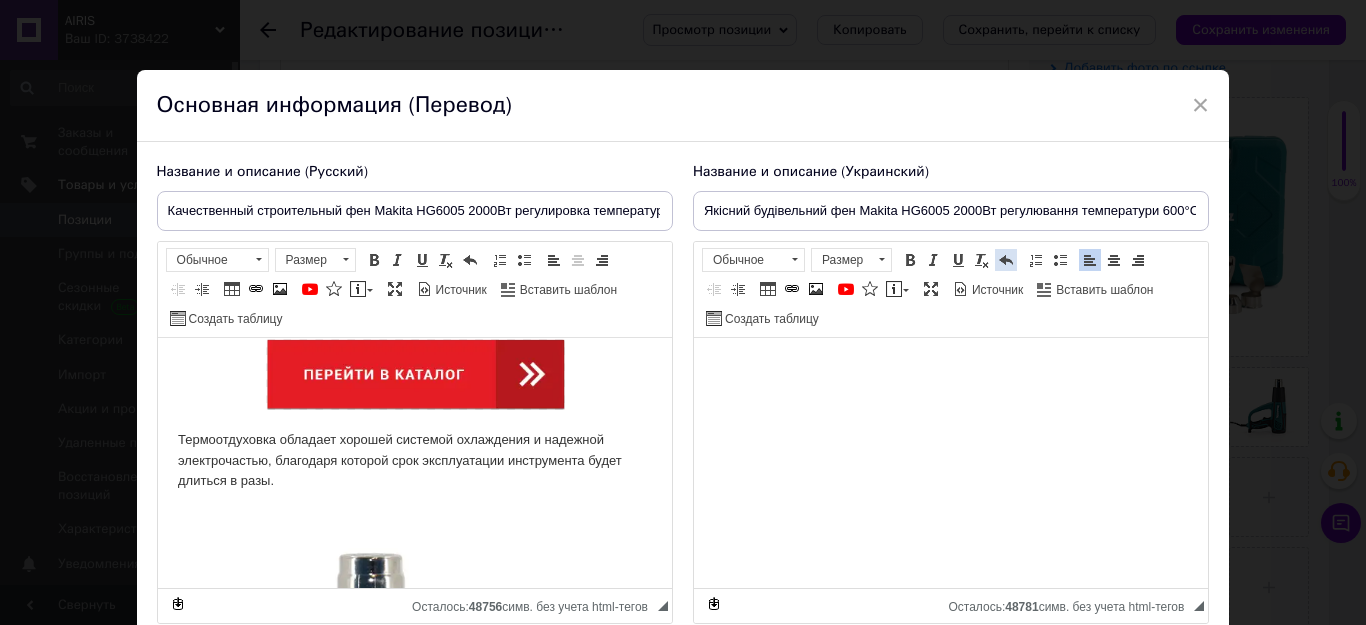click on "Отменить  Комбинация клавиш Ctrl+Z" at bounding box center (1006, 260) 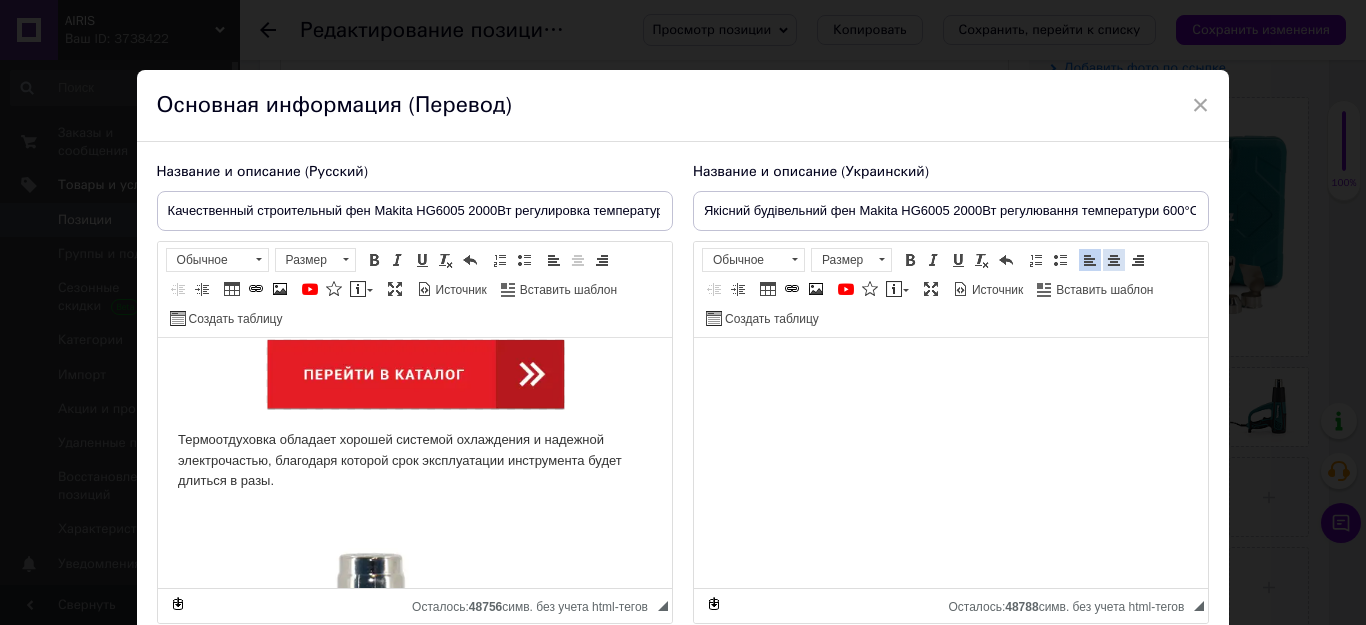 click at bounding box center (1114, 260) 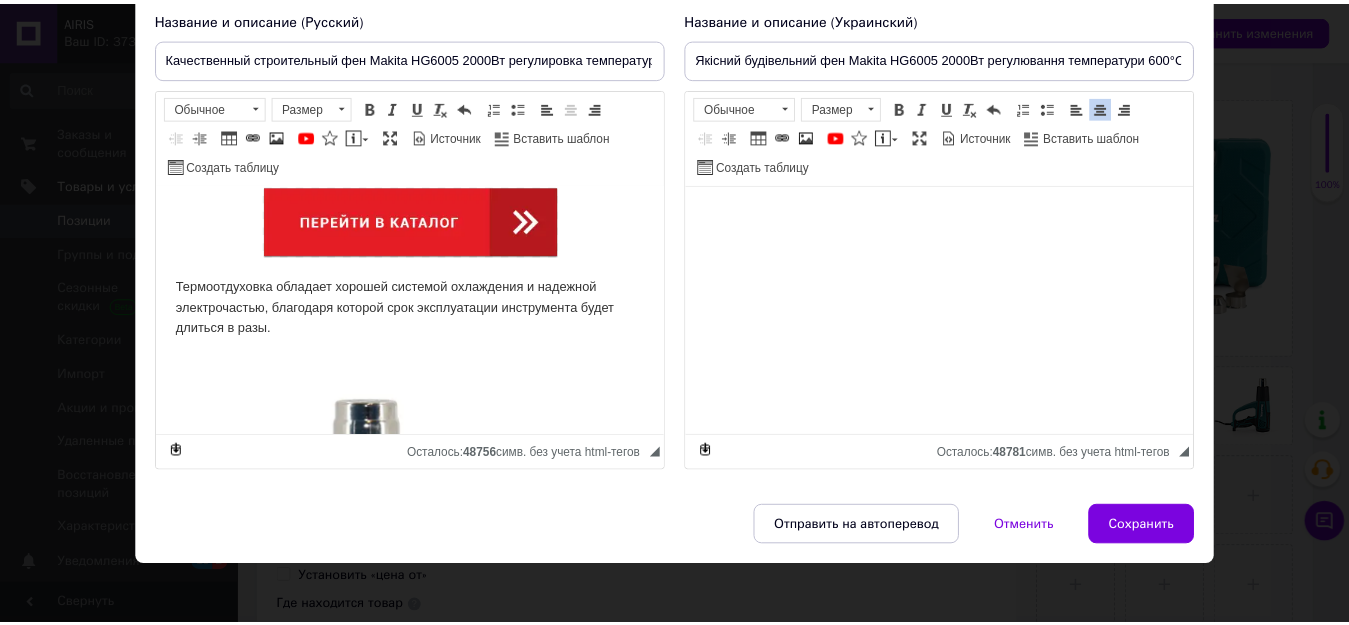 scroll, scrollTop: 164, scrollLeft: 0, axis: vertical 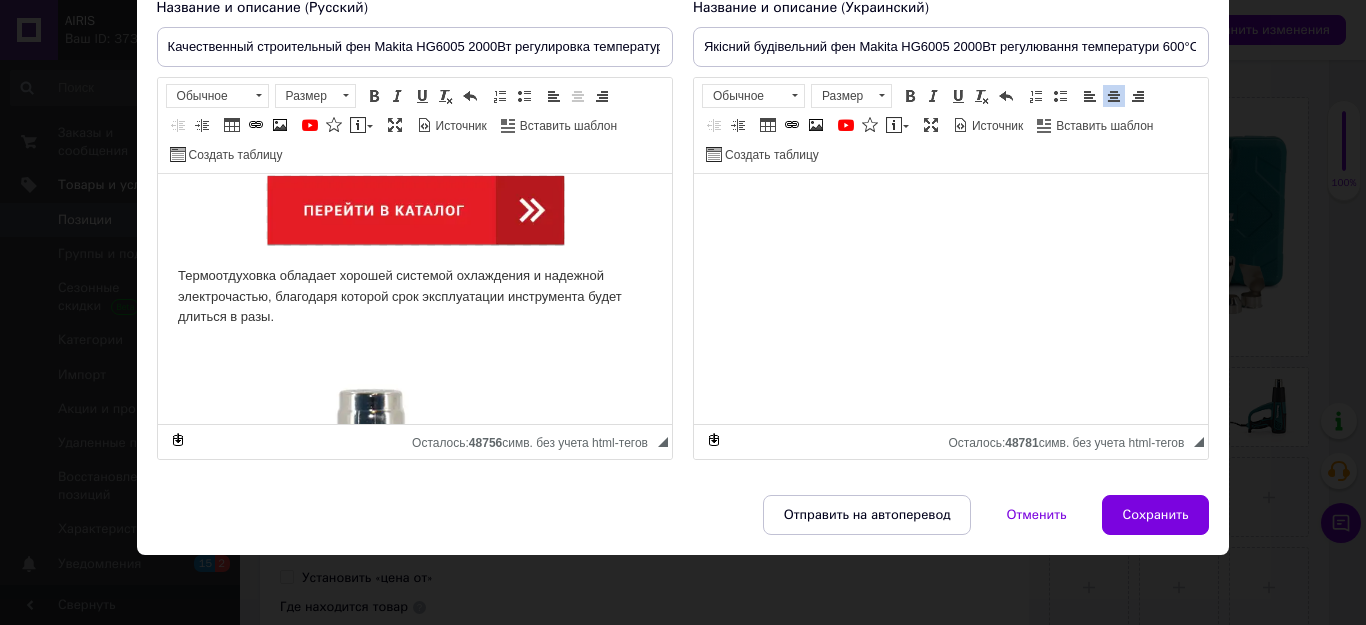 click on "Сохранить" at bounding box center (1156, 515) 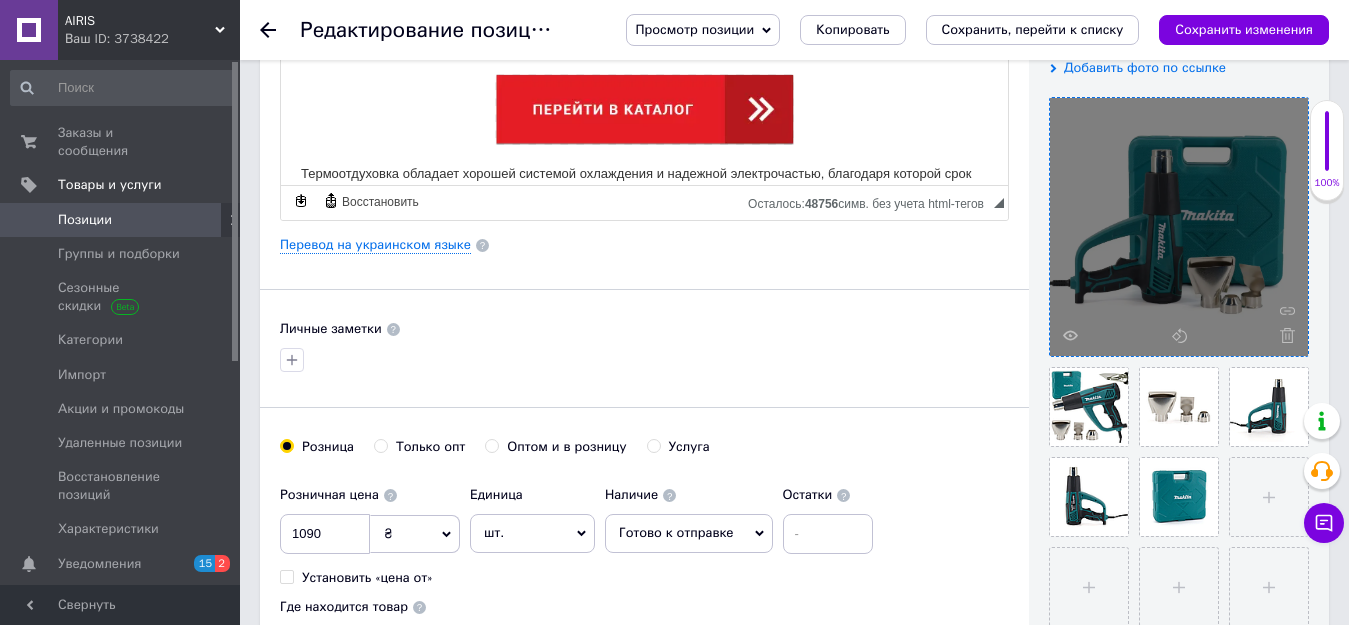 scroll, scrollTop: 800, scrollLeft: 0, axis: vertical 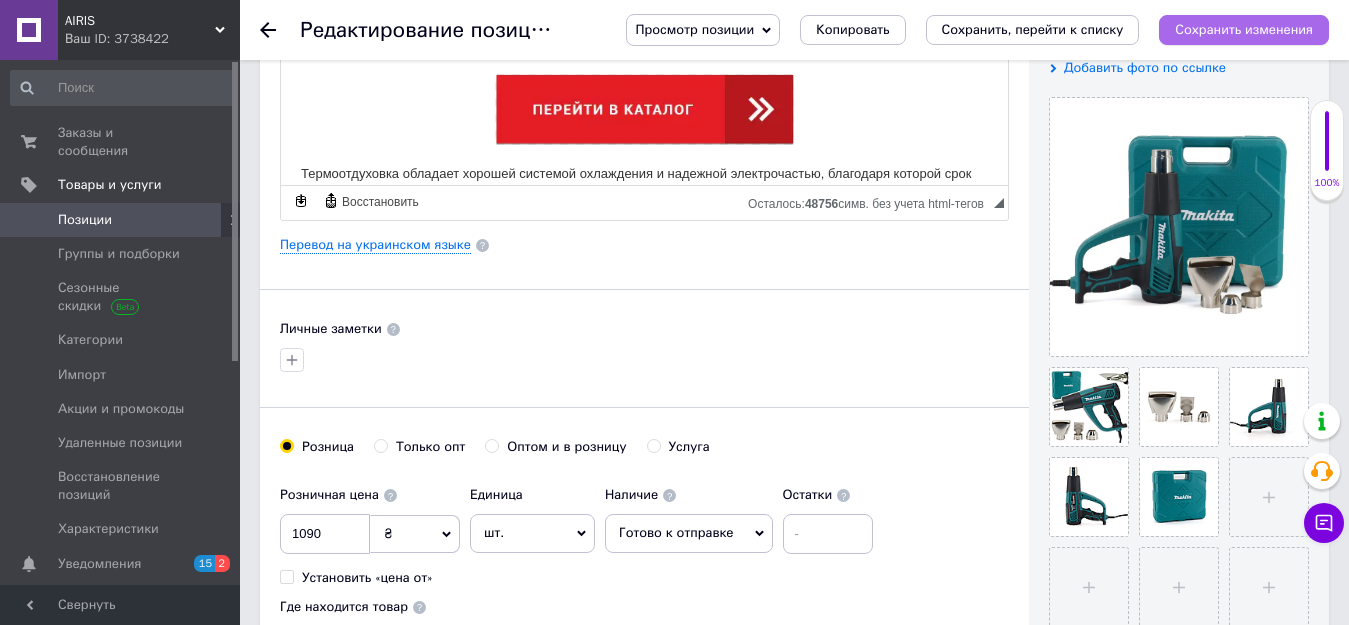 click on "Сохранить изменения" at bounding box center [1244, 29] 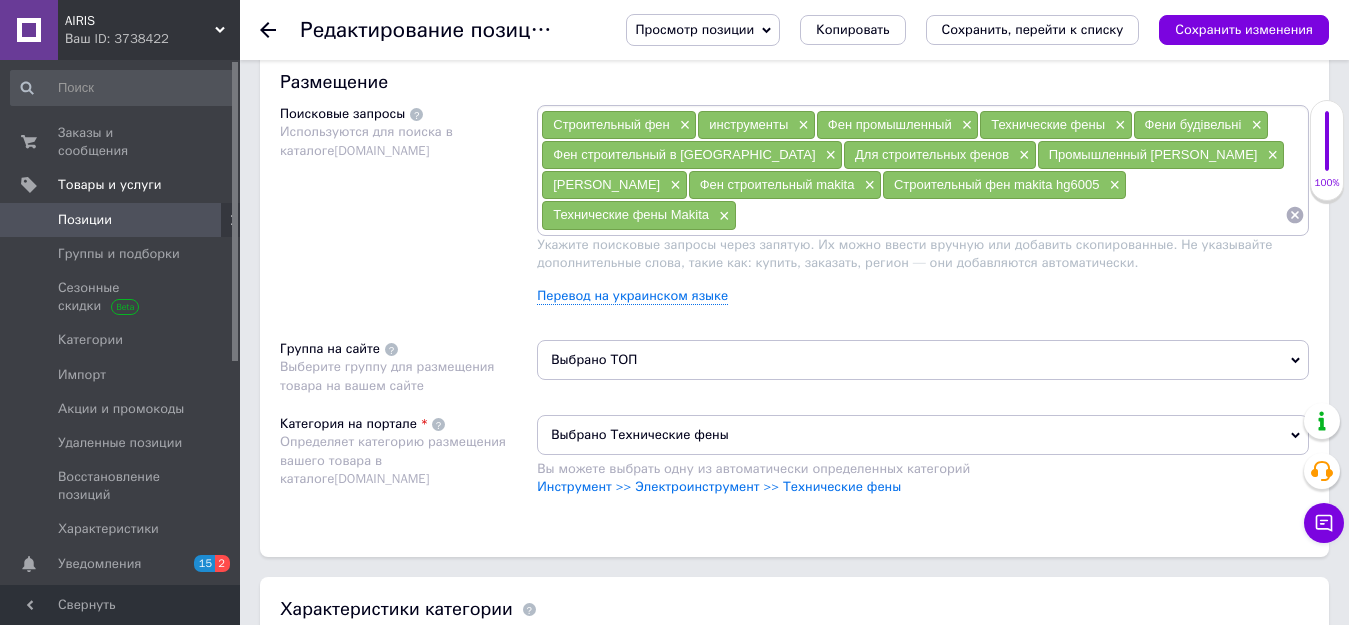scroll, scrollTop: 1200, scrollLeft: 0, axis: vertical 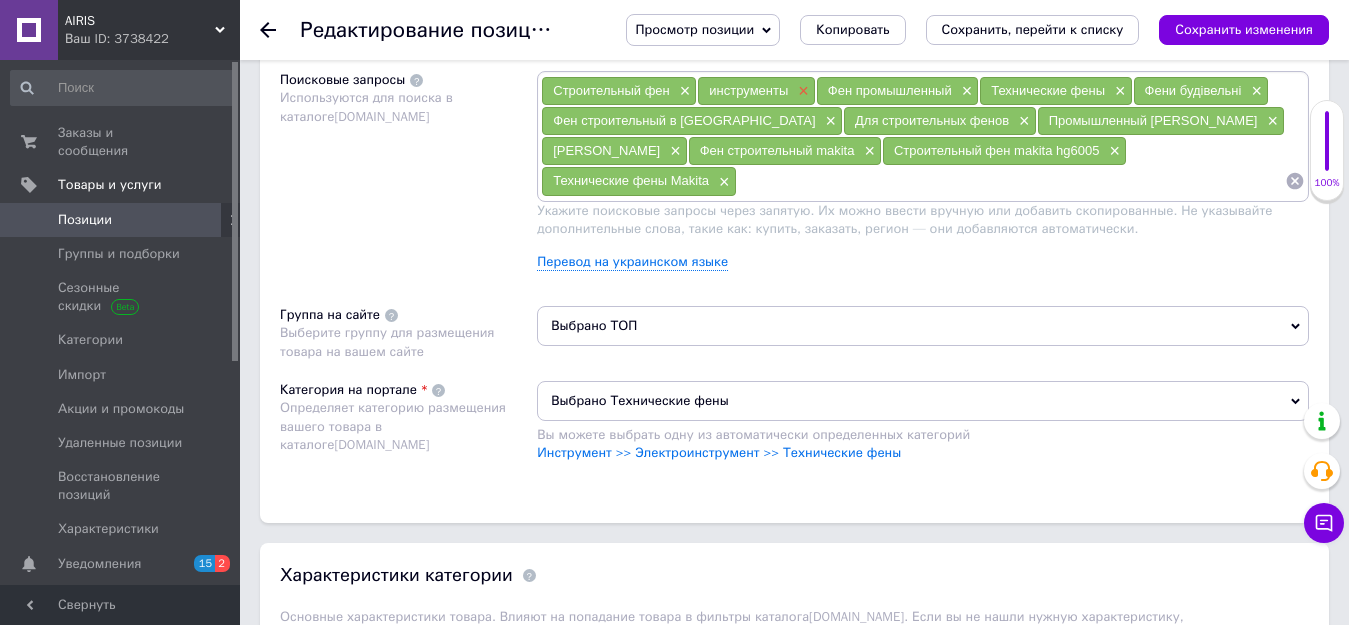 click on "×" at bounding box center [801, 91] 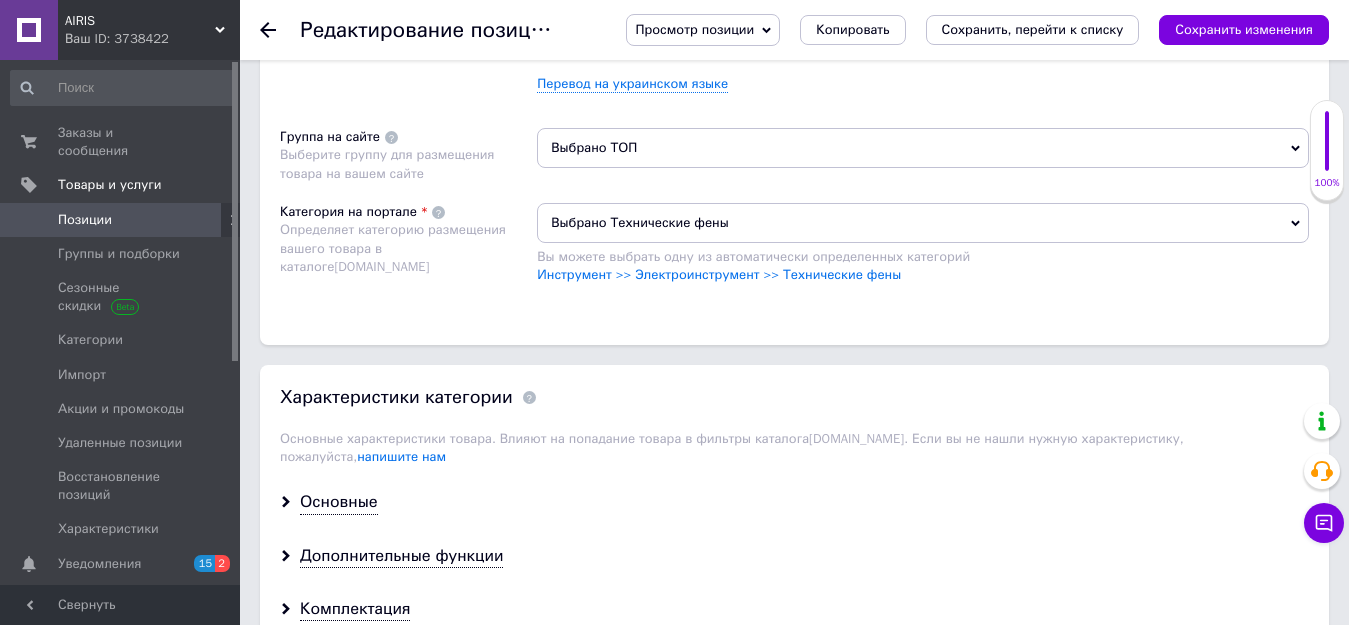 scroll, scrollTop: 1400, scrollLeft: 0, axis: vertical 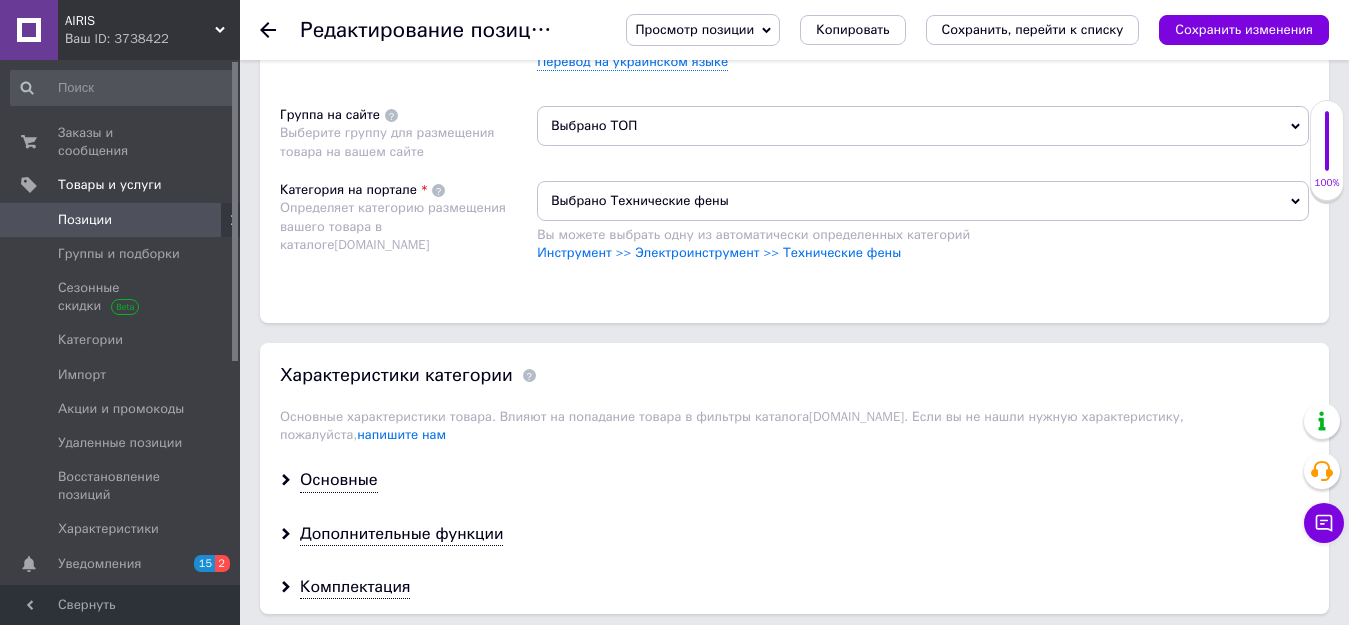click on "Сохранить изменения" at bounding box center (1244, 29) 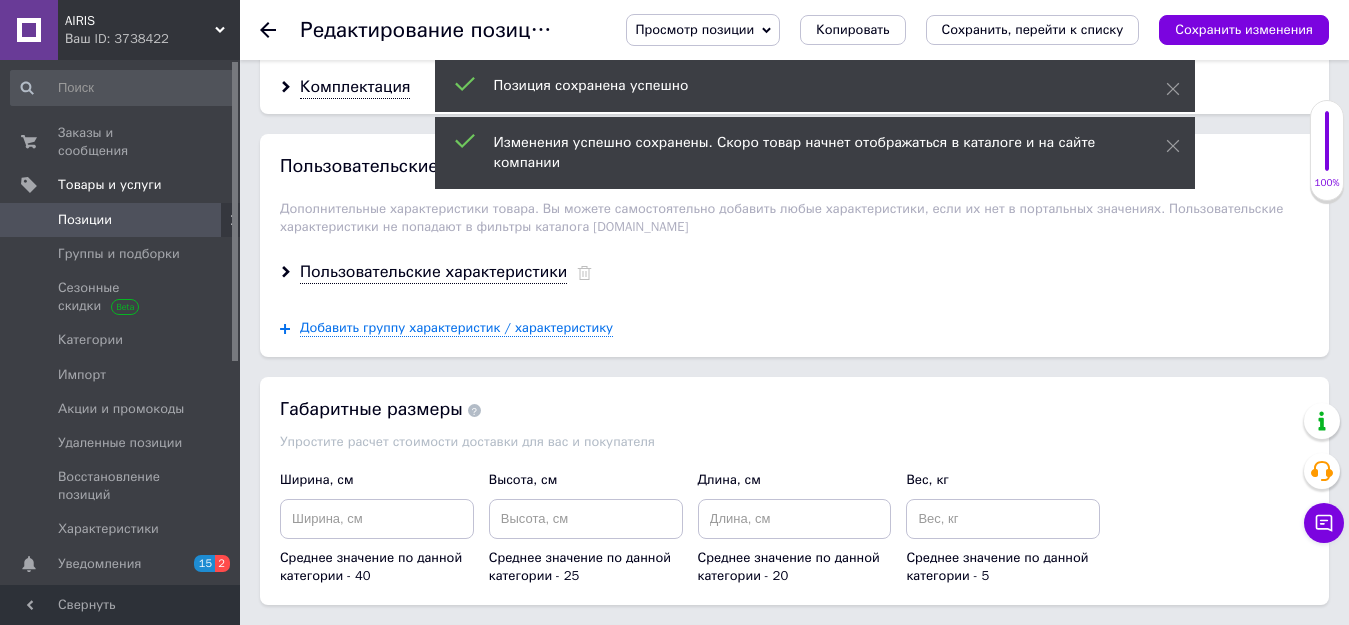 scroll, scrollTop: 1800, scrollLeft: 0, axis: vertical 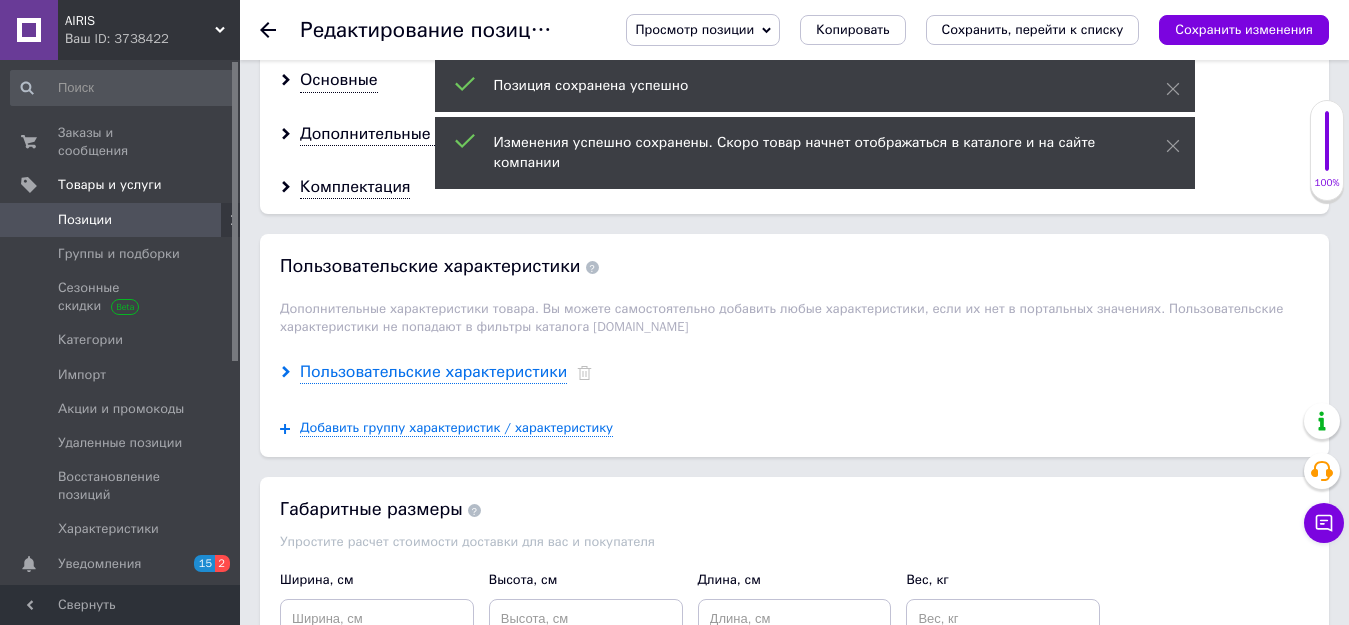 click on "Пользовательские характеристики" at bounding box center [433, 372] 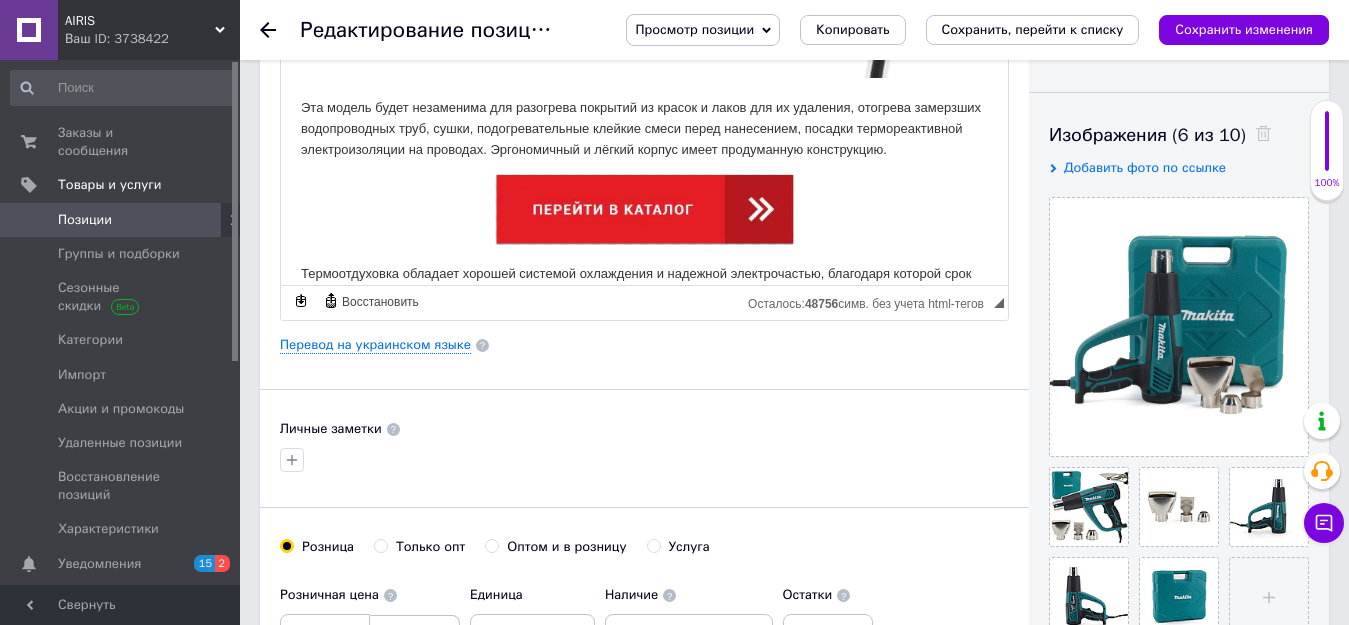 scroll, scrollTop: 0, scrollLeft: 0, axis: both 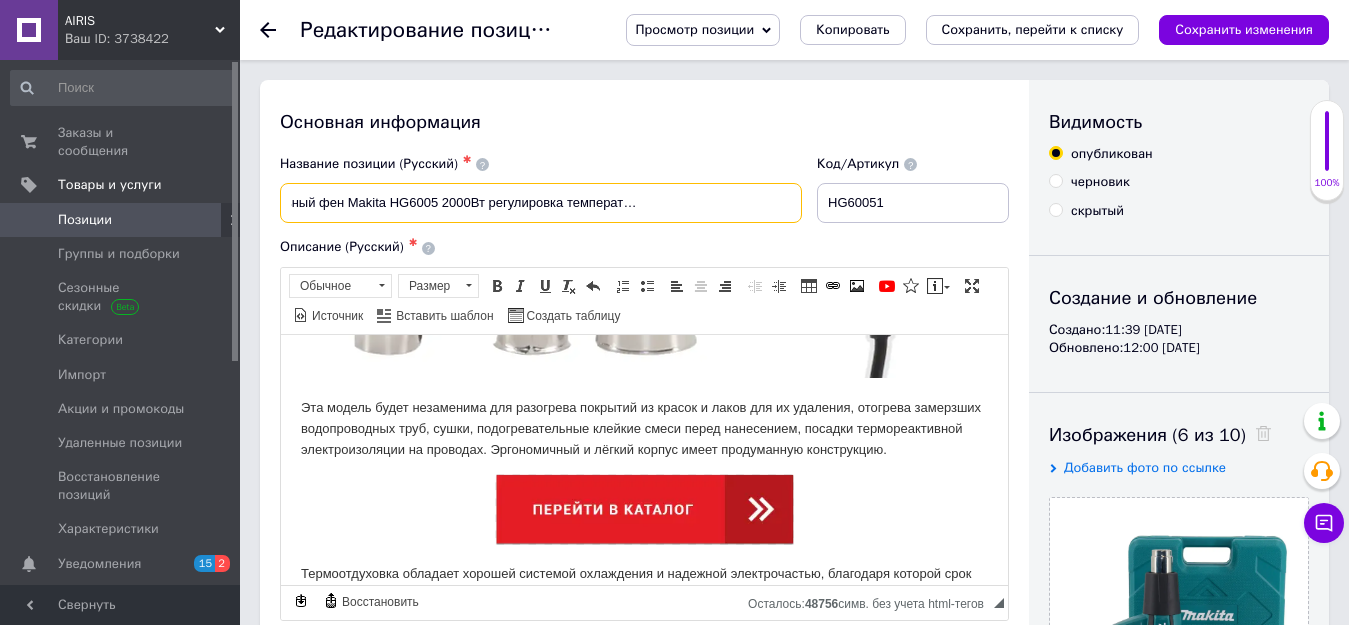 drag, startPoint x: 574, startPoint y: 195, endPoint x: 1072, endPoint y: 200, distance: 498.0251 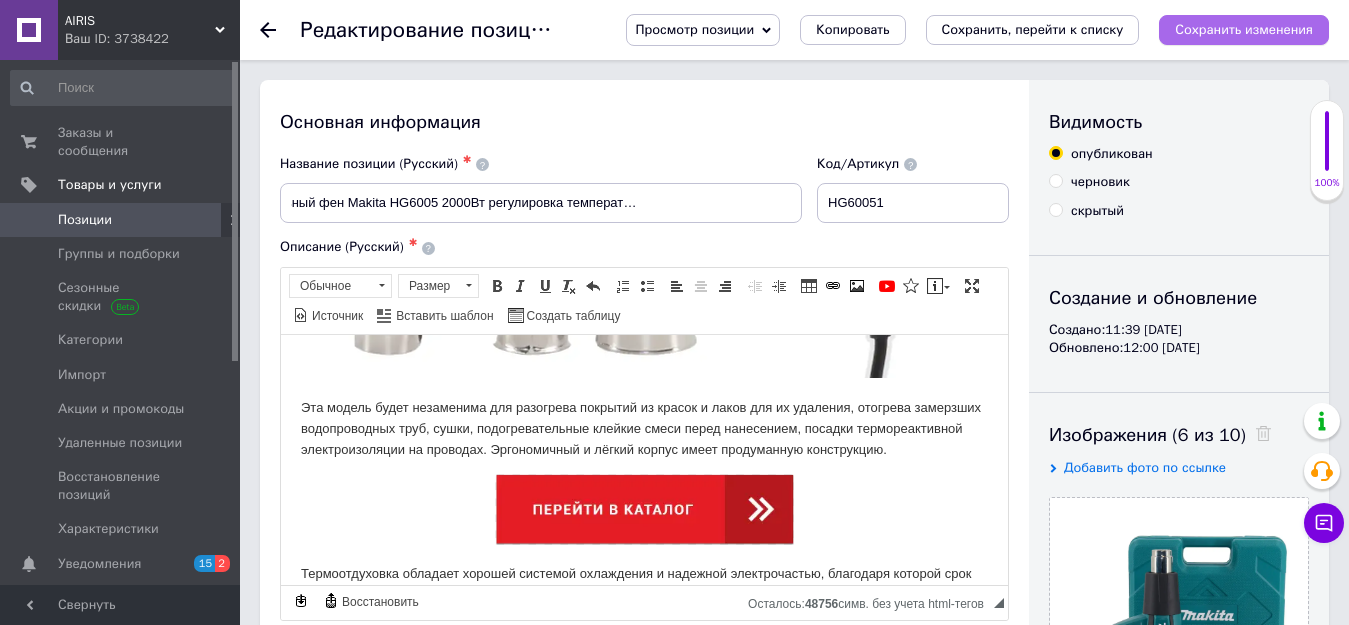 click on "Сохранить изменения" at bounding box center [1244, 29] 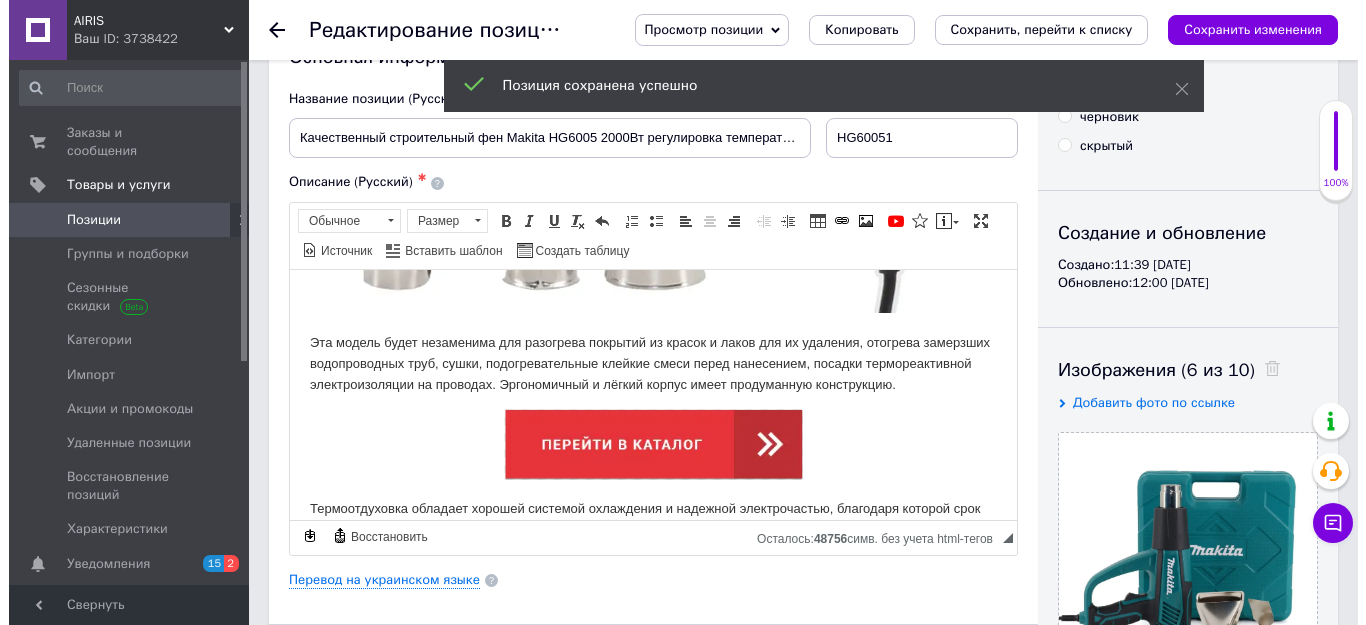 scroll, scrollTop: 100, scrollLeft: 0, axis: vertical 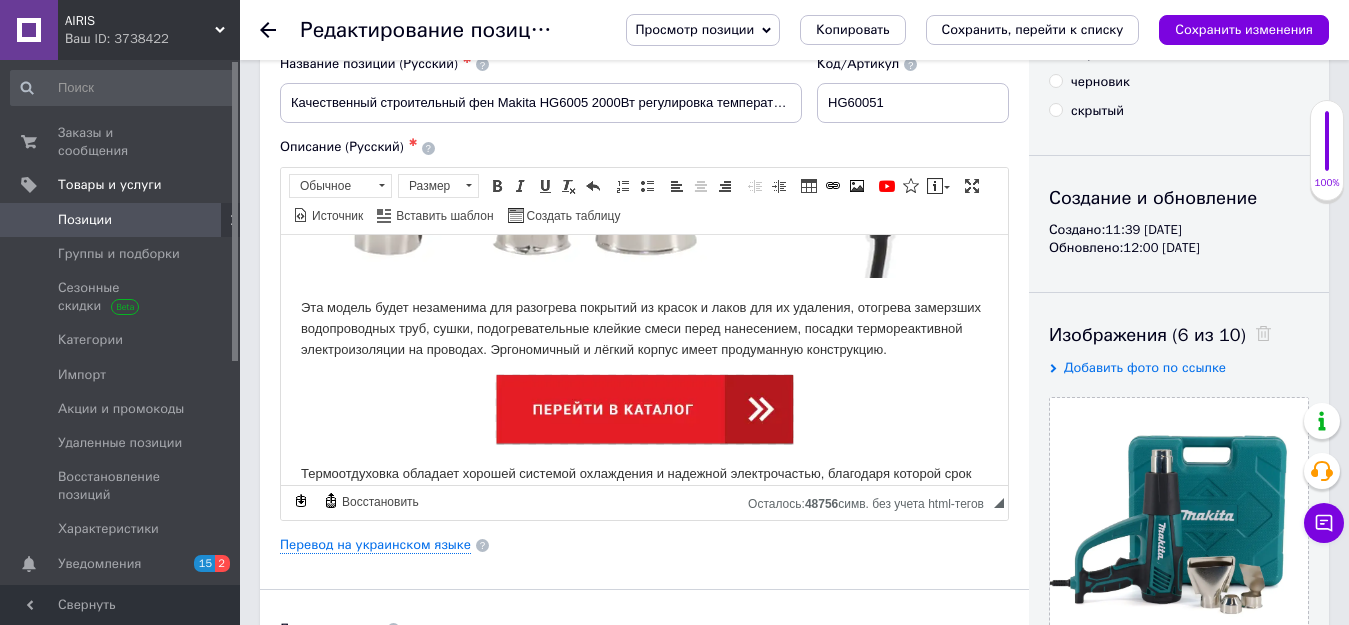 click on "Основная информация Название позиции (Русский) ✱ Качественный строительный фен Makita HG6005 2000Вт регулировка температури 600°C (Румыния) +кейс Код/Артикул HG60051 Описание (Русский) ✱ Фен строительный Makita HG6005 2000Вт 600°C с регулировкой температуры +кейс, качественный мощный фен Макита Румыния регулировка 600°C
Фен строительный 2000 Вт  Makita HG6005  — надежный и качественный инструмент, производимый компанией, давно заслужившей доверие пользователей благодаря тщательному контролю продукции на каждом этапе производства.
Технический фен  Makita HG6005" at bounding box center [644, 538] 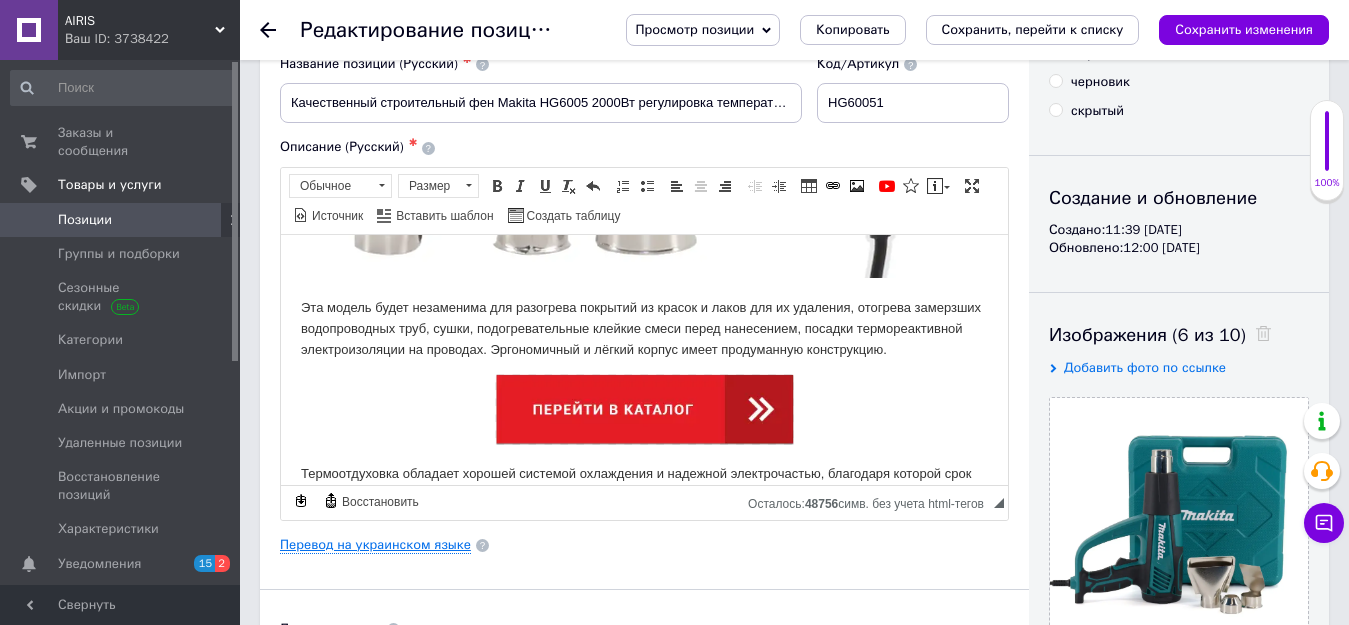 click on "Перевод на украинском языке" at bounding box center [375, 545] 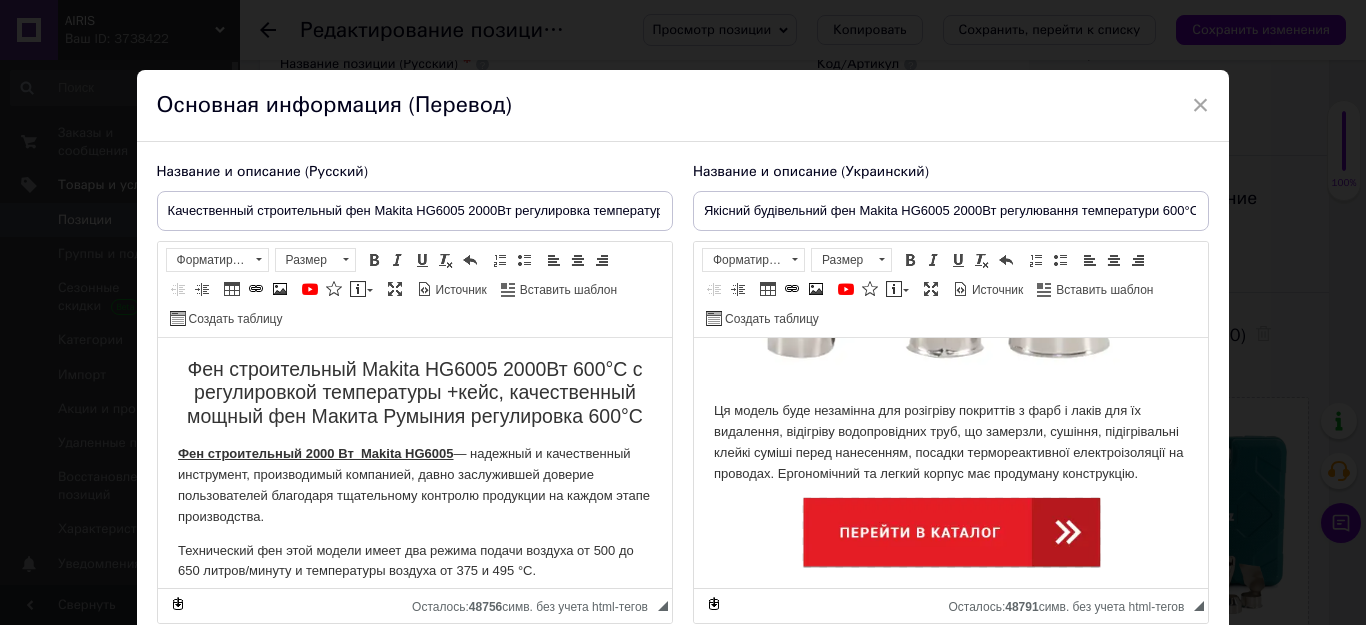 scroll, scrollTop: 900, scrollLeft: 0, axis: vertical 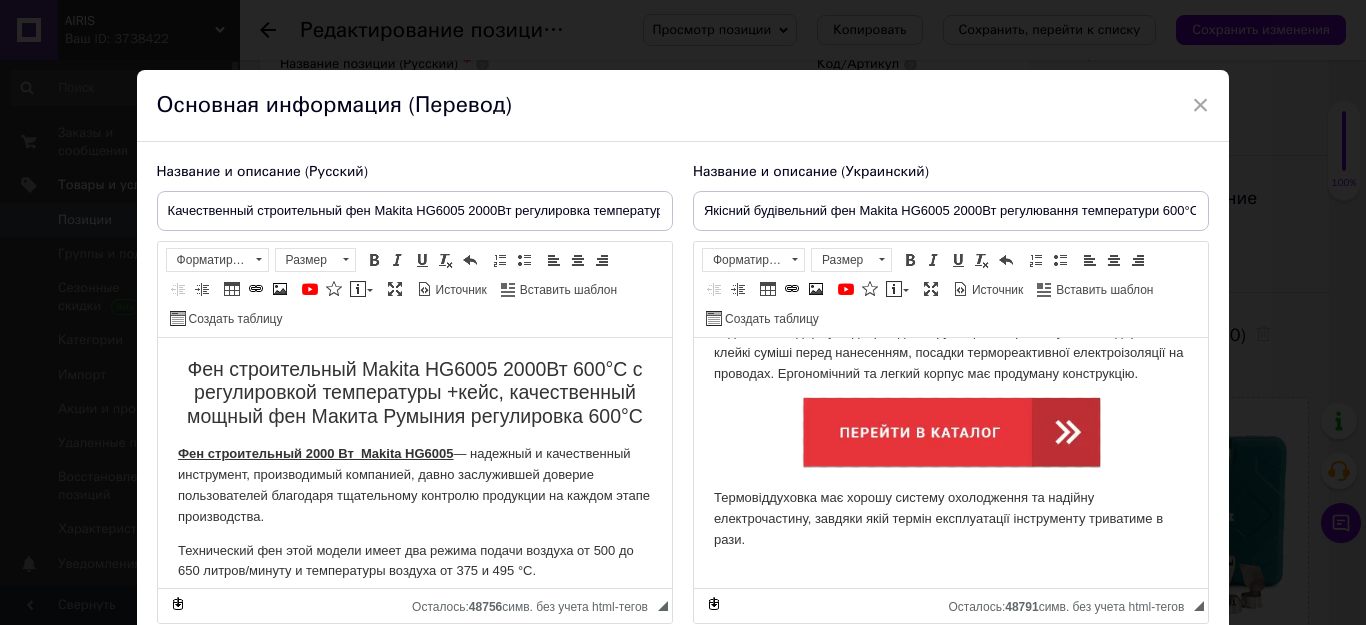 click at bounding box center [950, 432] 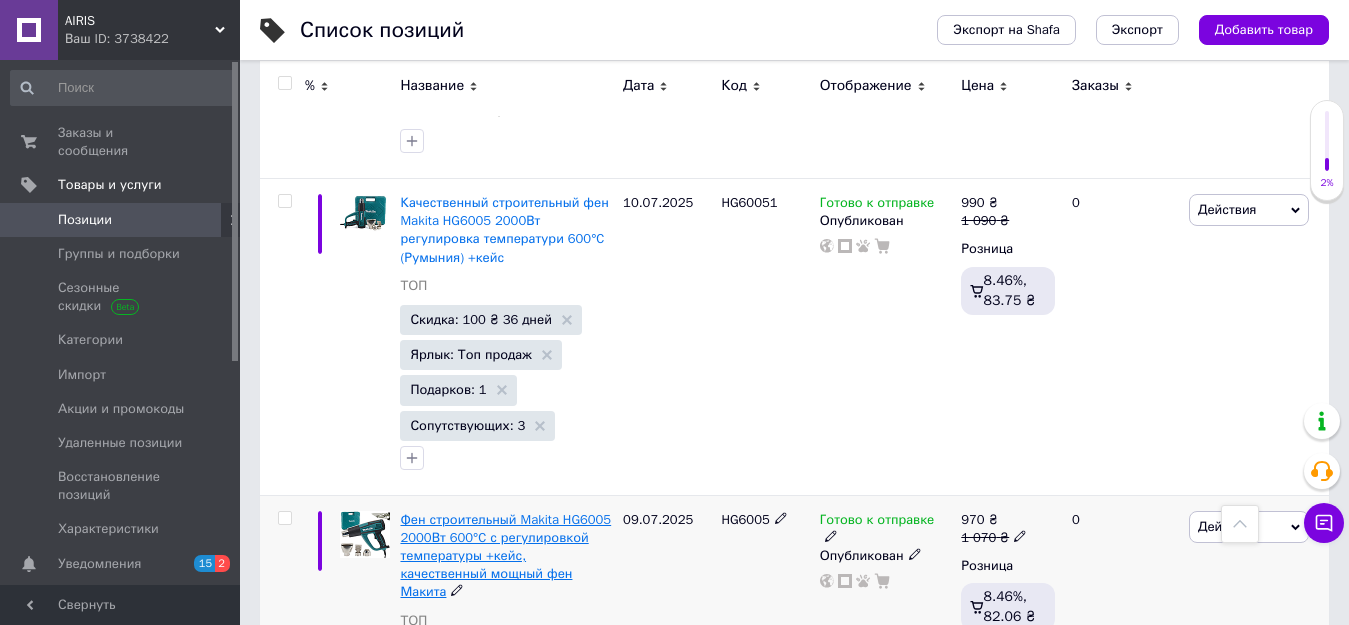 scroll, scrollTop: 500, scrollLeft: 0, axis: vertical 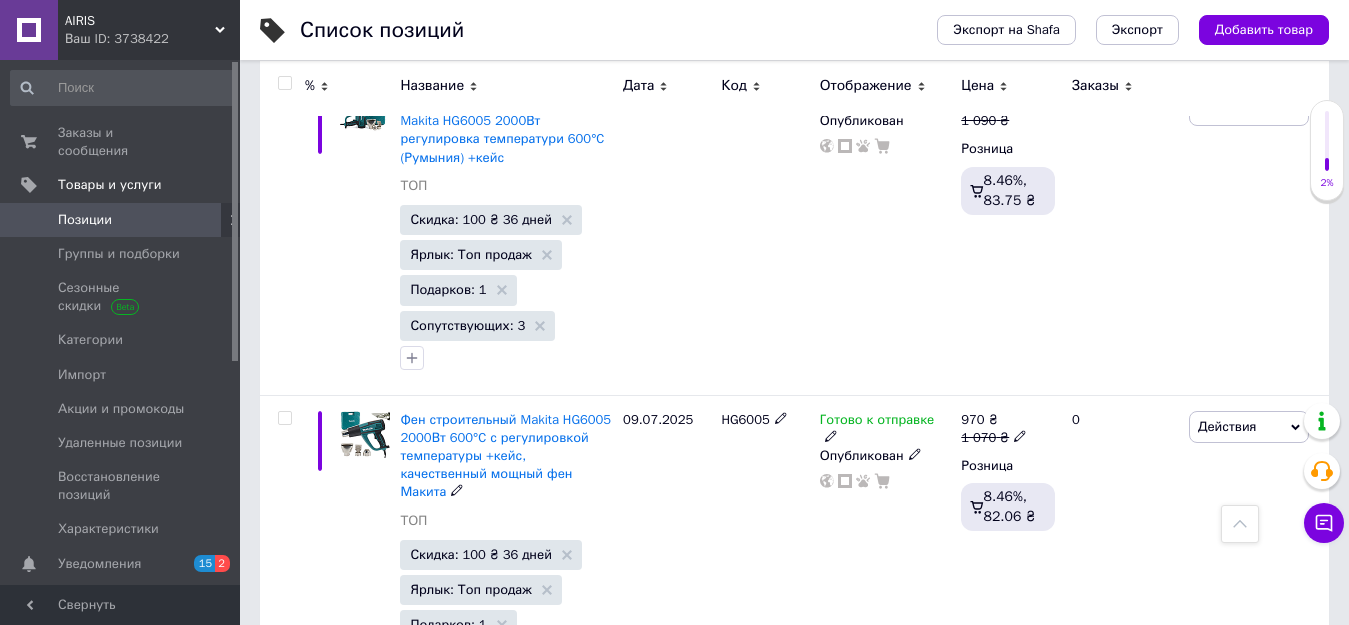 click on "Фен строительный Makita HG6005 2000Вт 600°C с регулировкой температуры +кейс, качественный мощный фен Макита" at bounding box center [505, 456] 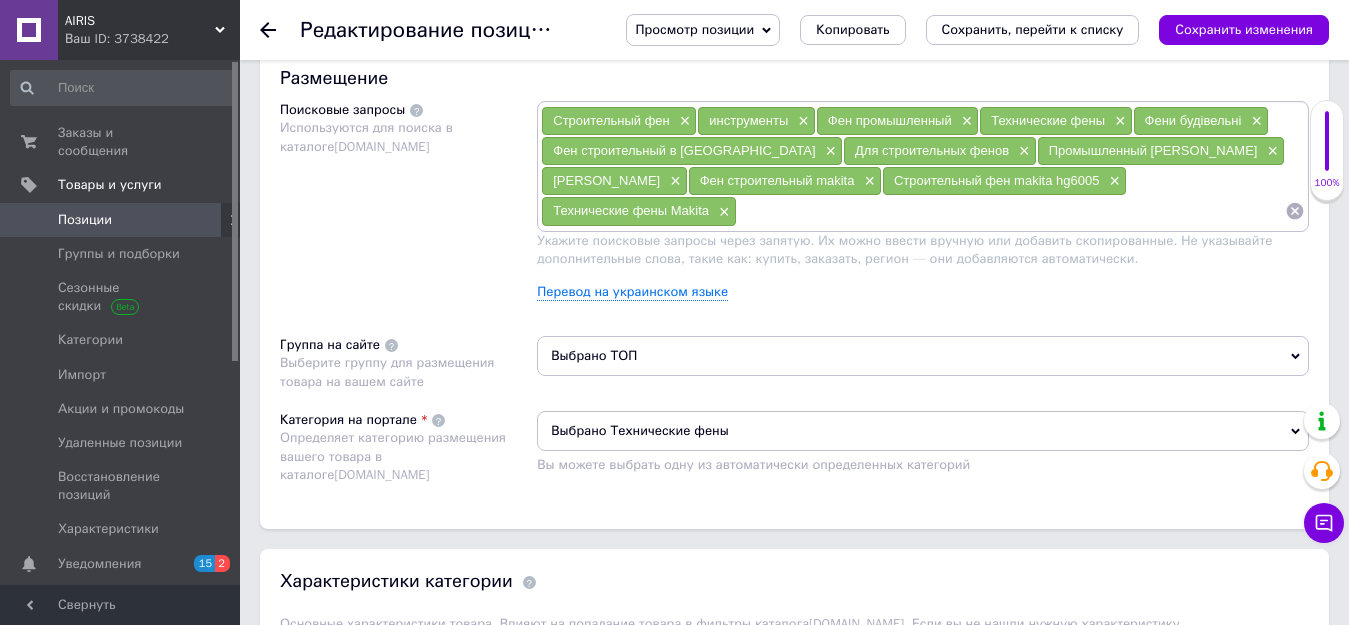 scroll, scrollTop: 1200, scrollLeft: 0, axis: vertical 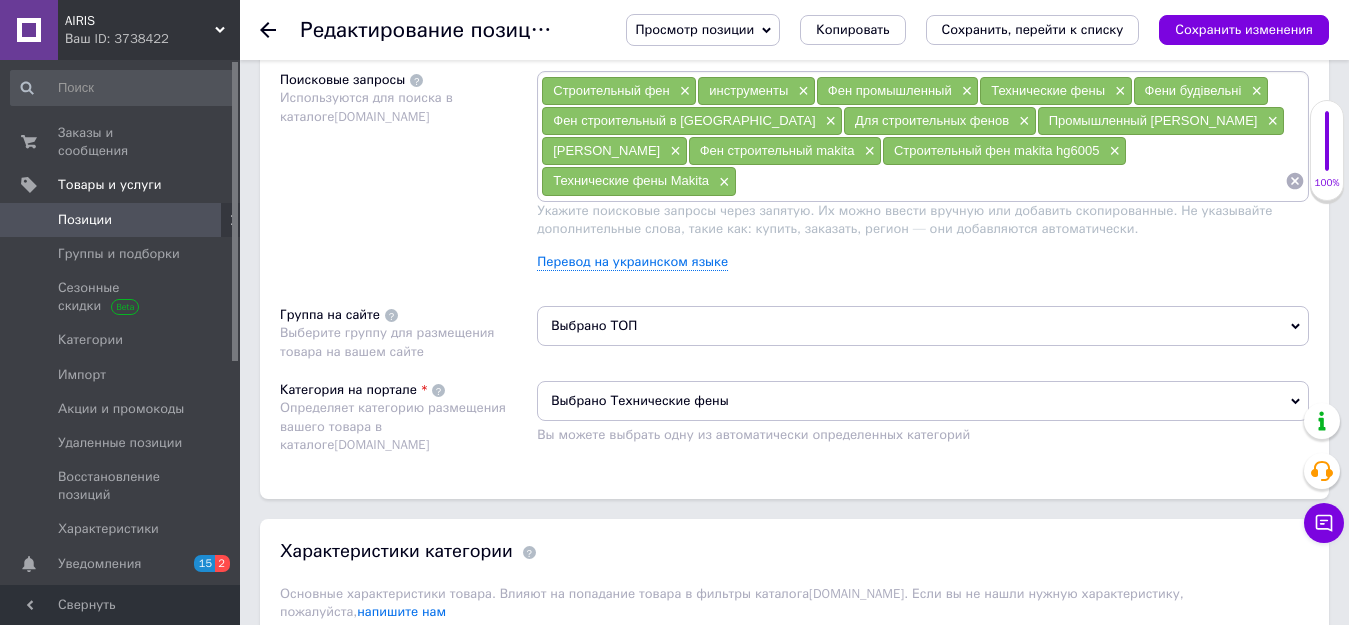 click on "Выбрано ТОП" at bounding box center [923, 326] 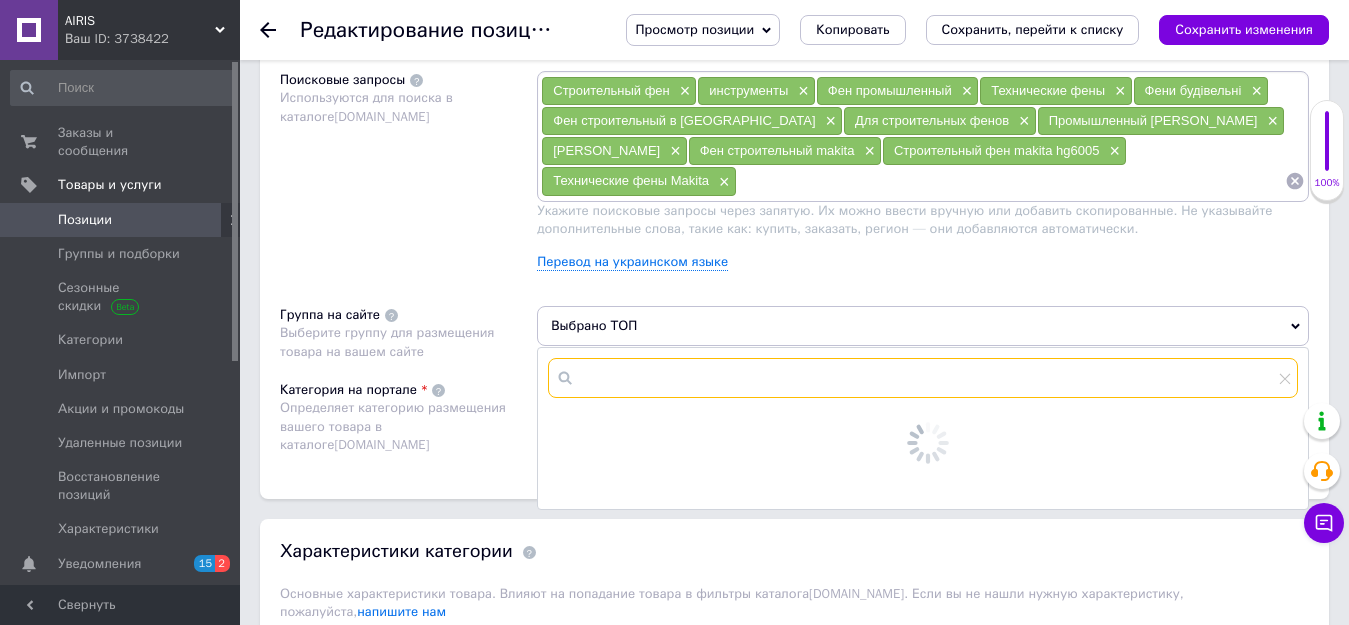 click at bounding box center [923, 378] 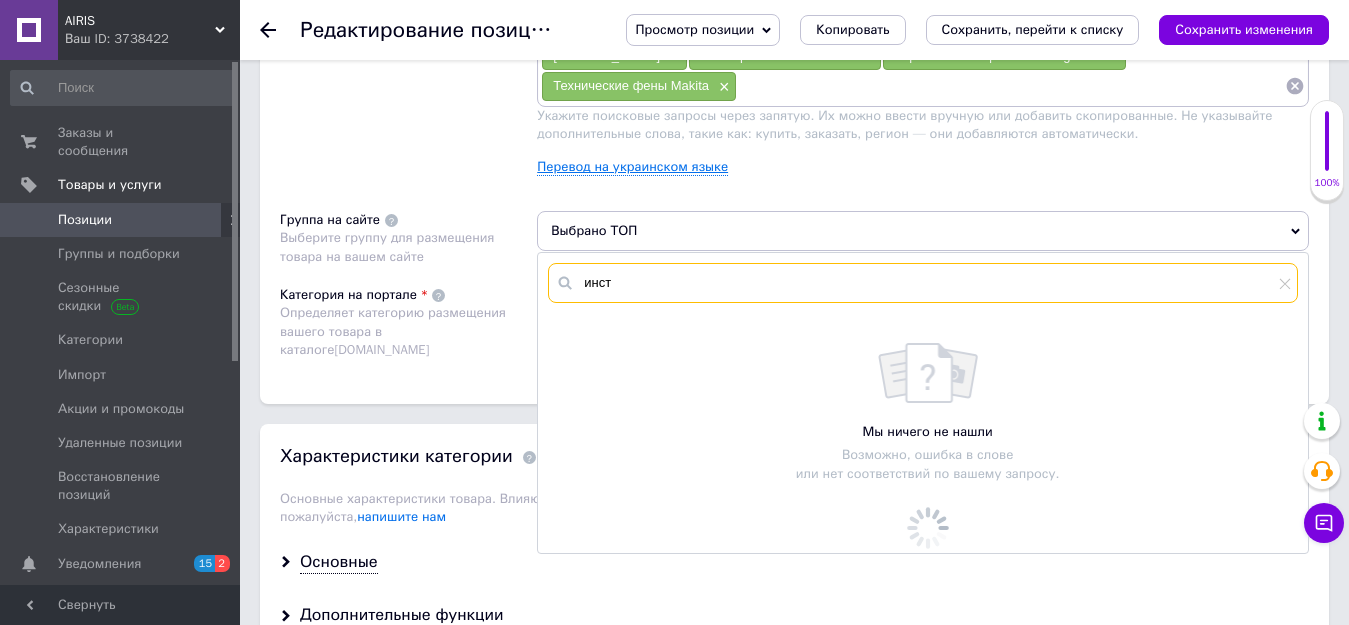 scroll, scrollTop: 1300, scrollLeft: 0, axis: vertical 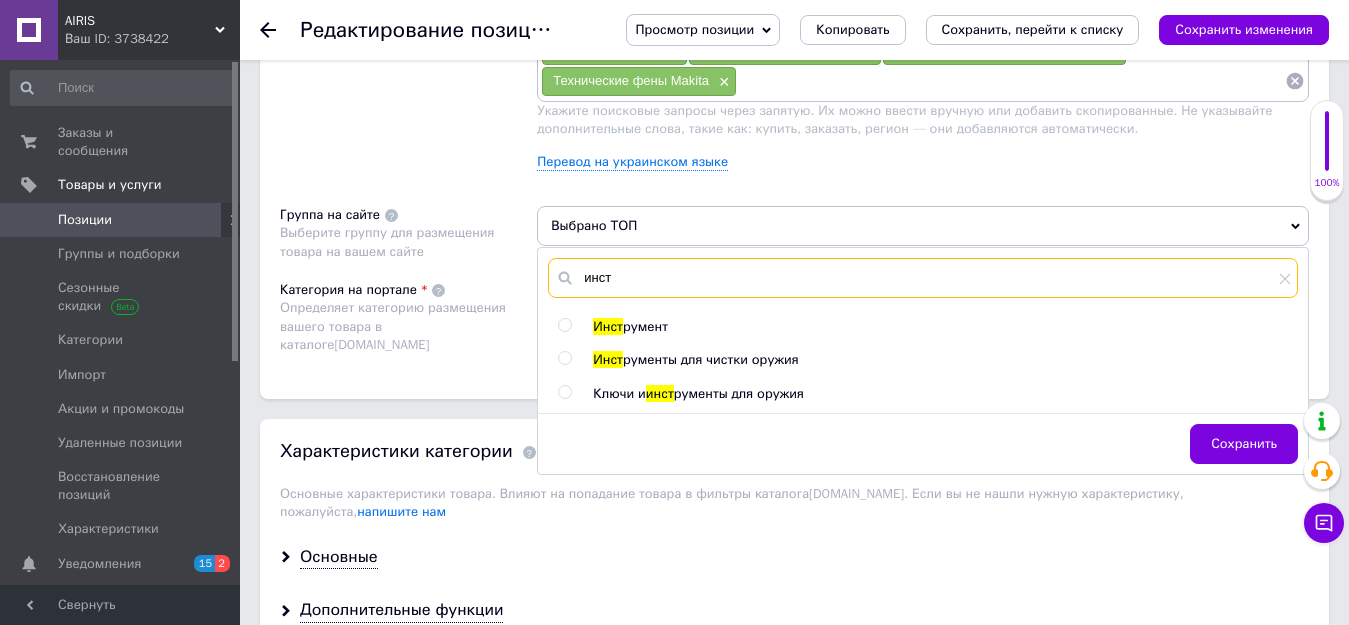 type on "инст" 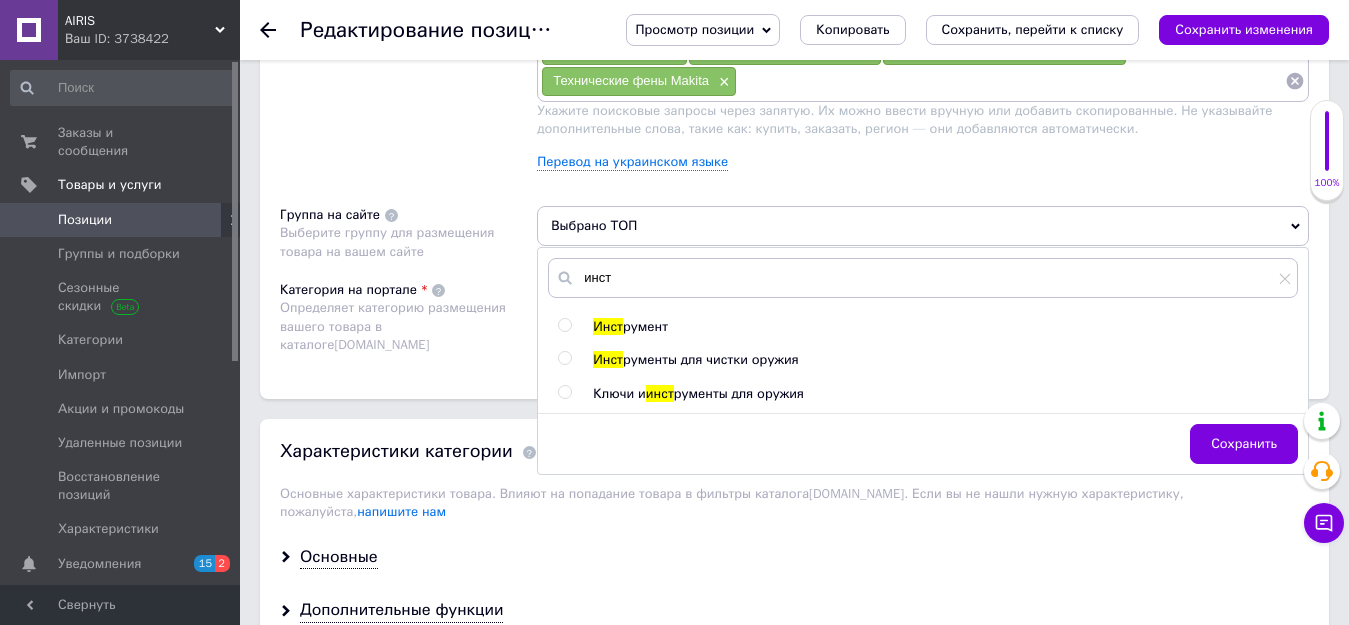 drag, startPoint x: 631, startPoint y: 330, endPoint x: 643, endPoint y: 328, distance: 12.165525 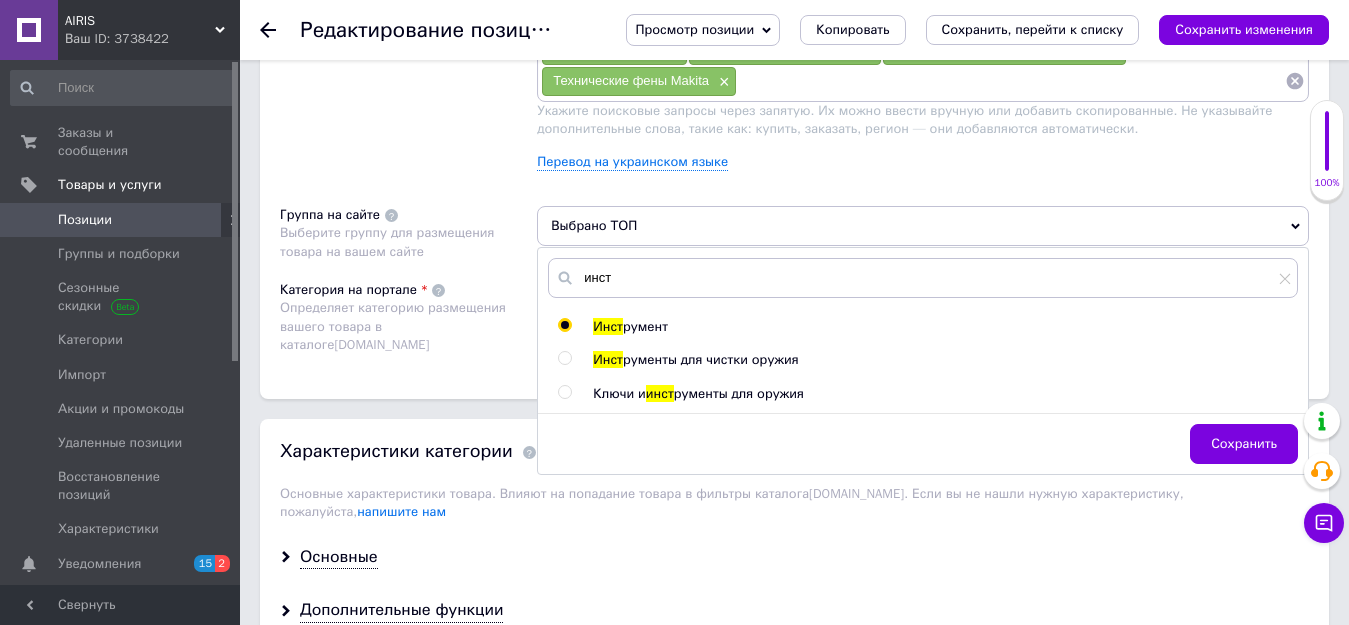radio on "true" 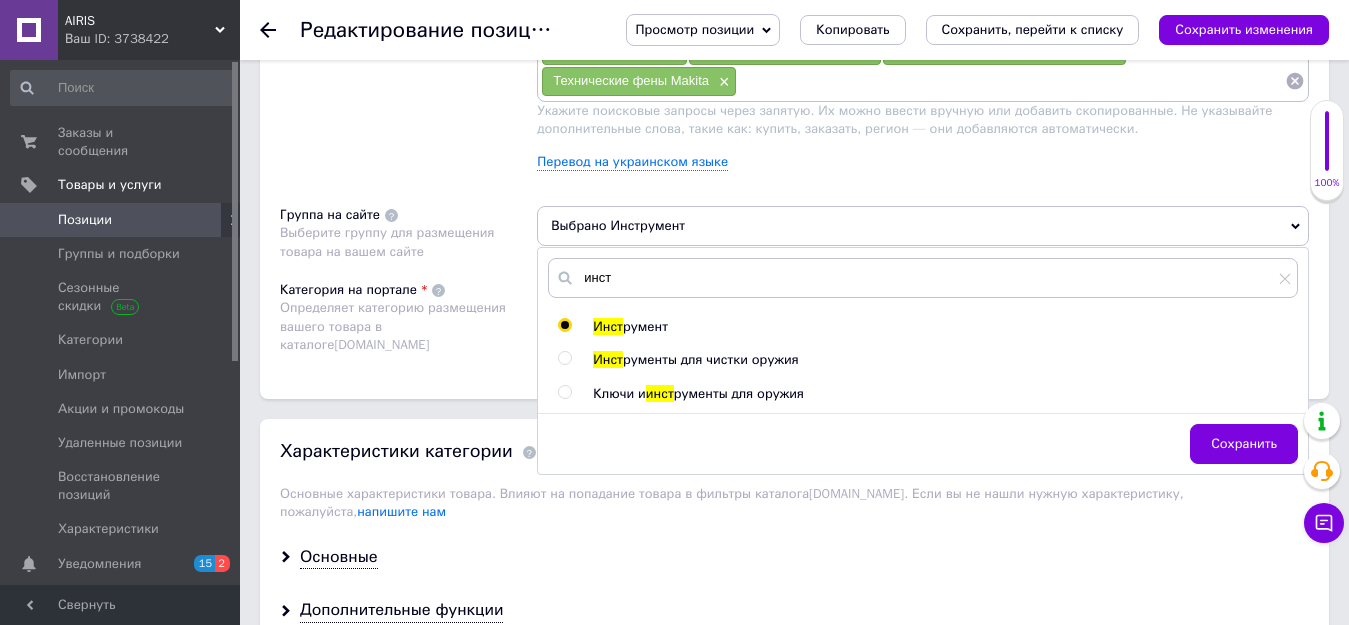 click on "Сохранить" at bounding box center [1244, 444] 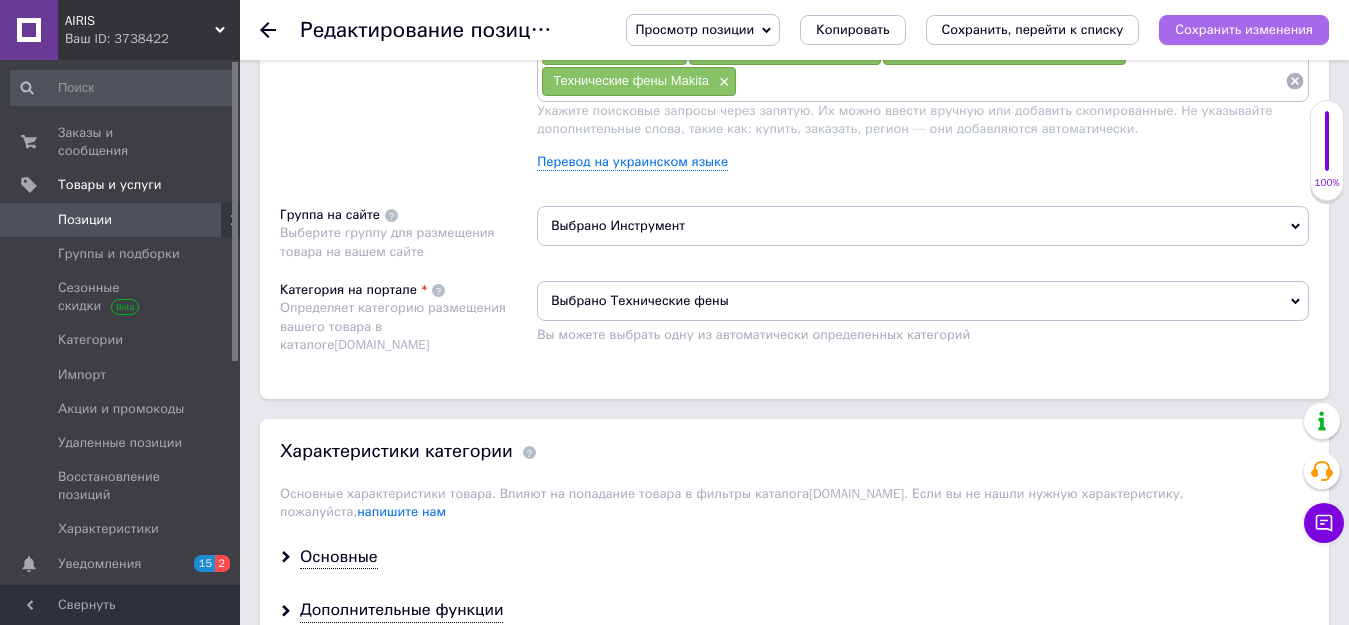 click on "Сохранить изменения" at bounding box center [1244, 29] 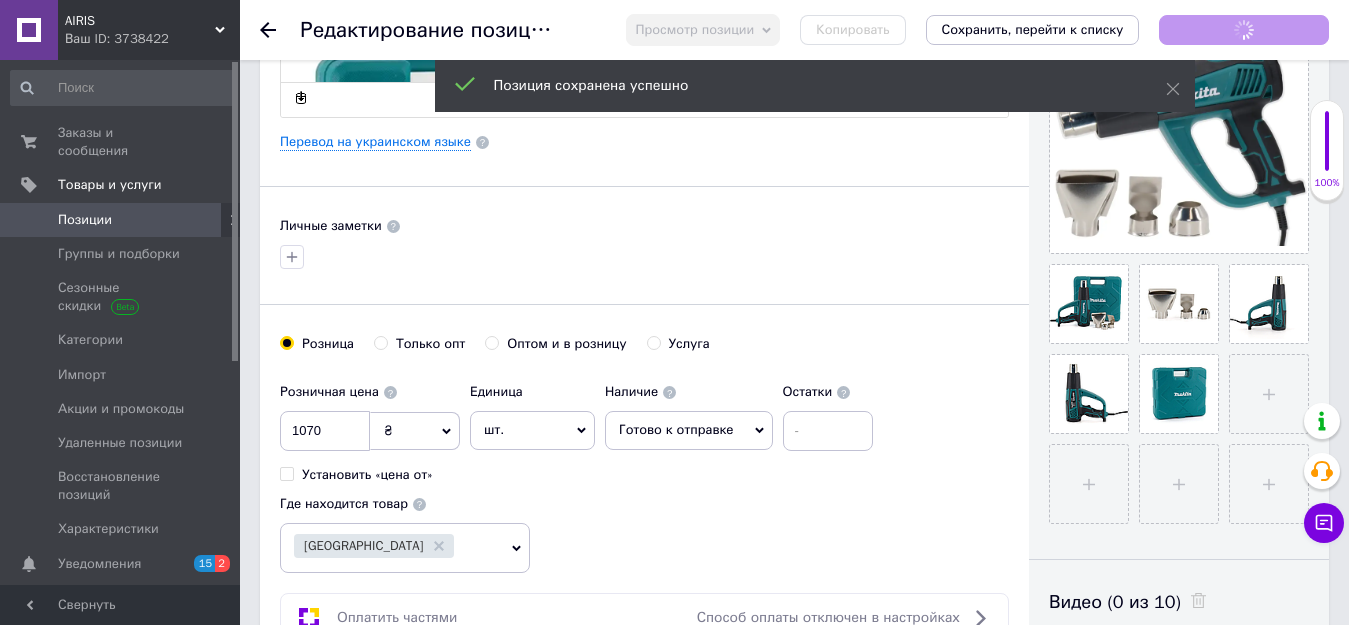 scroll, scrollTop: 500, scrollLeft: 0, axis: vertical 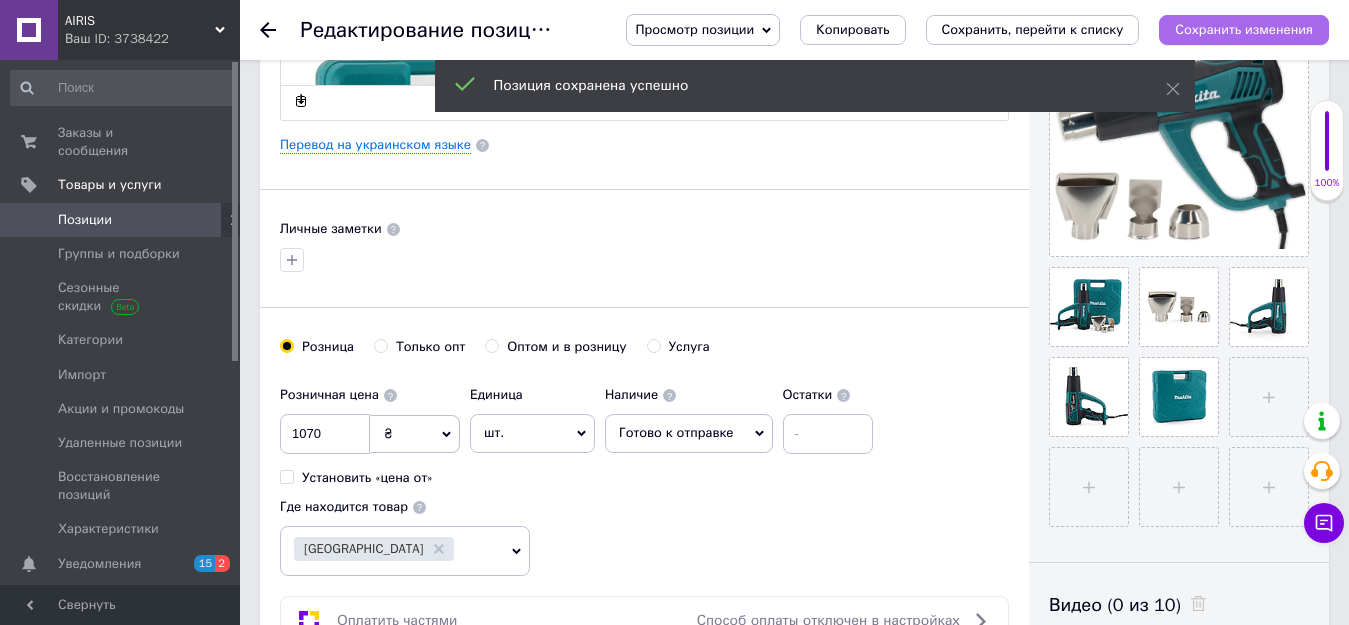 click on "Сохранить изменения" at bounding box center [1244, 30] 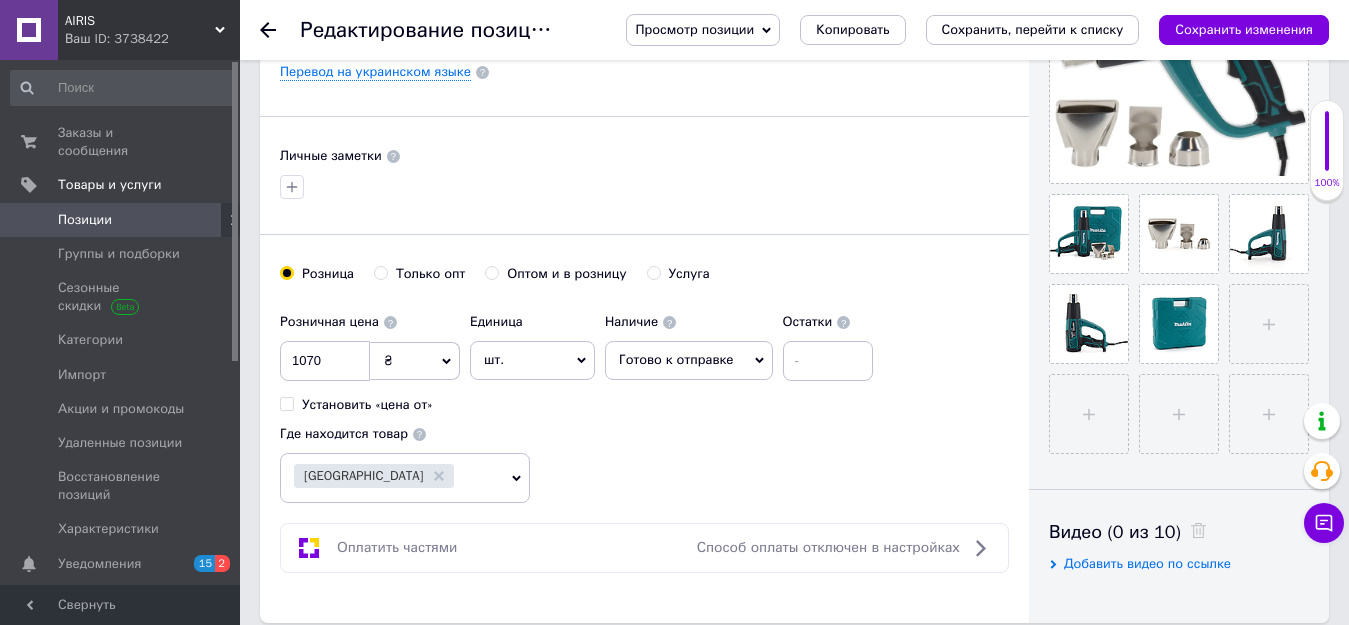 scroll, scrollTop: 500, scrollLeft: 0, axis: vertical 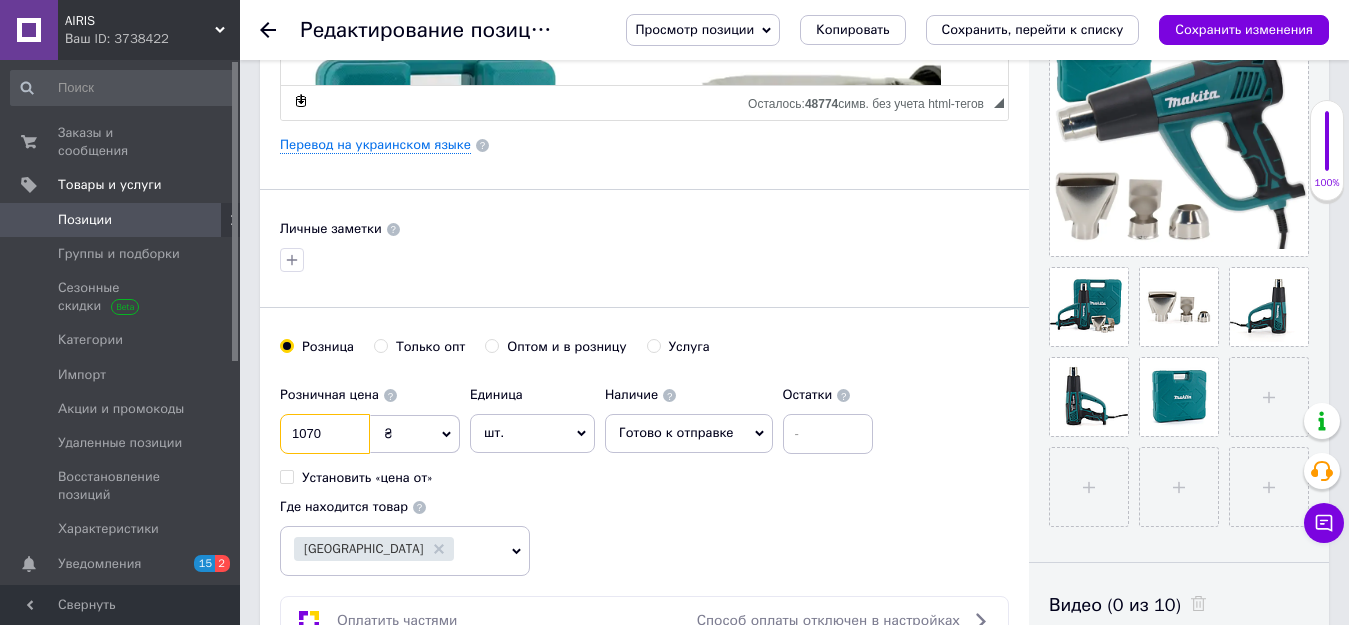 drag, startPoint x: 318, startPoint y: 425, endPoint x: 306, endPoint y: 424, distance: 12.0415945 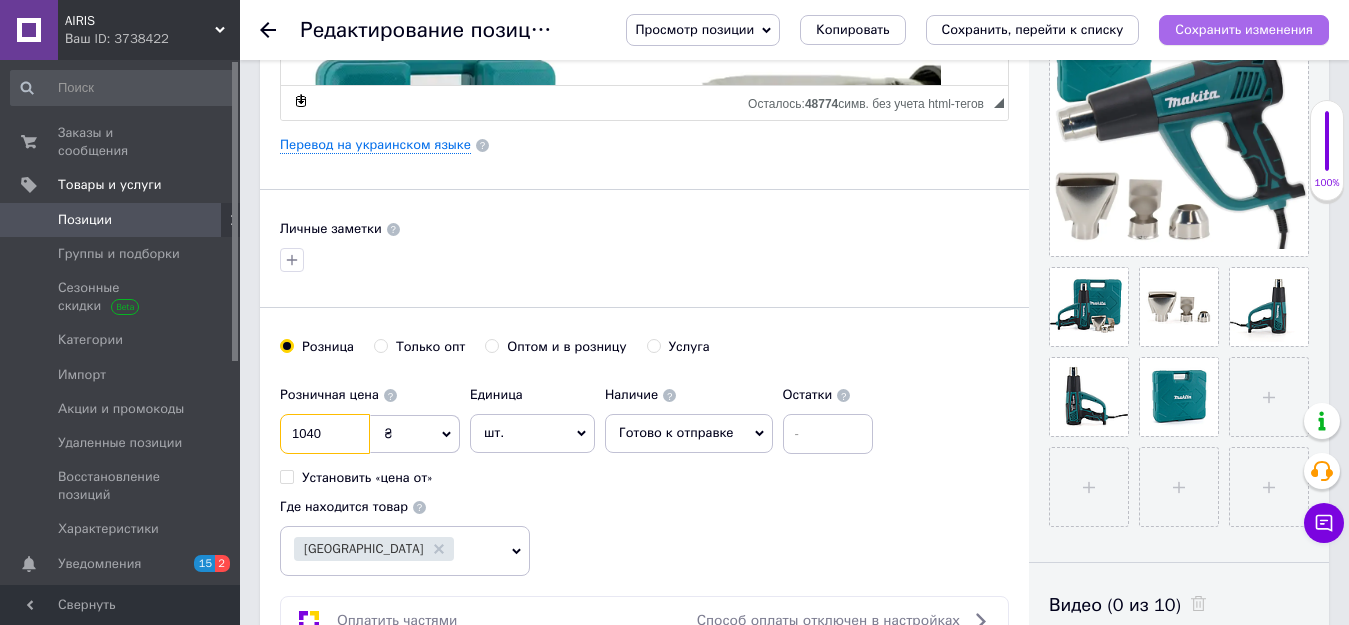 type on "1040" 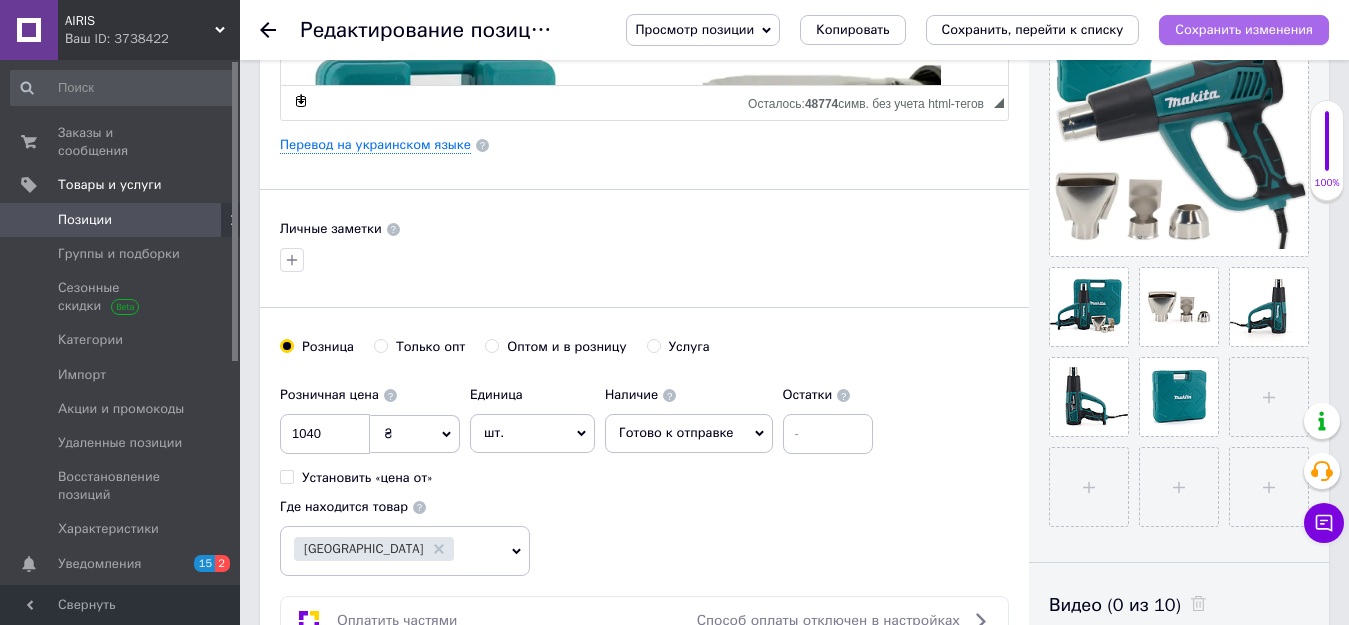 click on "Сохранить изменения" at bounding box center (1244, 29) 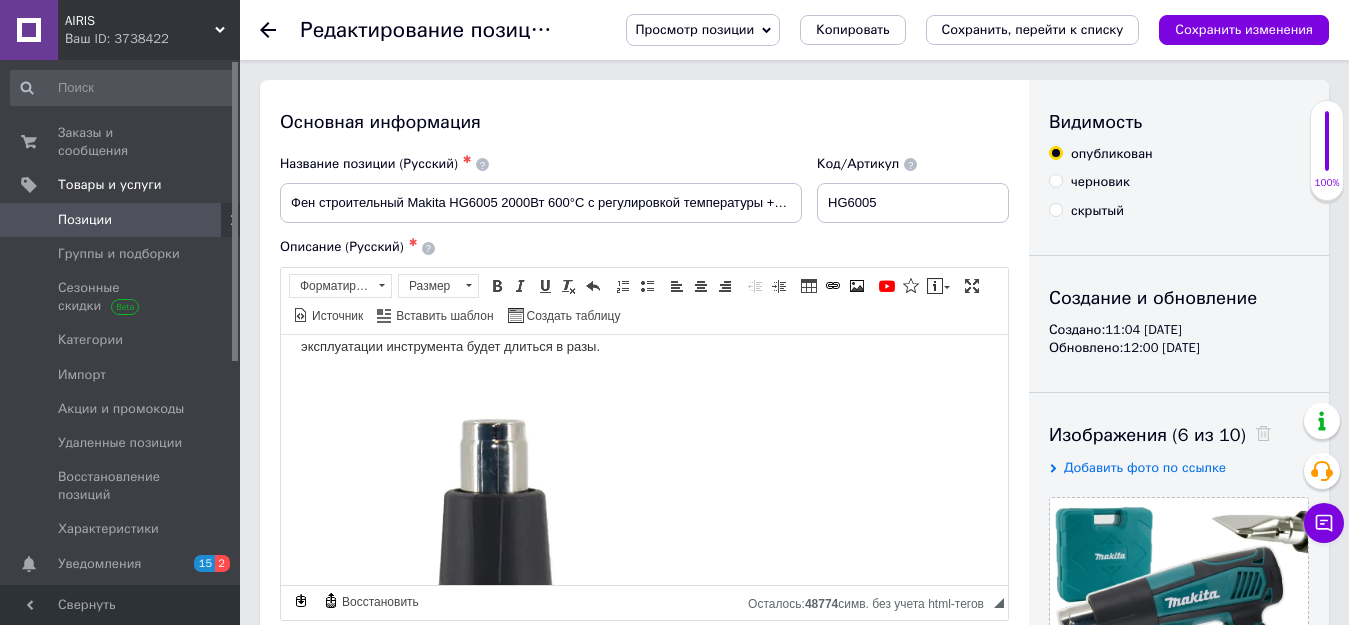 scroll, scrollTop: 800, scrollLeft: 0, axis: vertical 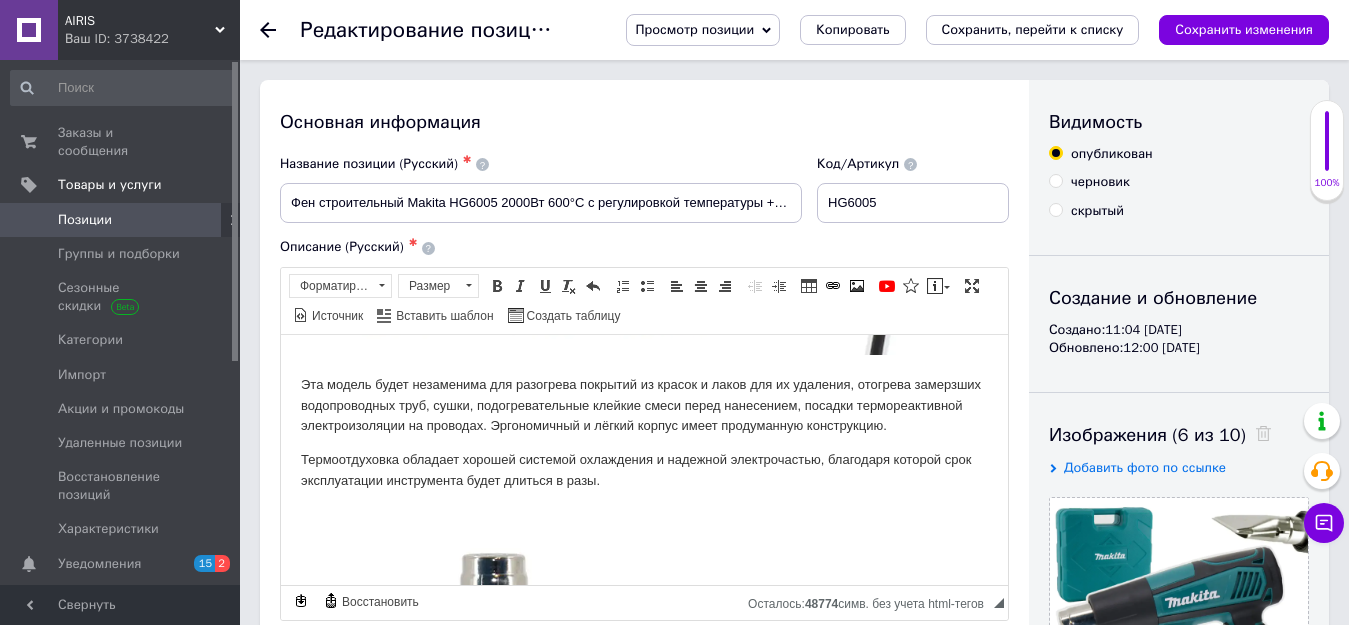 click on "Эта модель будет незаменима для разогрева покрытий из красок и лаков для их удаления, отогрева замерзших водопроводных труб, сушки, подогревательные клейкие смеси перед нанесением, посадки термореактивной электроизоляции на проводах. Эргономичный и лёгкий корпус имеет продуманную конструкцию." at bounding box center (644, 405) 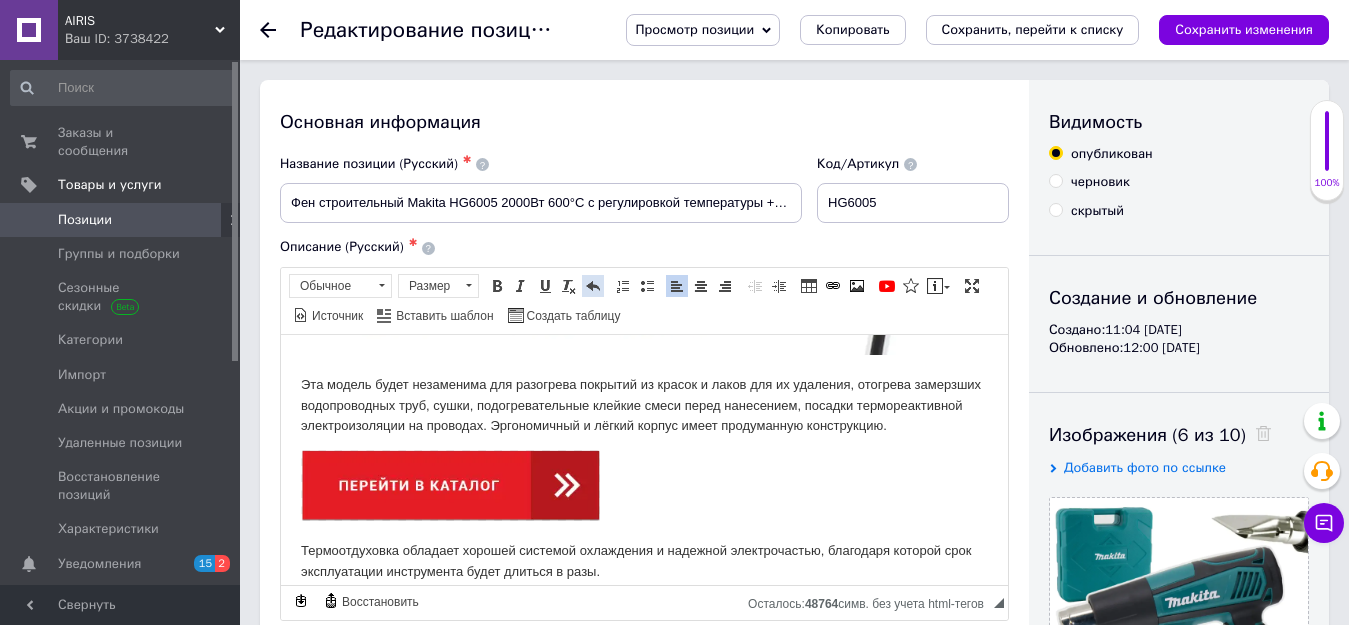 click at bounding box center (593, 286) 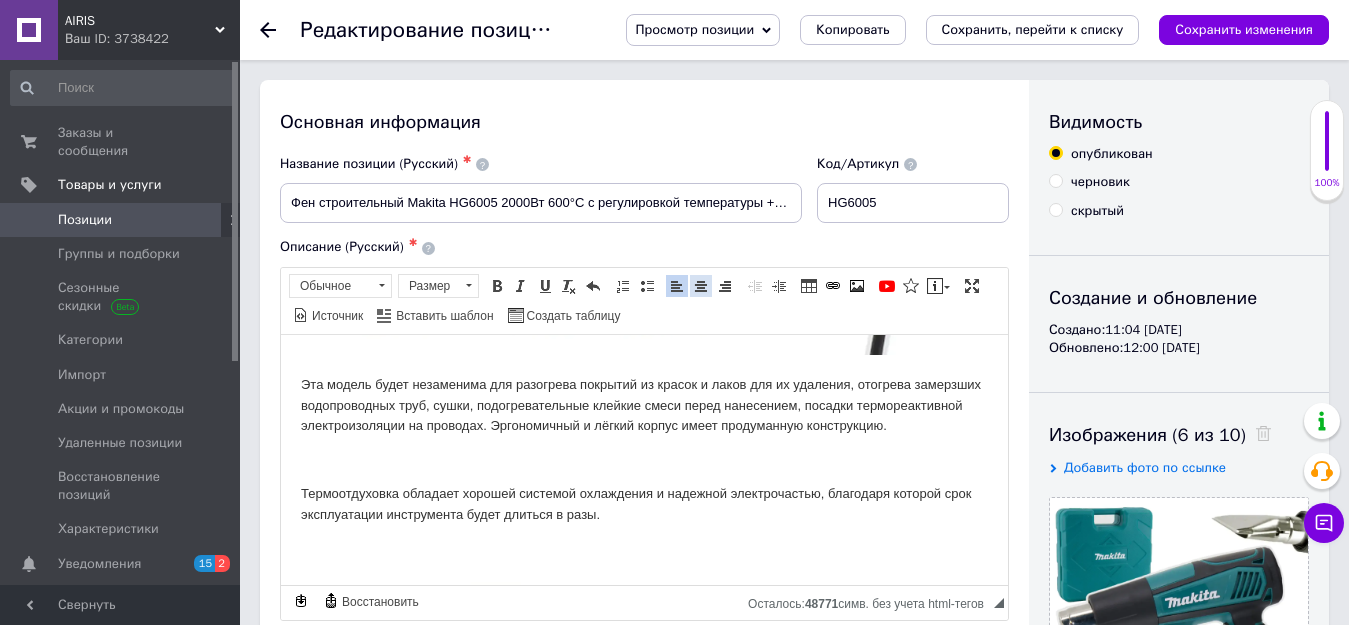 click at bounding box center (701, 286) 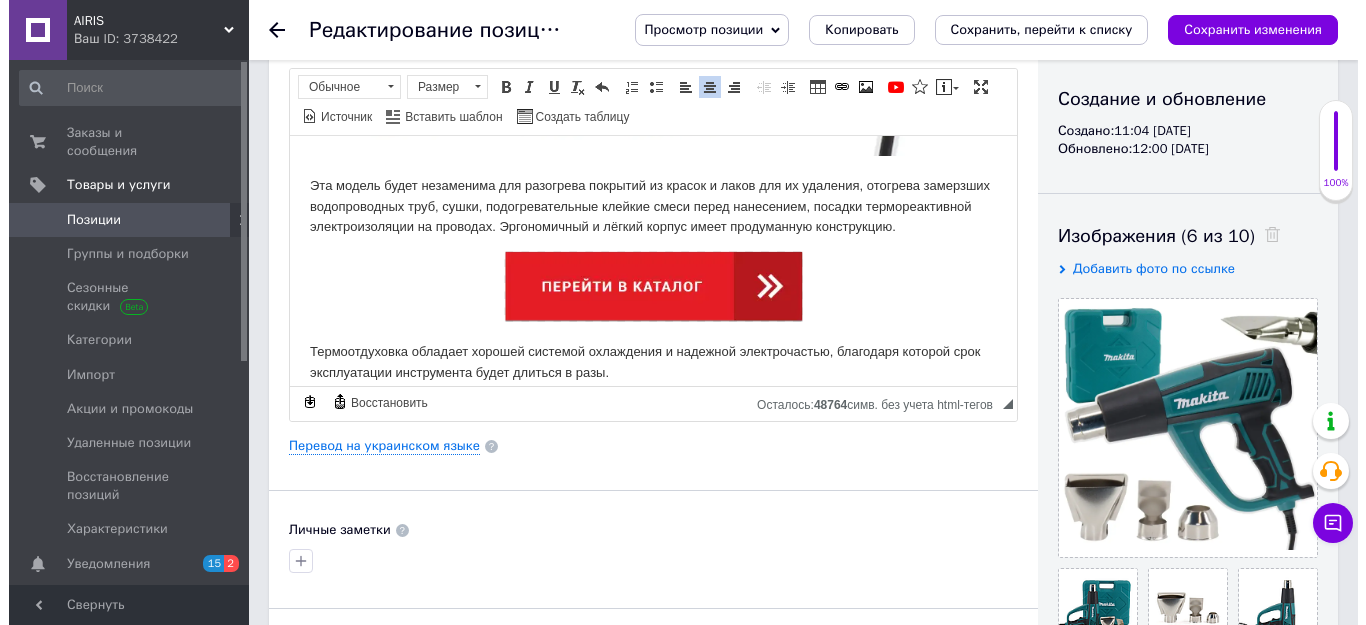 scroll, scrollTop: 200, scrollLeft: 0, axis: vertical 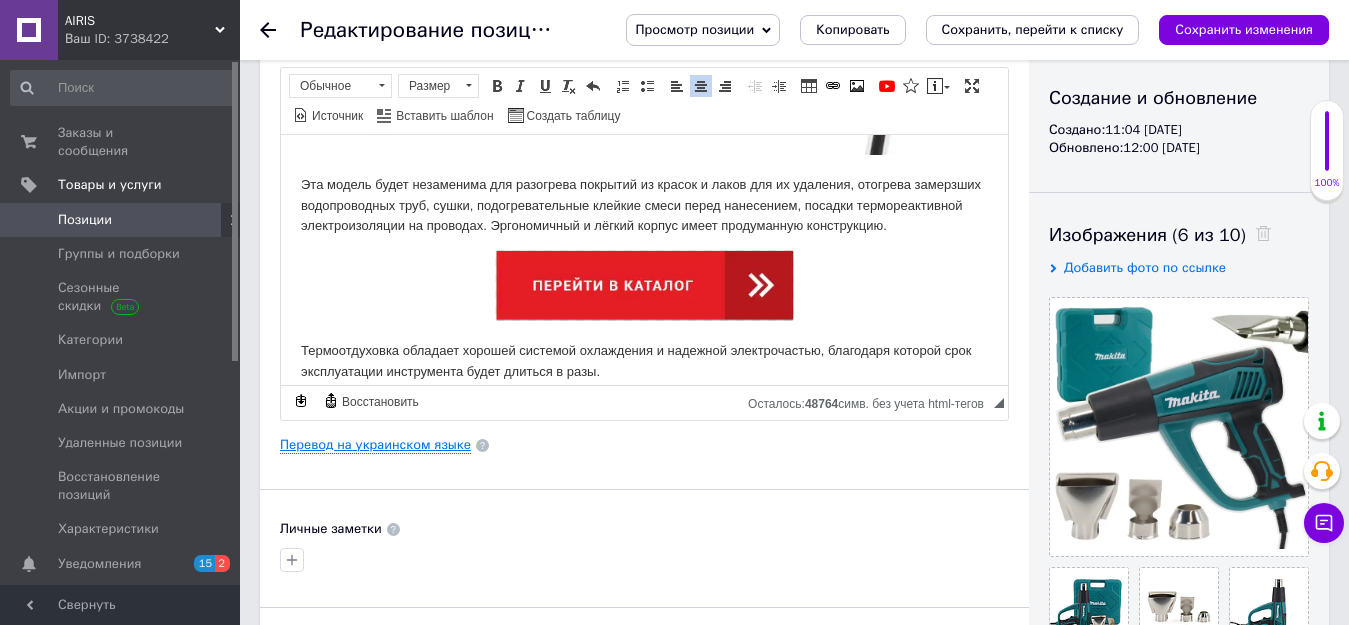 click on "Перевод на украинском языке" at bounding box center (375, 445) 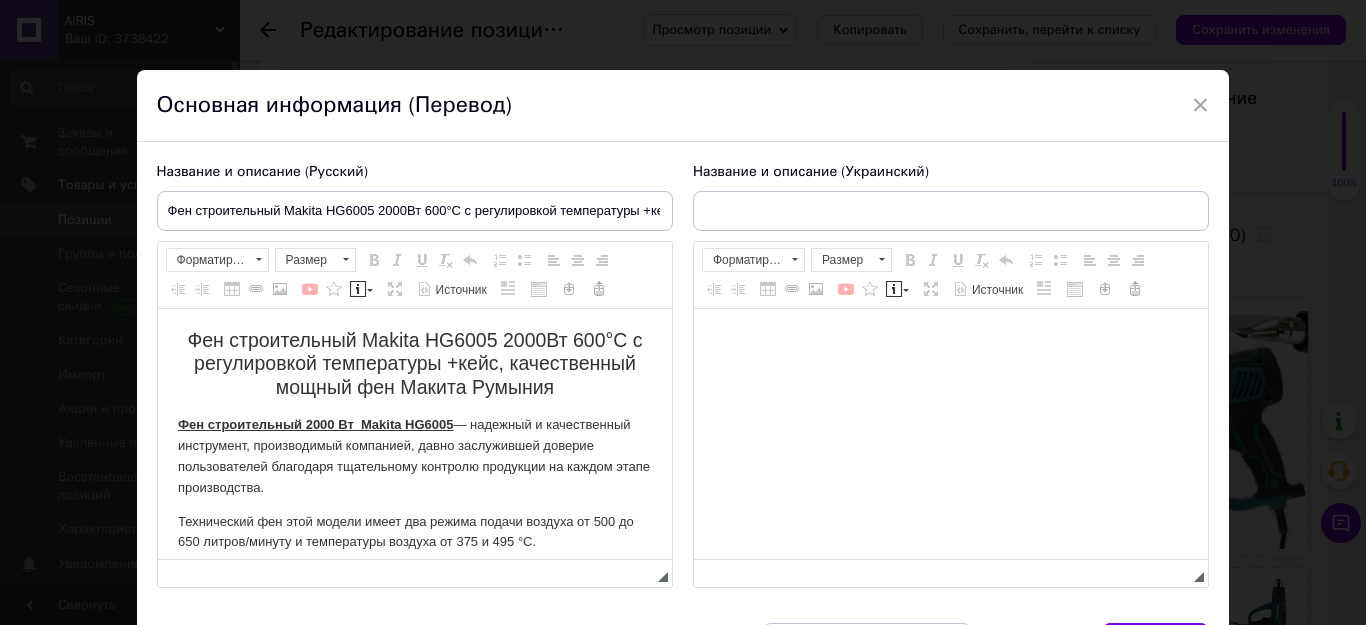 scroll, scrollTop: 0, scrollLeft: 0, axis: both 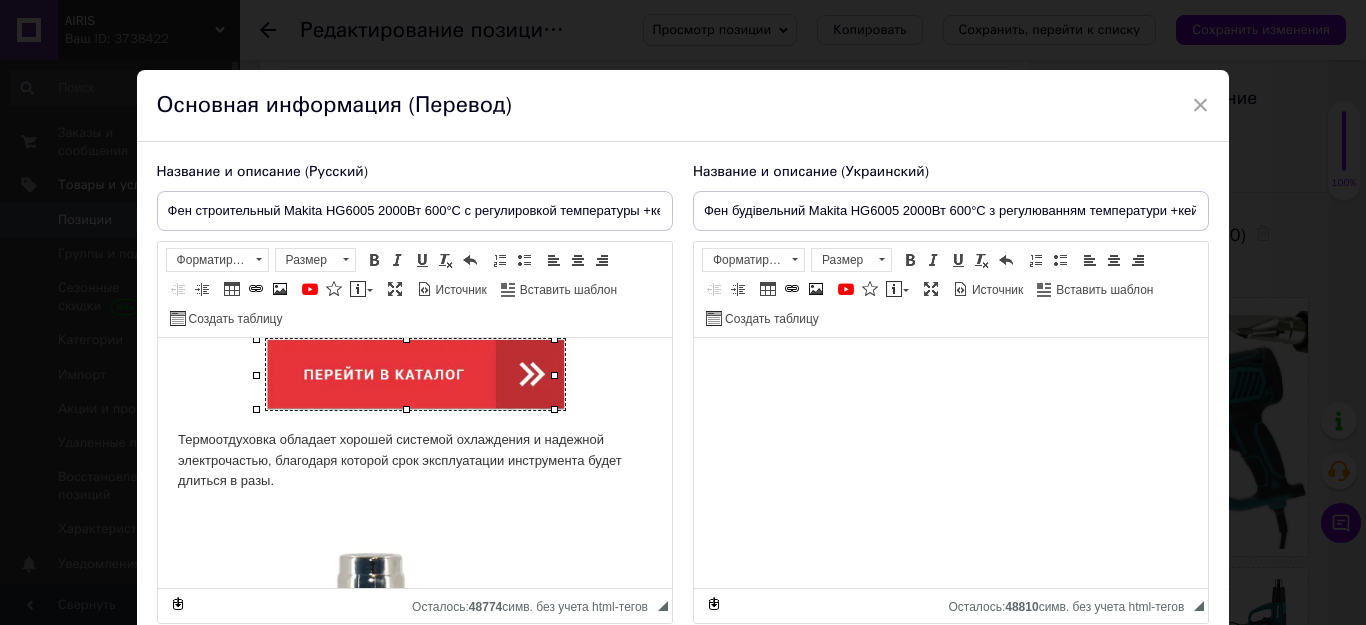 click at bounding box center (414, 374) 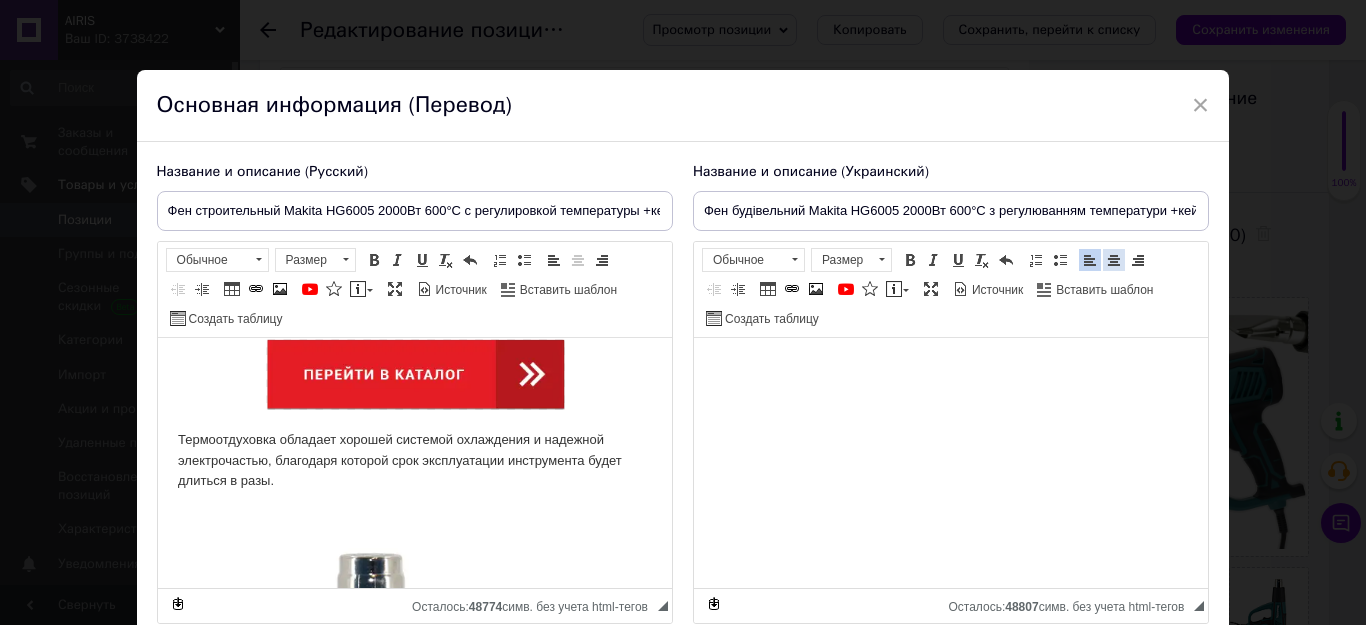 click at bounding box center [1114, 260] 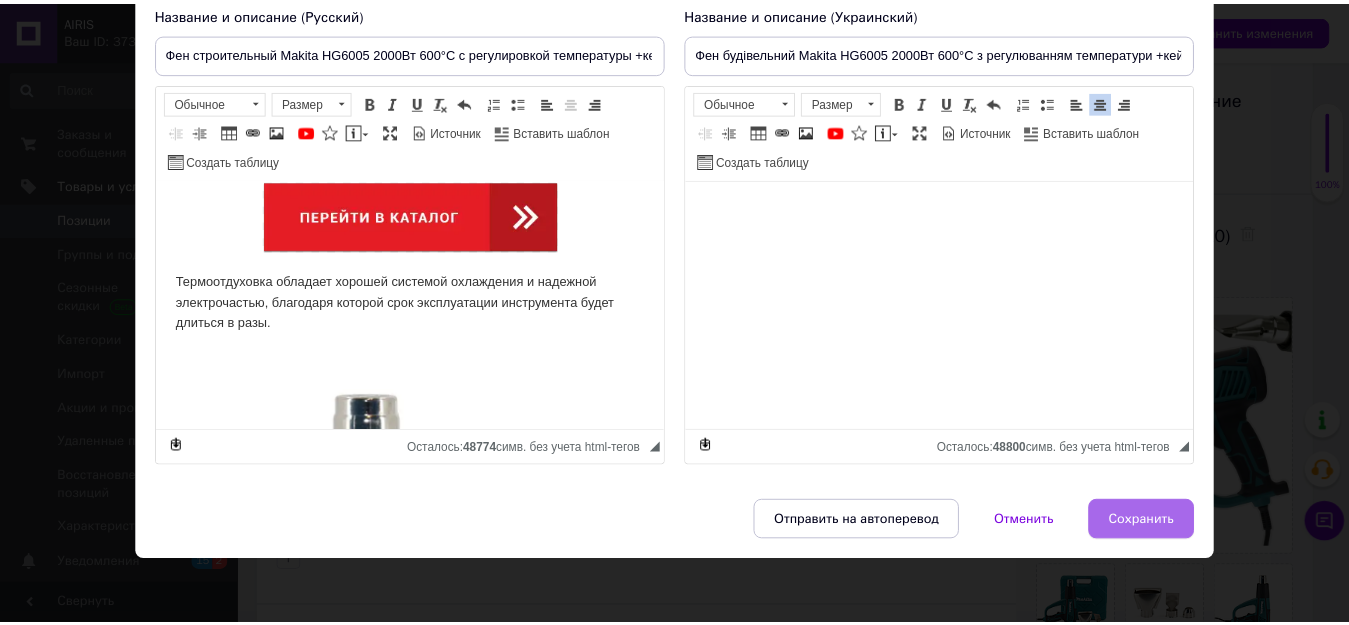 scroll, scrollTop: 164, scrollLeft: 0, axis: vertical 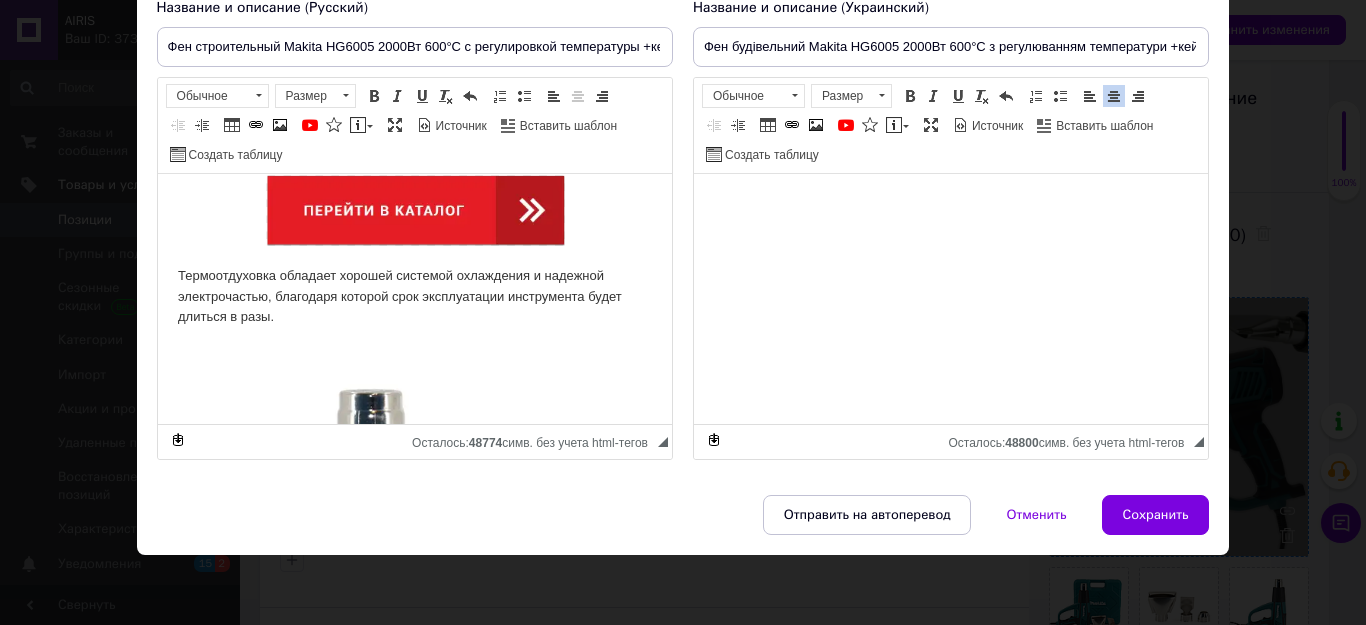 drag, startPoint x: 1136, startPoint y: 526, endPoint x: 1126, endPoint y: 520, distance: 11.661903 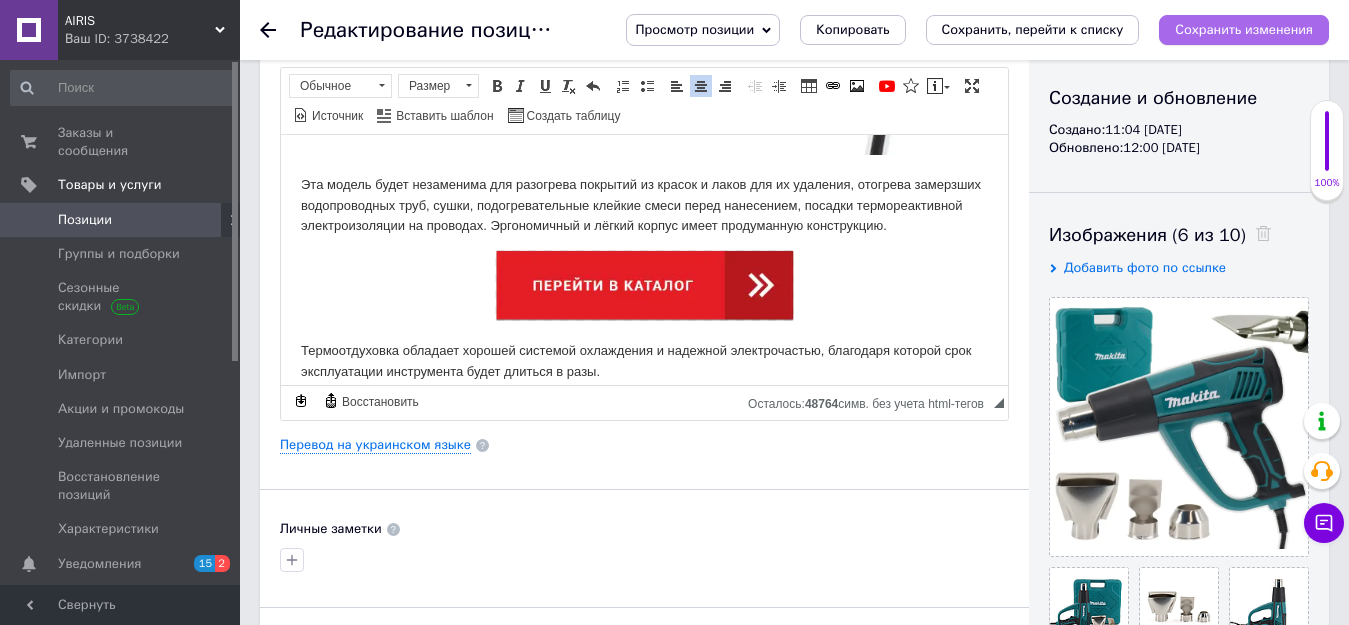 click on "Сохранить изменения" at bounding box center [1244, 29] 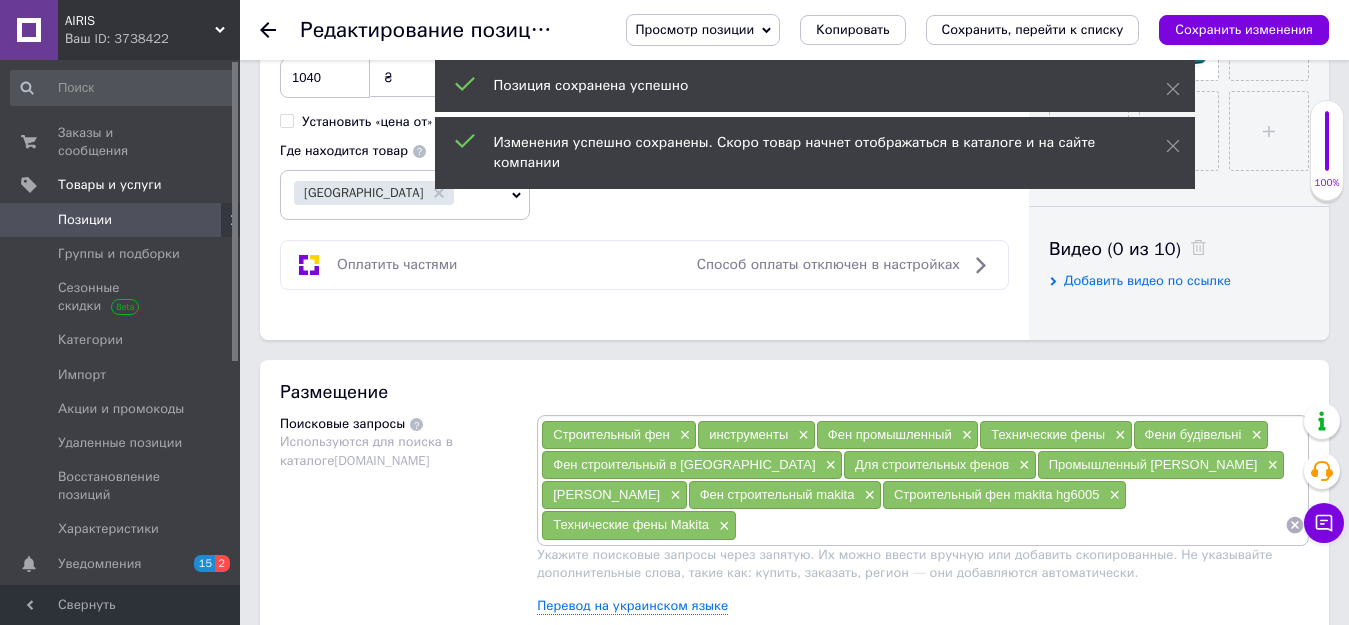 scroll, scrollTop: 900, scrollLeft: 0, axis: vertical 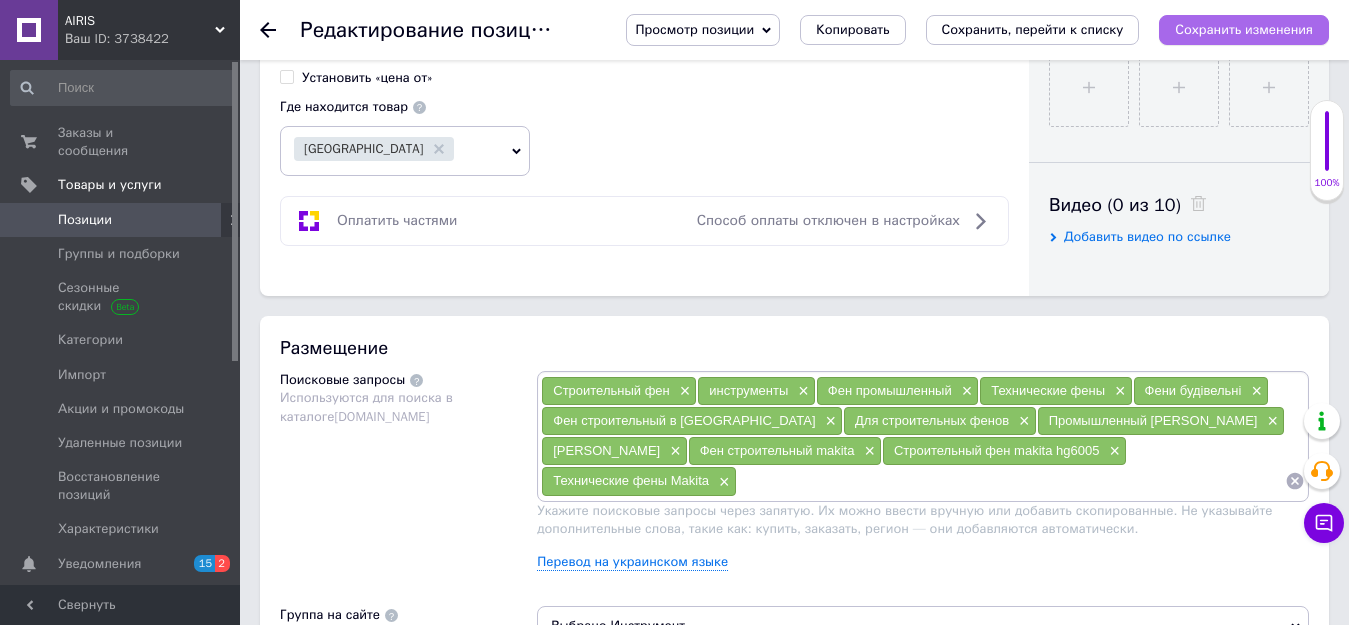click on "Сохранить изменения" at bounding box center (1244, 29) 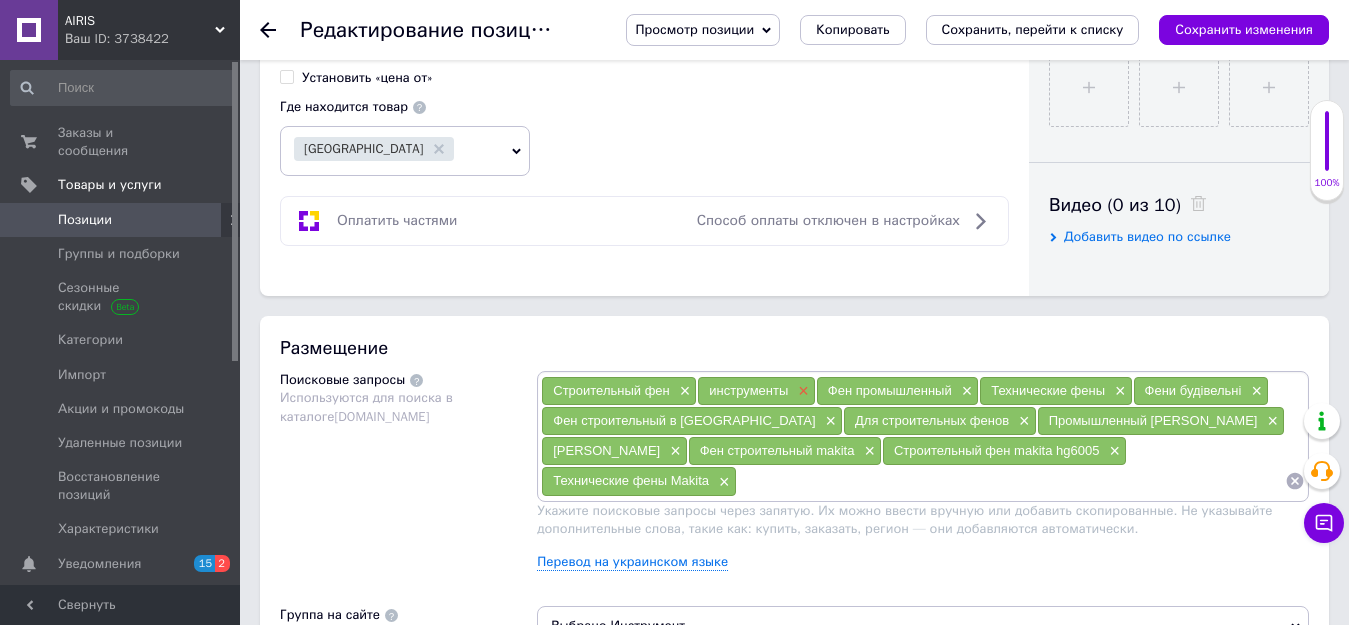 click on "×" at bounding box center [801, 391] 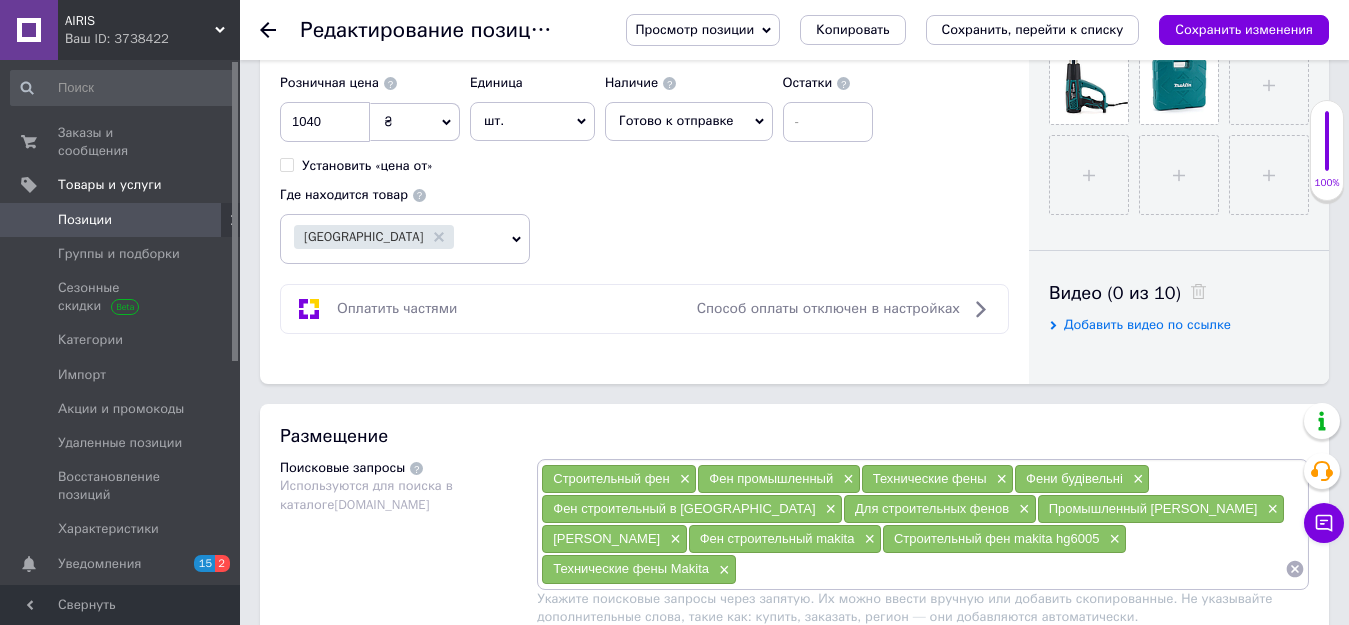 scroll, scrollTop: 800, scrollLeft: 0, axis: vertical 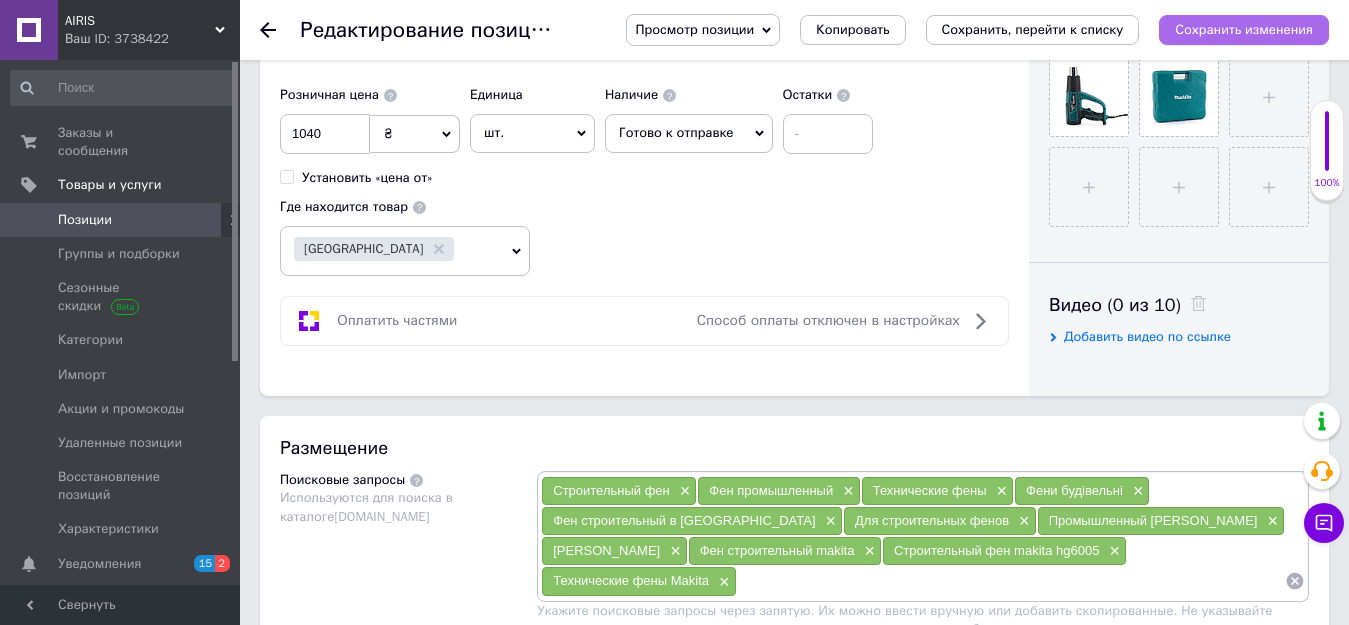 click on "Сохранить изменения" at bounding box center [1244, 29] 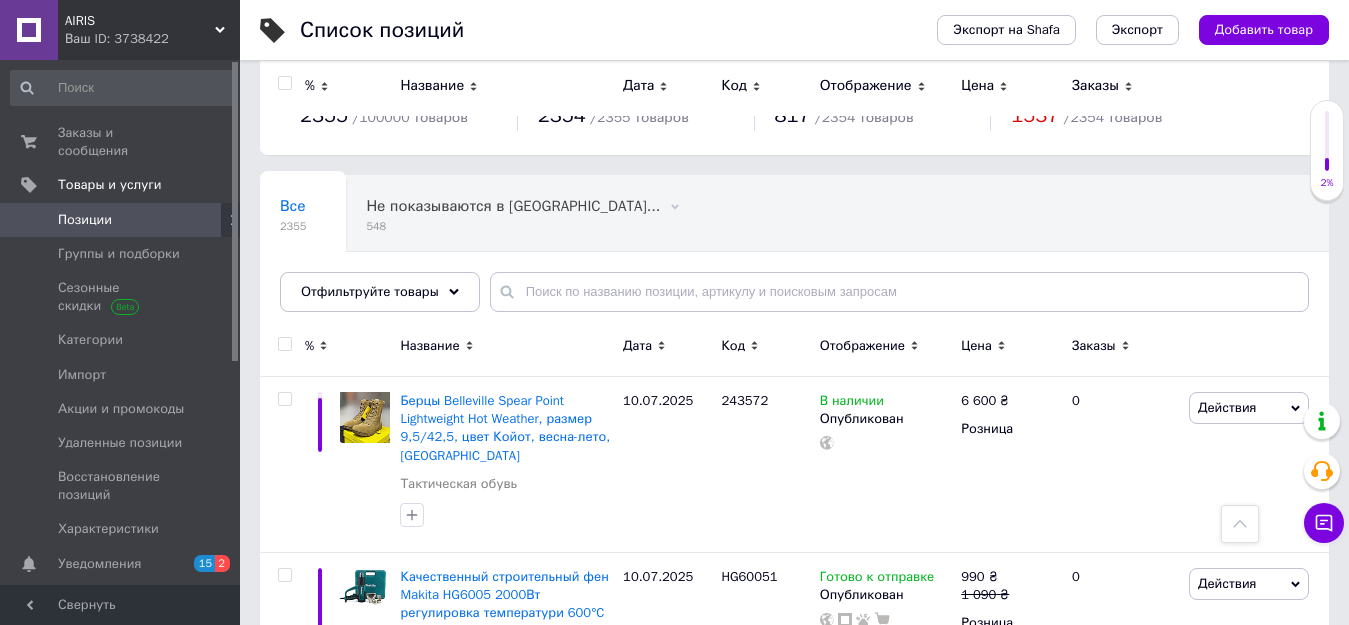 scroll, scrollTop: 0, scrollLeft: 0, axis: both 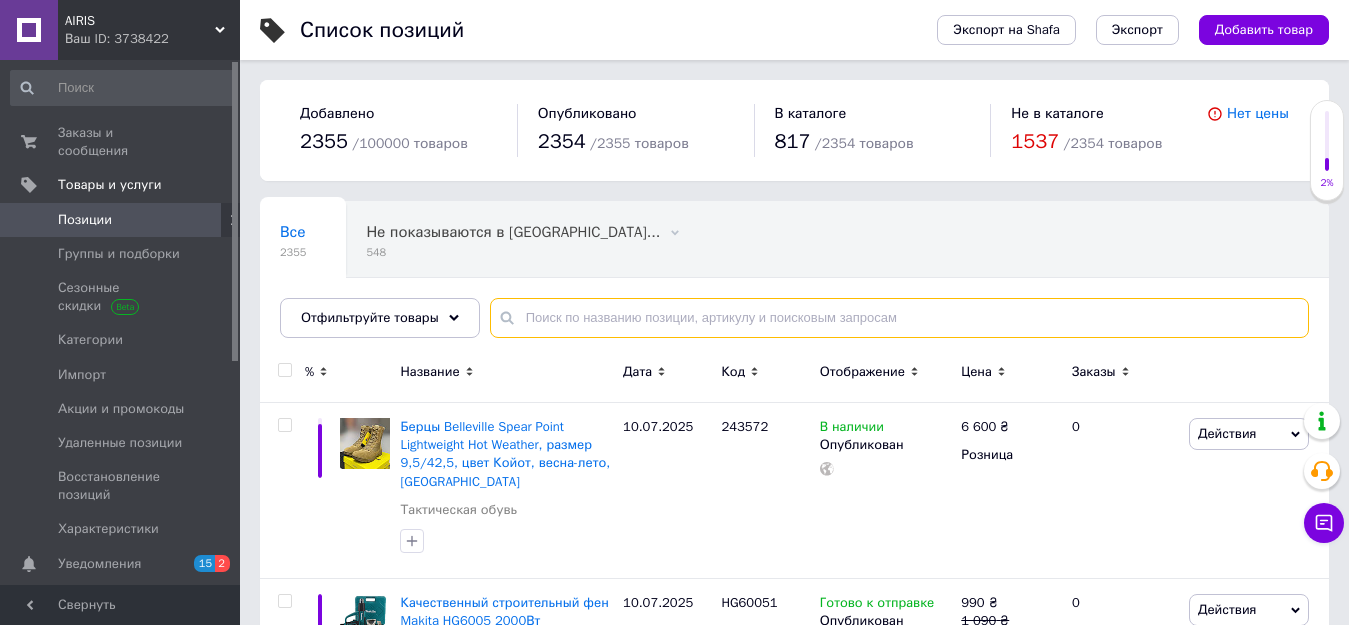 click at bounding box center (899, 318) 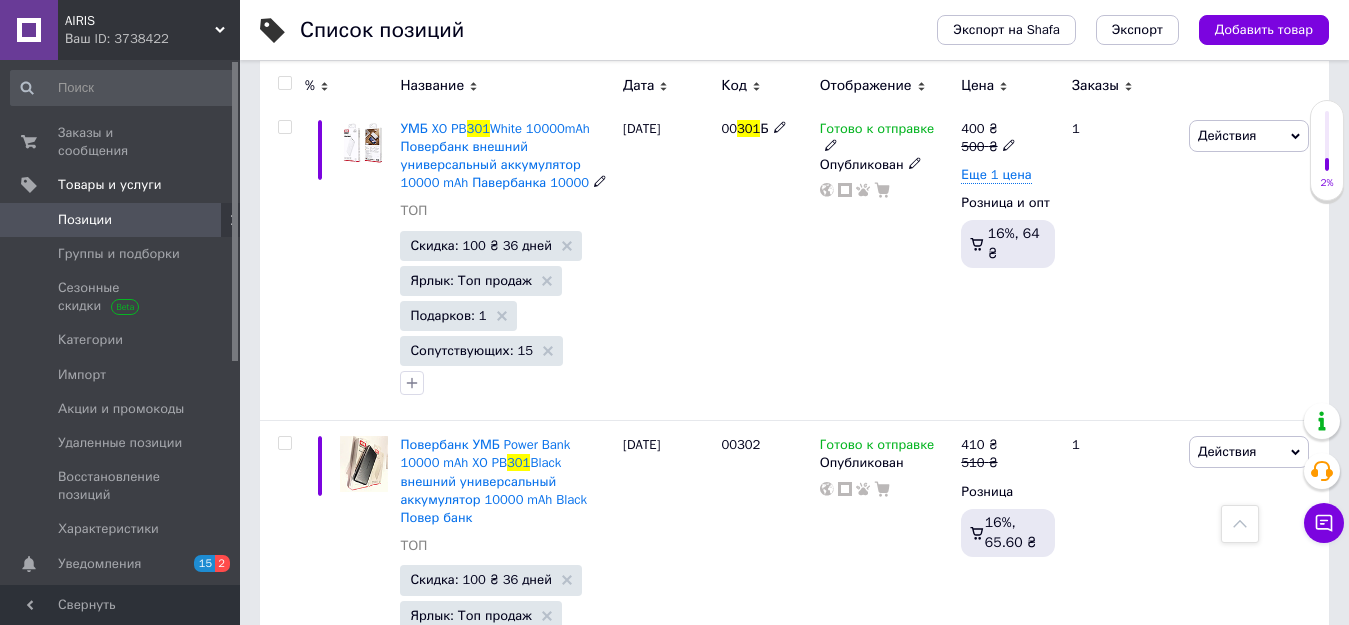 scroll, scrollTop: 1582, scrollLeft: 0, axis: vertical 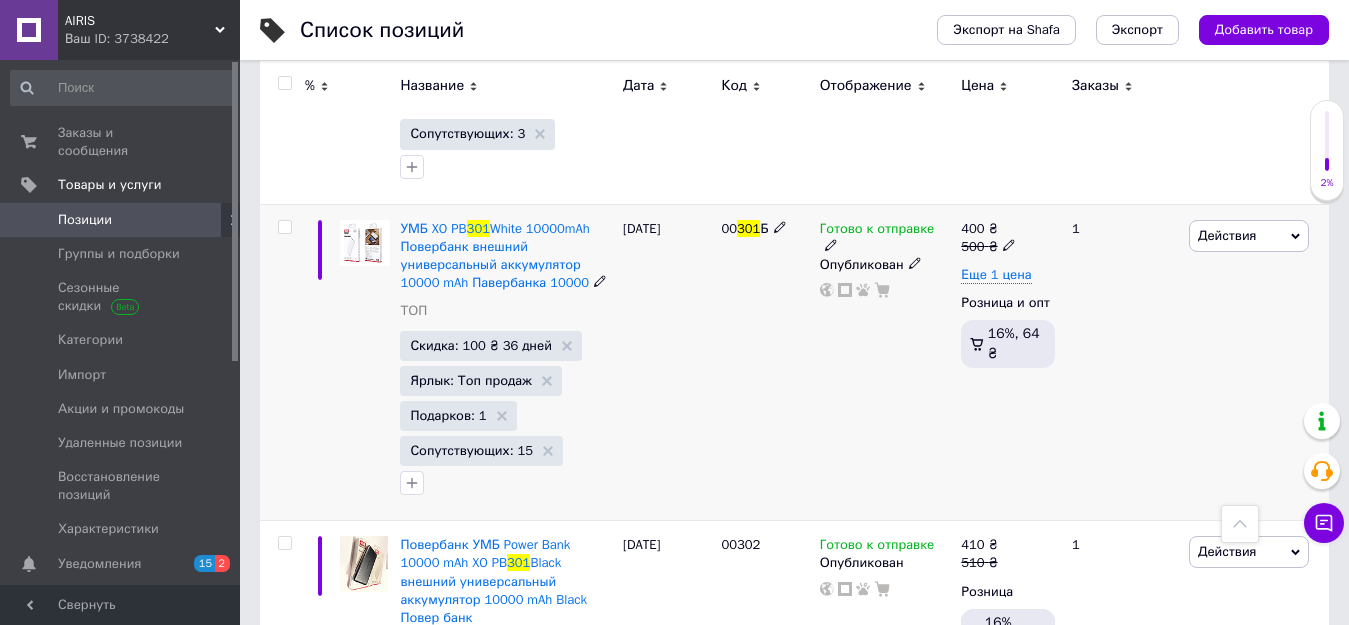 type on "301" 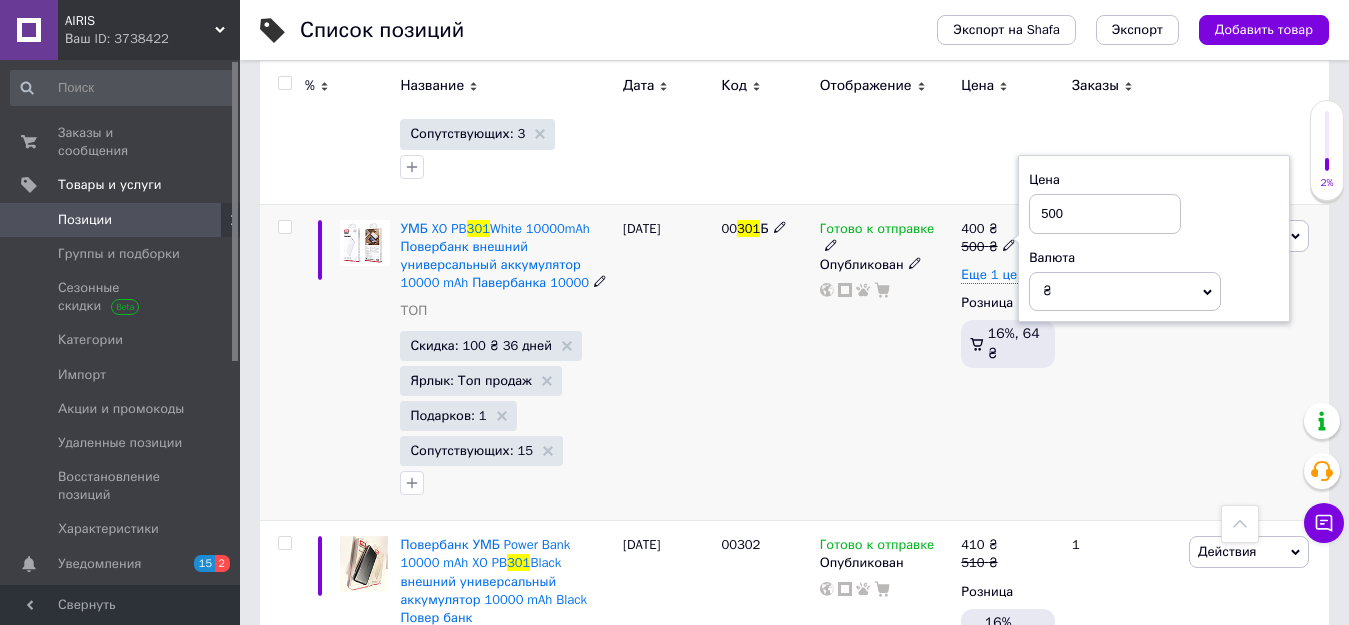 drag, startPoint x: 1071, startPoint y: 194, endPoint x: 1029, endPoint y: 205, distance: 43.416588 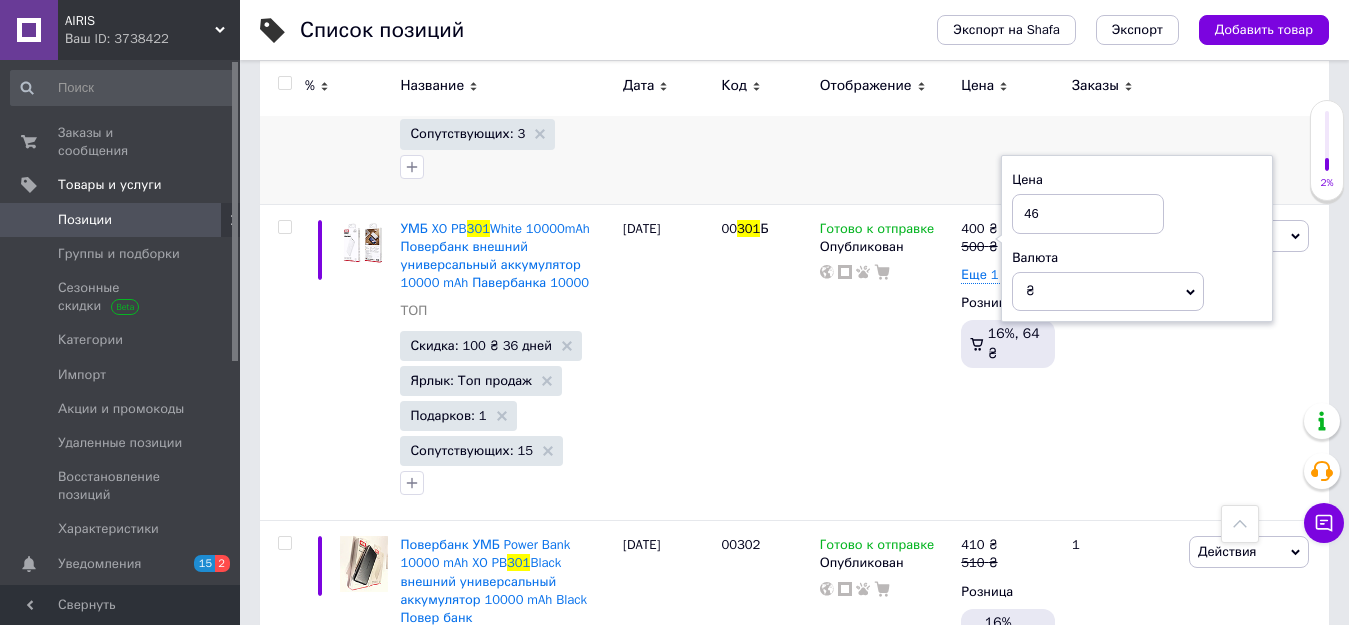type on "460" 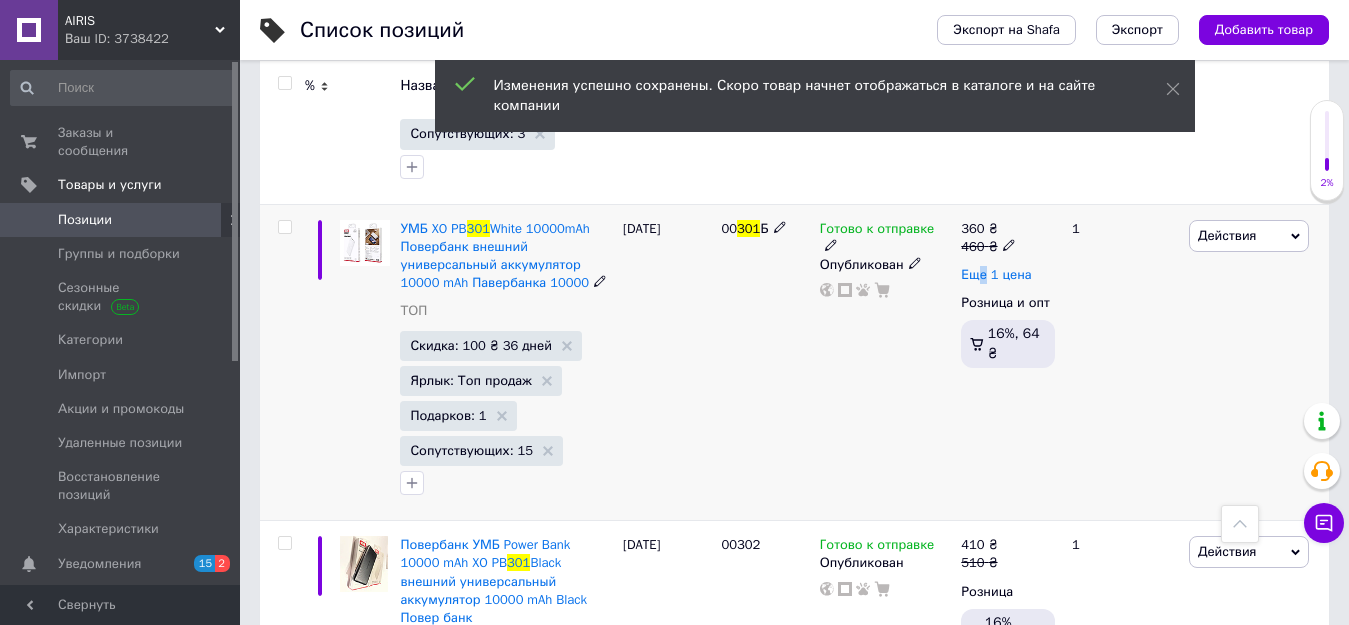 click on "Еще 1 цена" at bounding box center [996, 275] 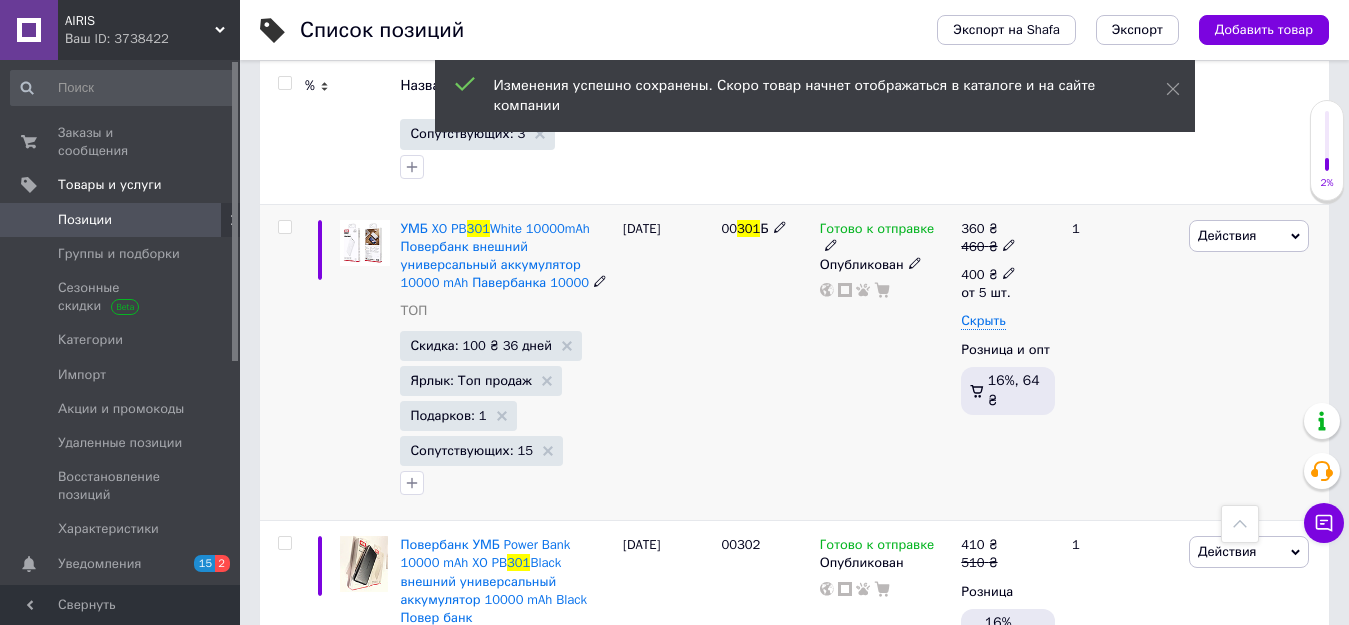 click 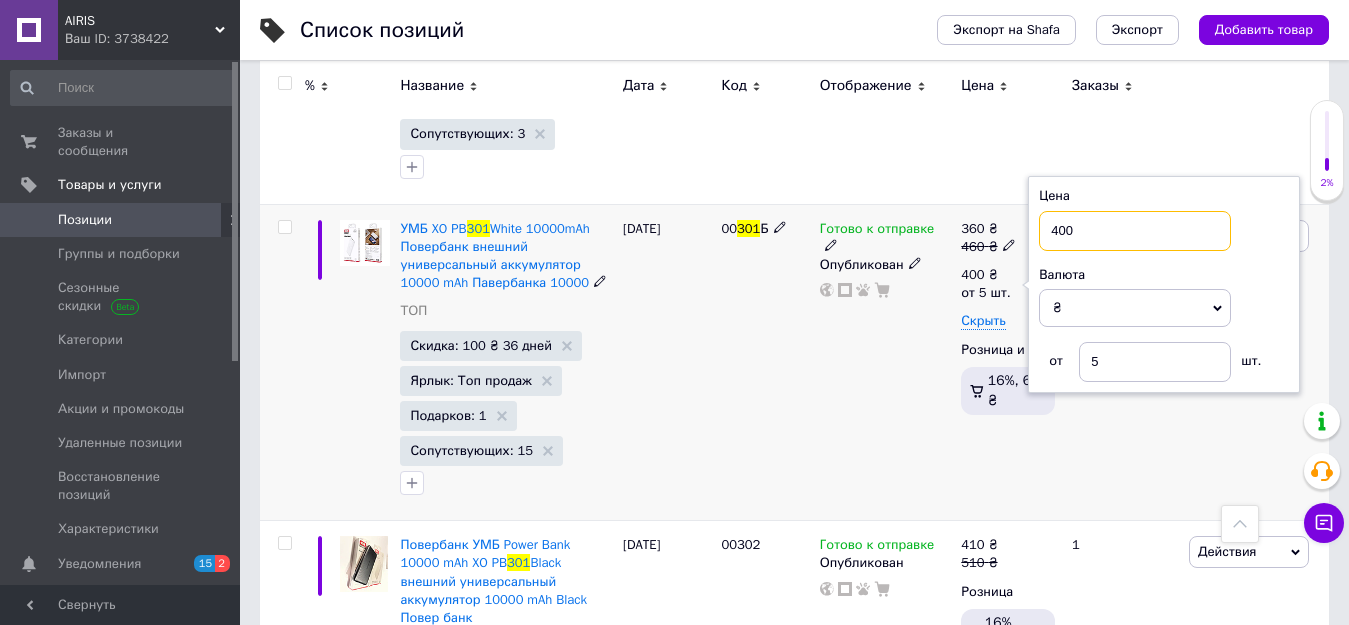 drag, startPoint x: 1086, startPoint y: 212, endPoint x: 1030, endPoint y: 201, distance: 57.070133 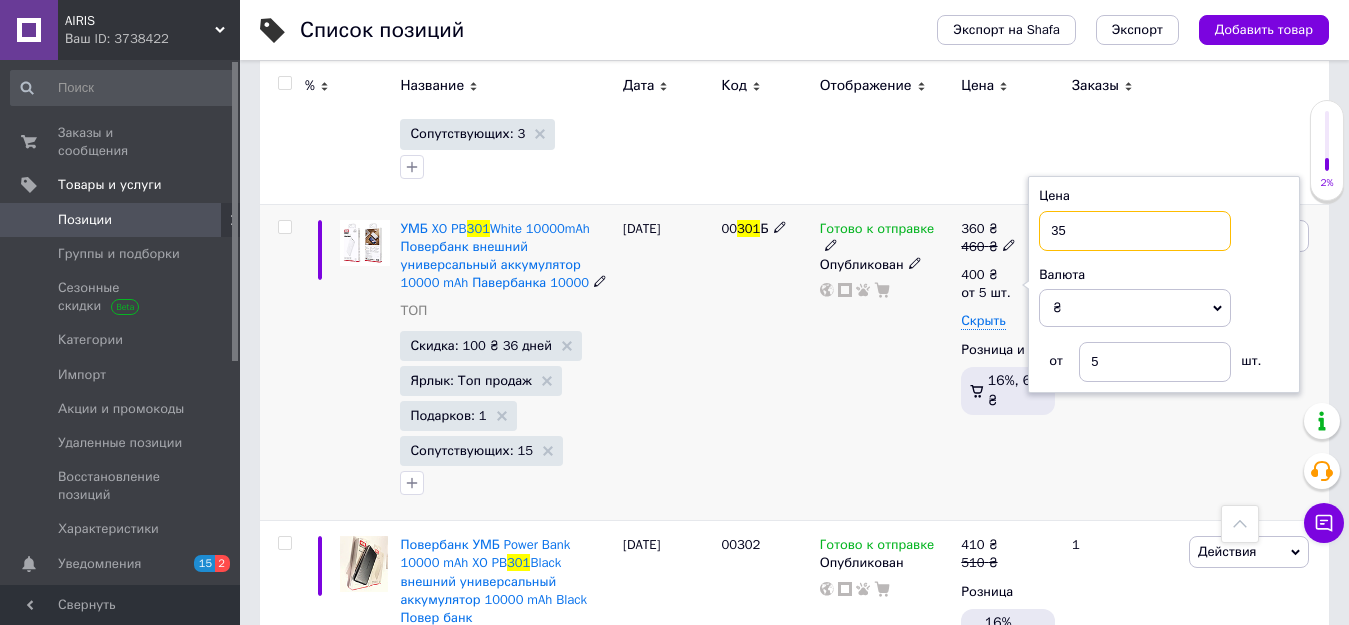 type on "350" 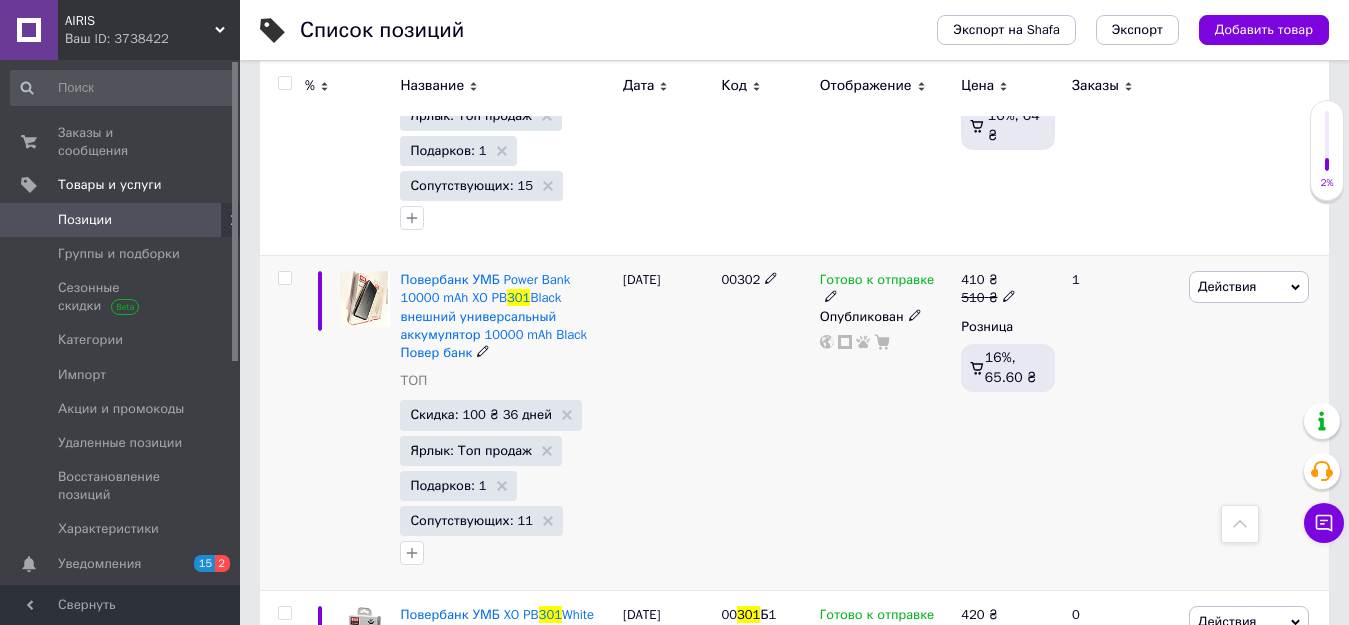 scroll, scrollTop: 1882, scrollLeft: 0, axis: vertical 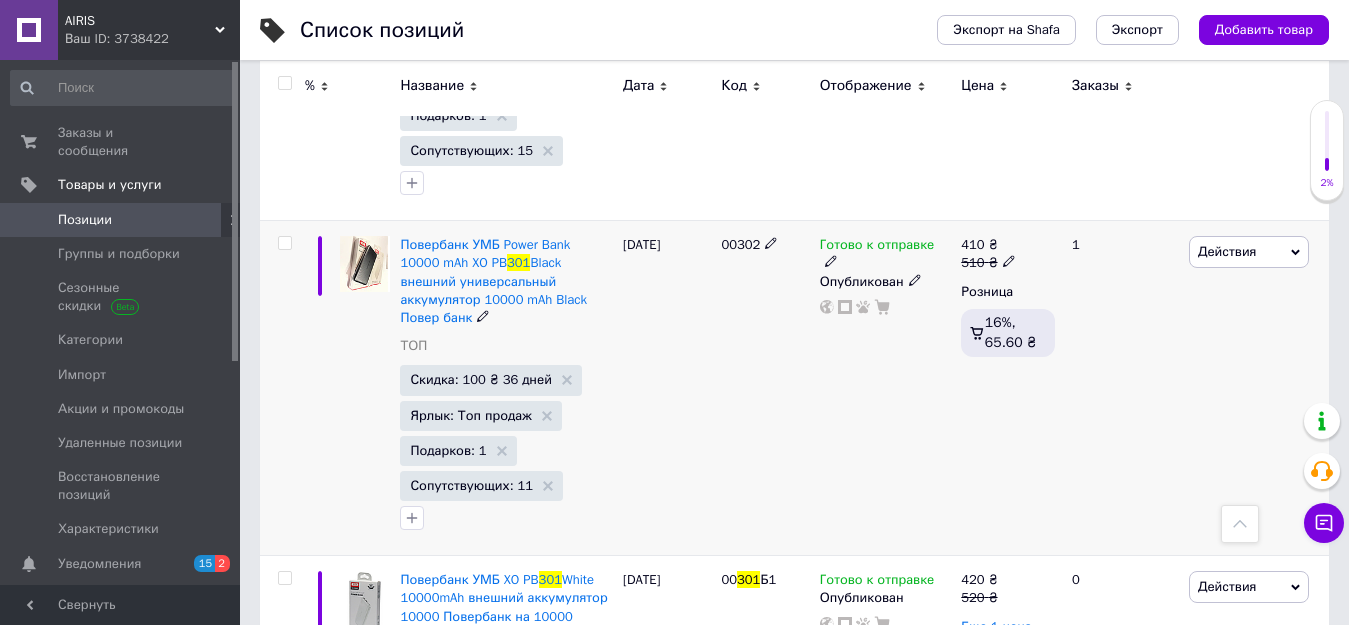 click 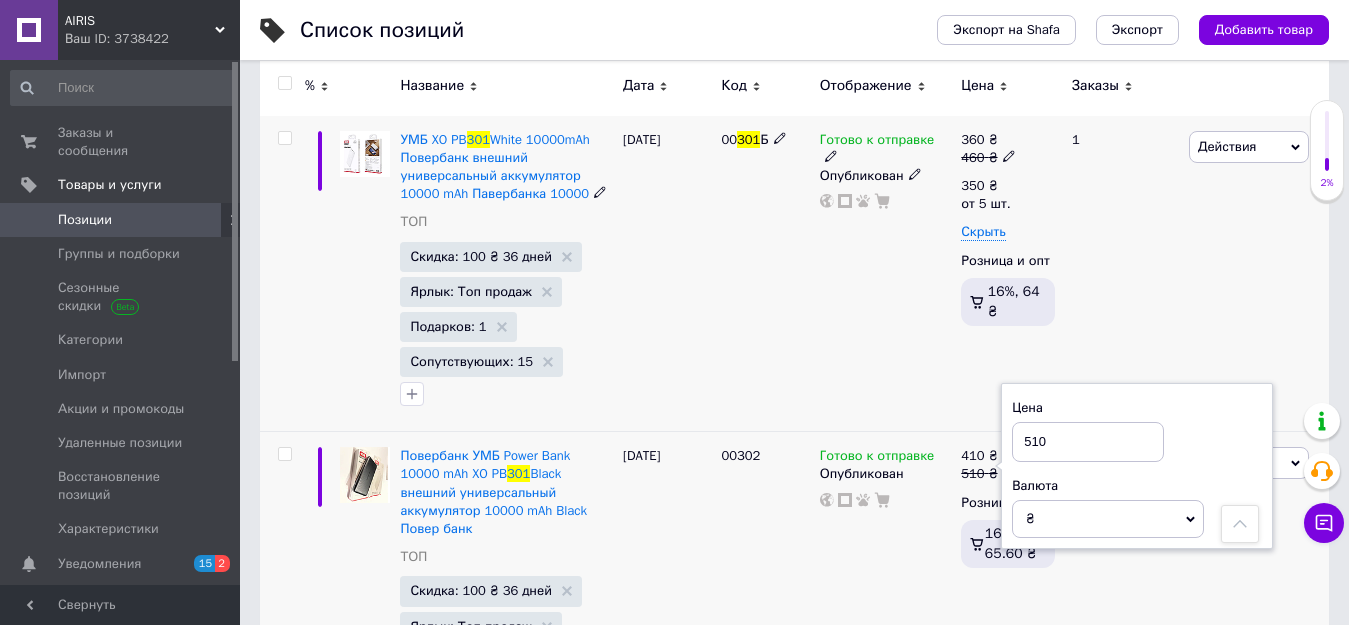 scroll, scrollTop: 1782, scrollLeft: 0, axis: vertical 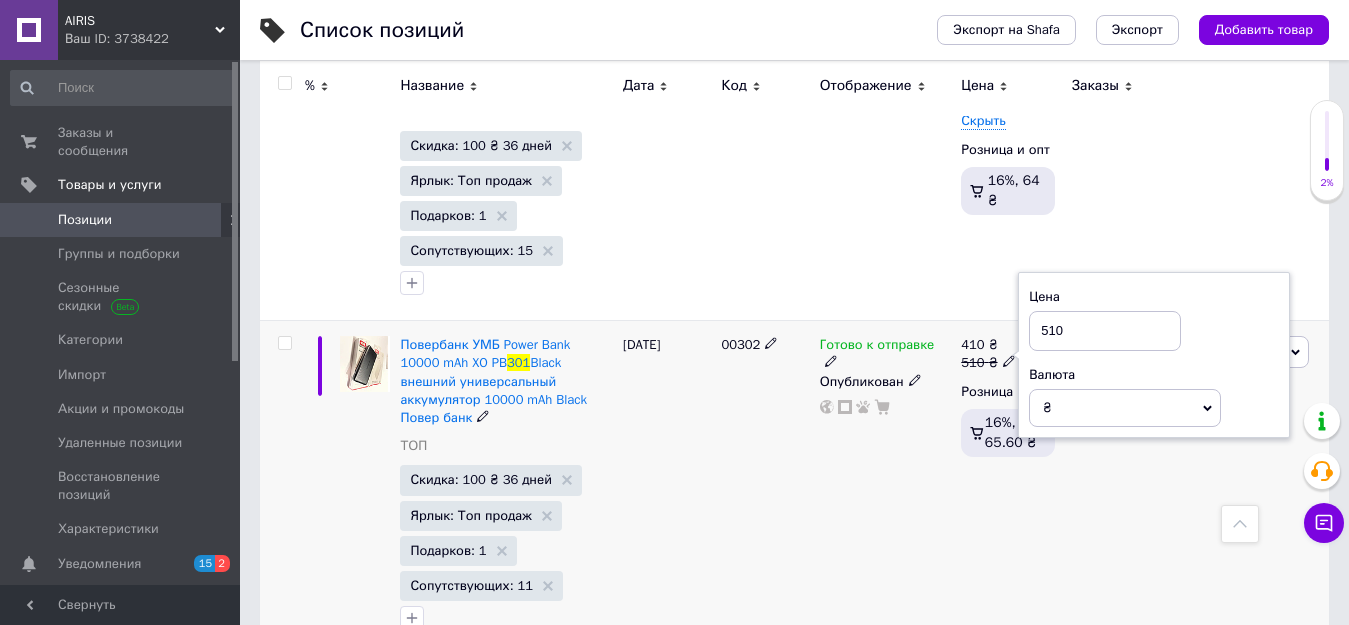 drag, startPoint x: 1072, startPoint y: 306, endPoint x: 1028, endPoint y: 303, distance: 44.102154 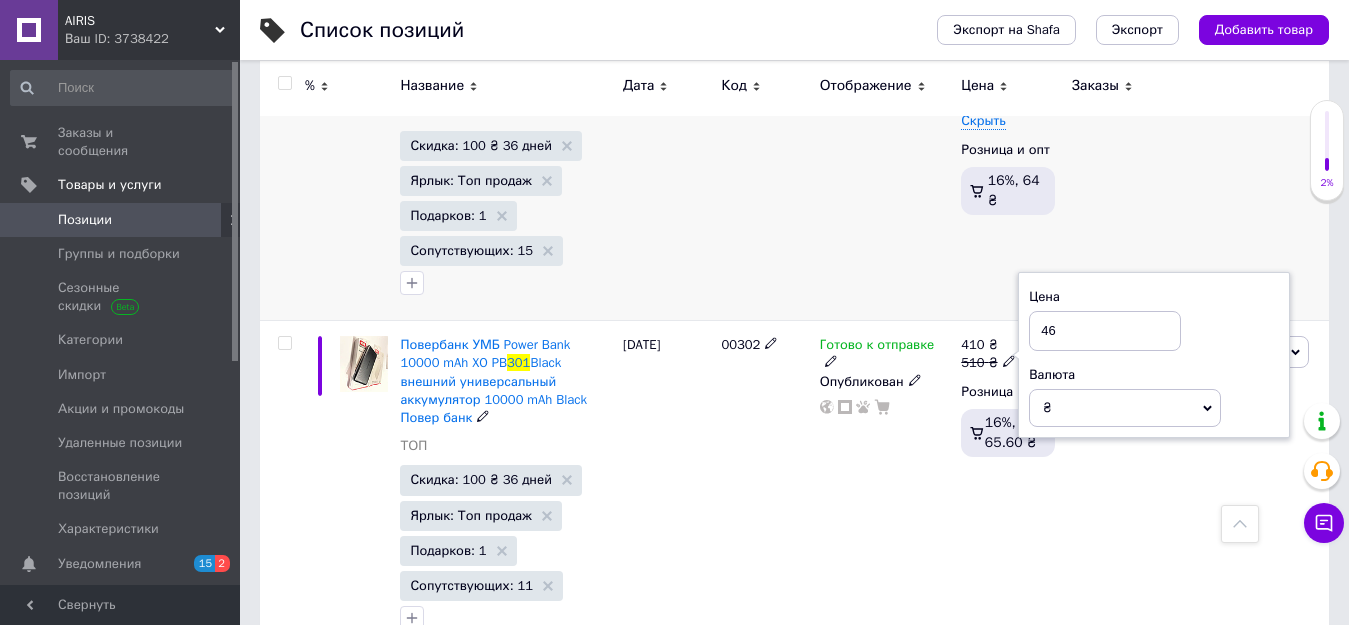 type on "465" 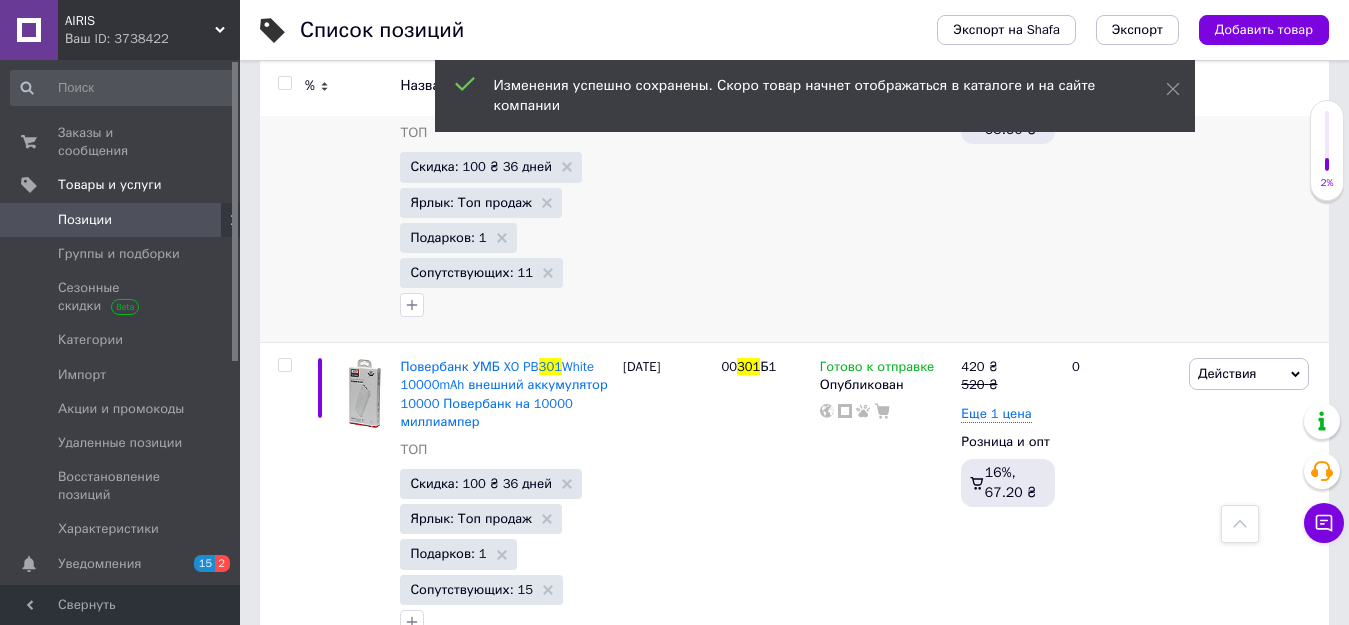 scroll, scrollTop: 2112, scrollLeft: 0, axis: vertical 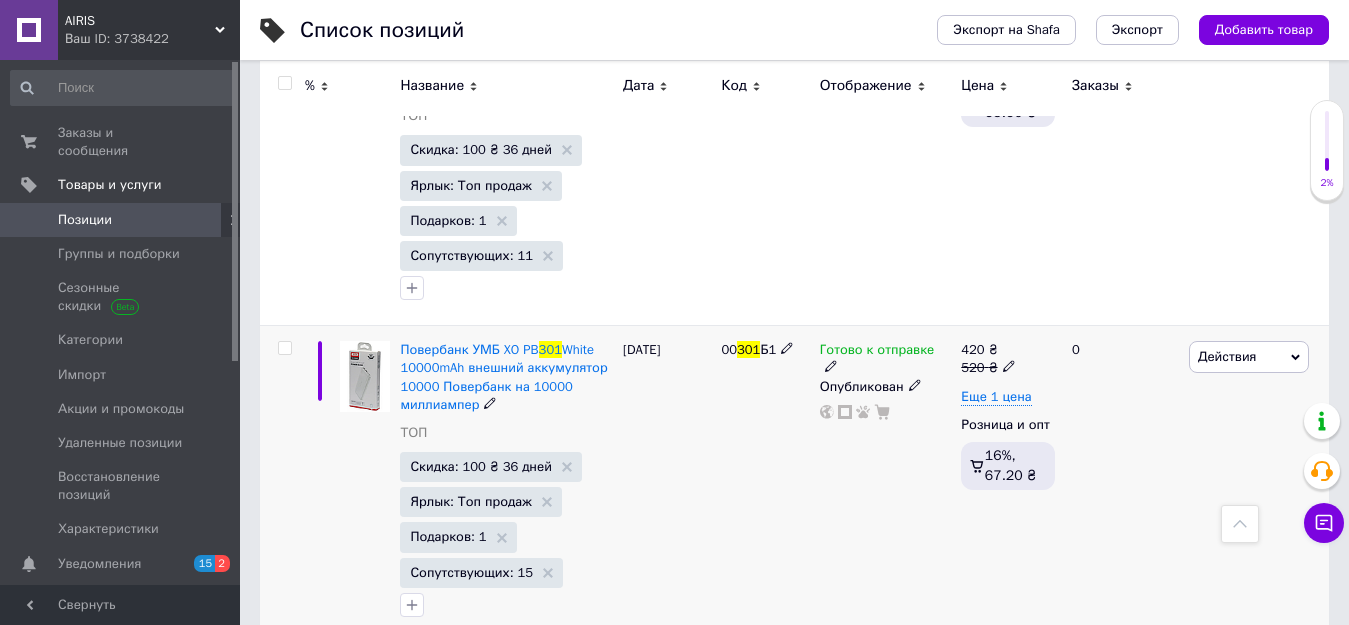 click 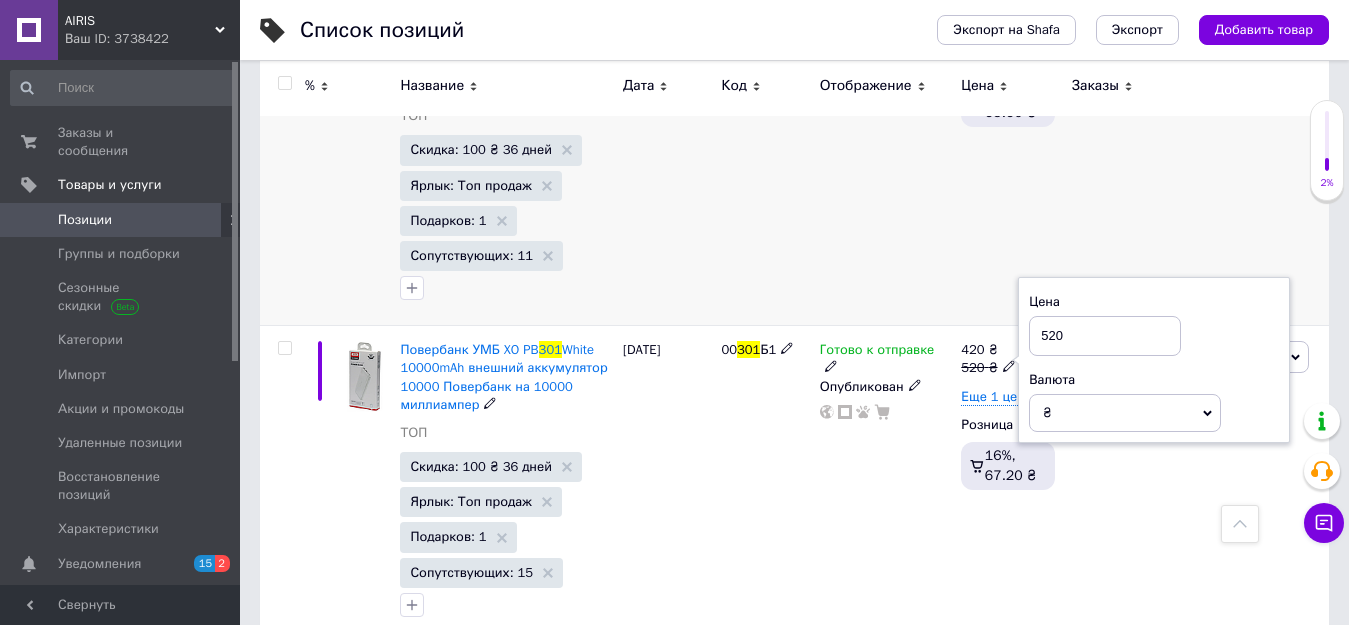 drag, startPoint x: 1076, startPoint y: 302, endPoint x: 968, endPoint y: 255, distance: 117.7837 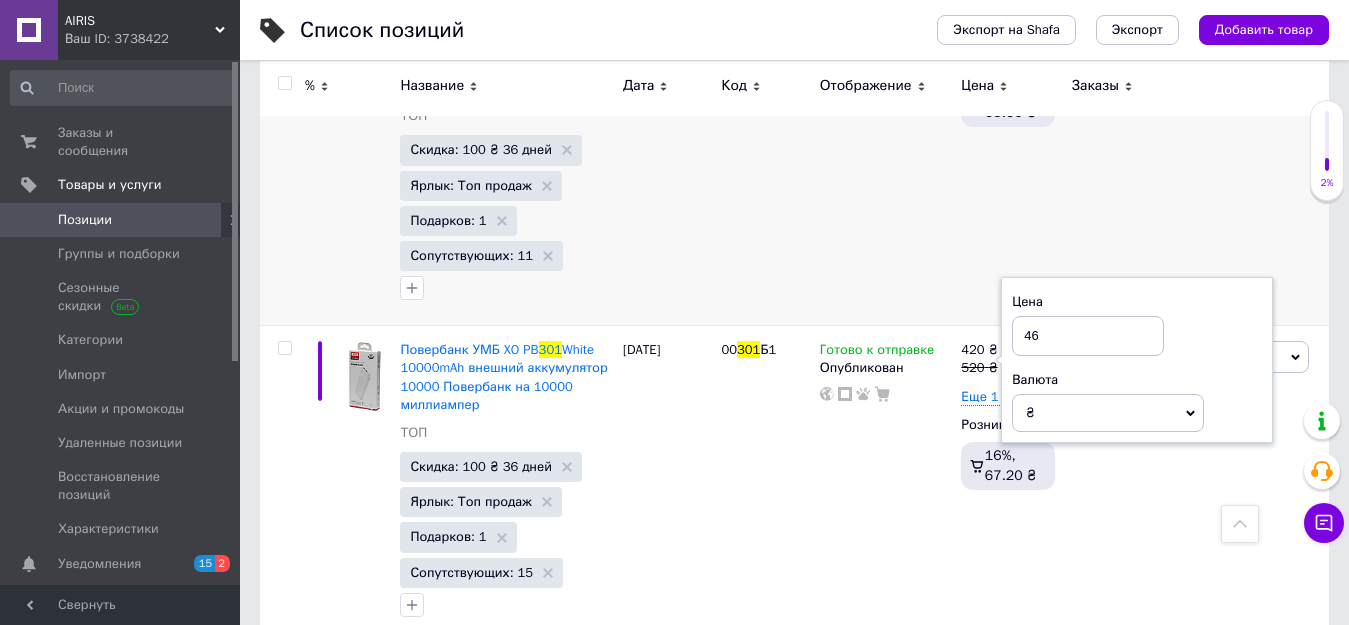 type on "468" 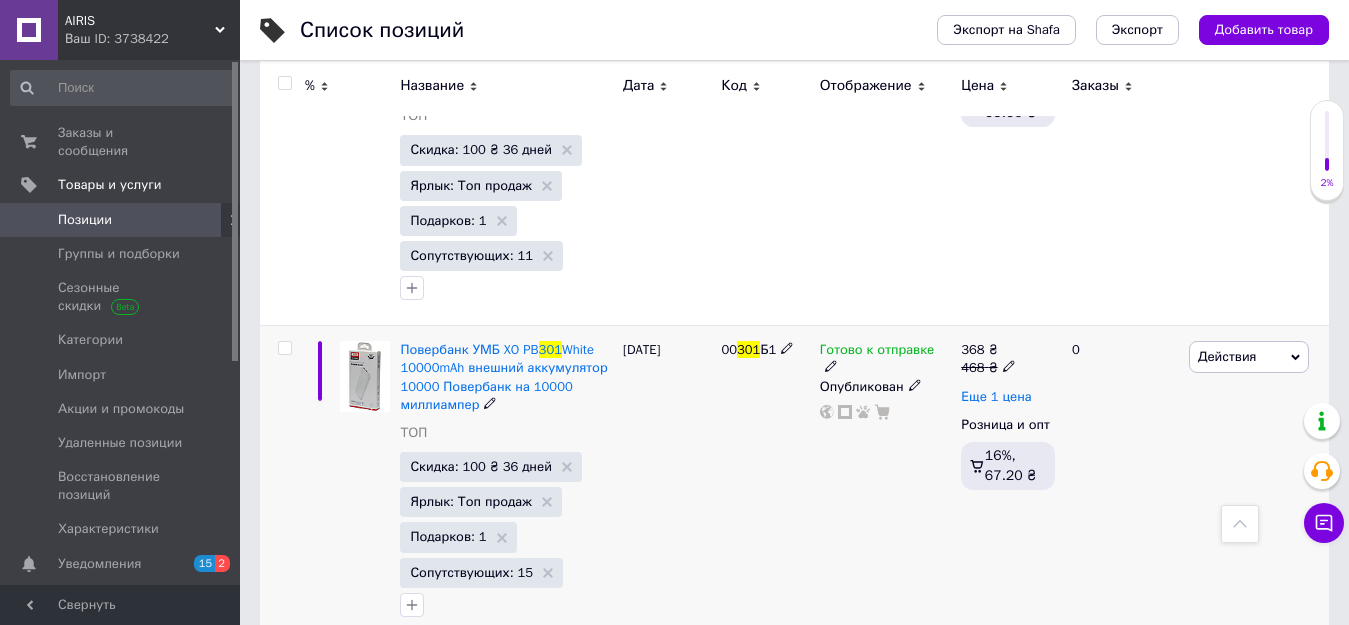 click on "Еще 1 цена" at bounding box center [996, 397] 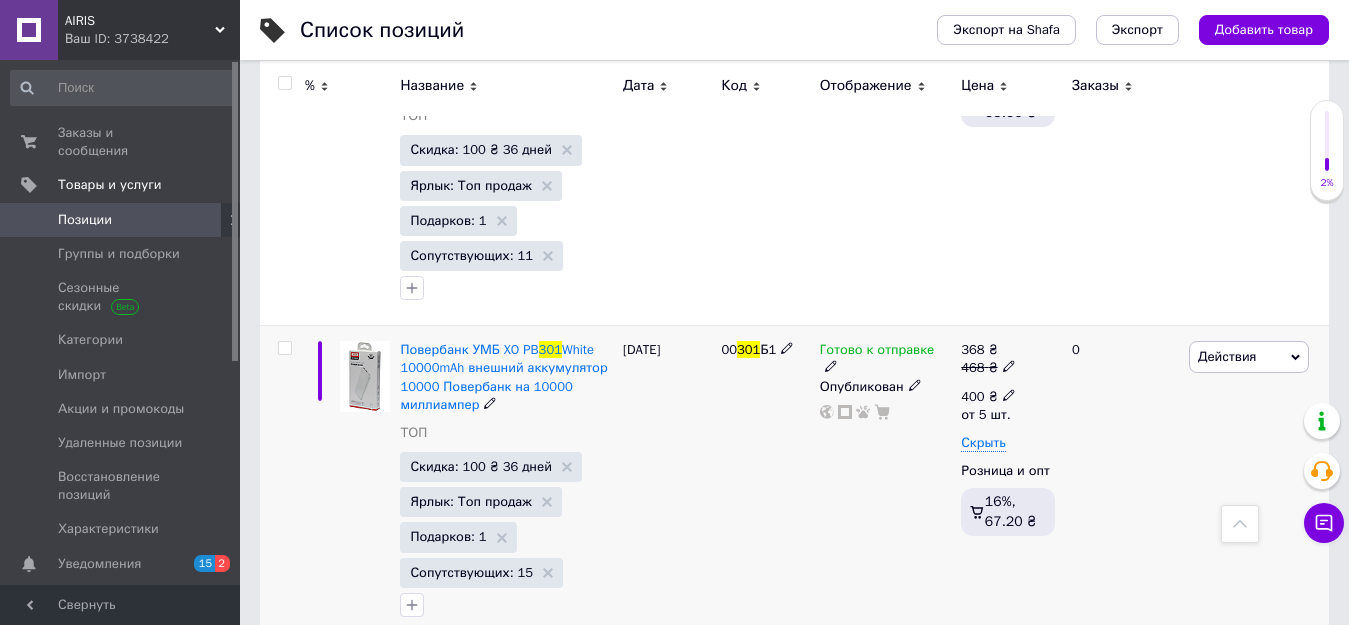 click 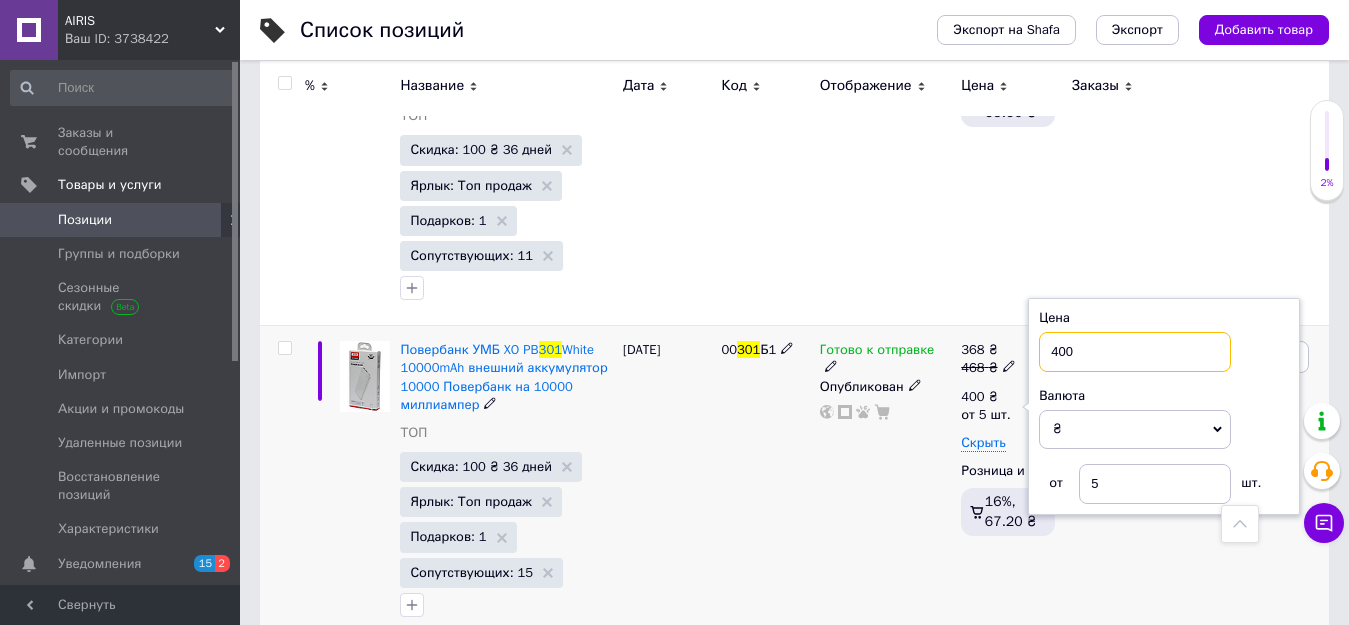 drag, startPoint x: 1071, startPoint y: 311, endPoint x: 1052, endPoint y: 311, distance: 19 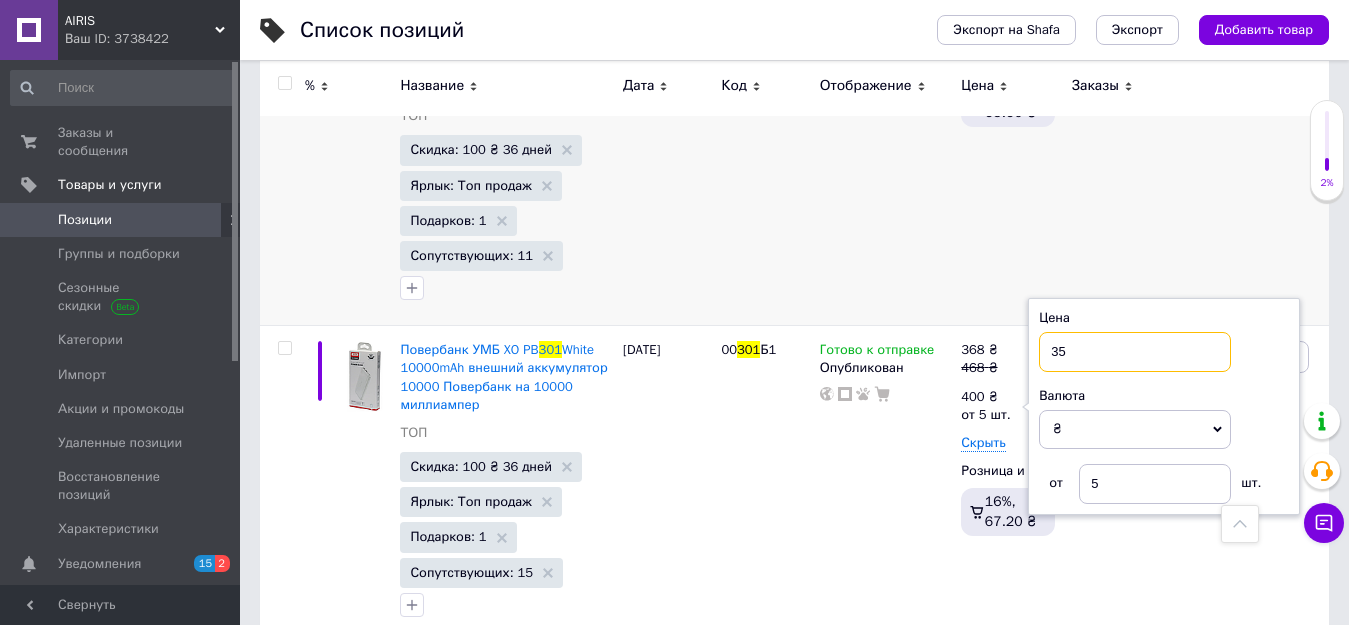 type on "350" 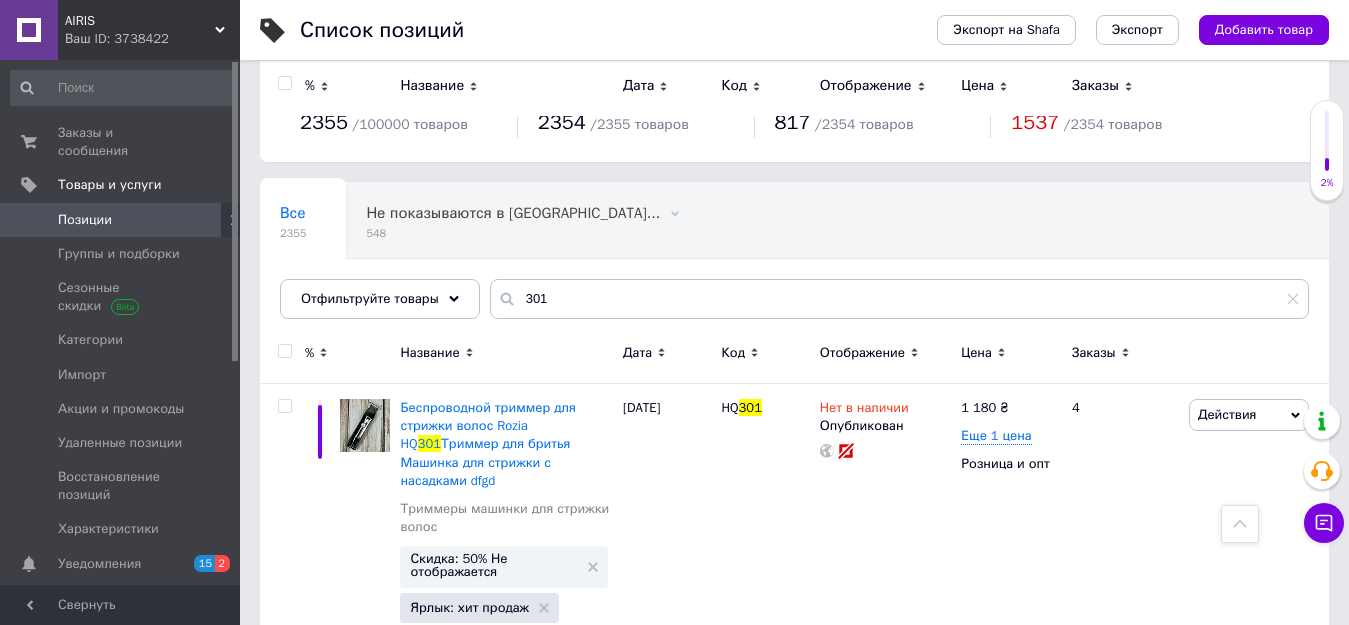 scroll, scrollTop: 0, scrollLeft: 0, axis: both 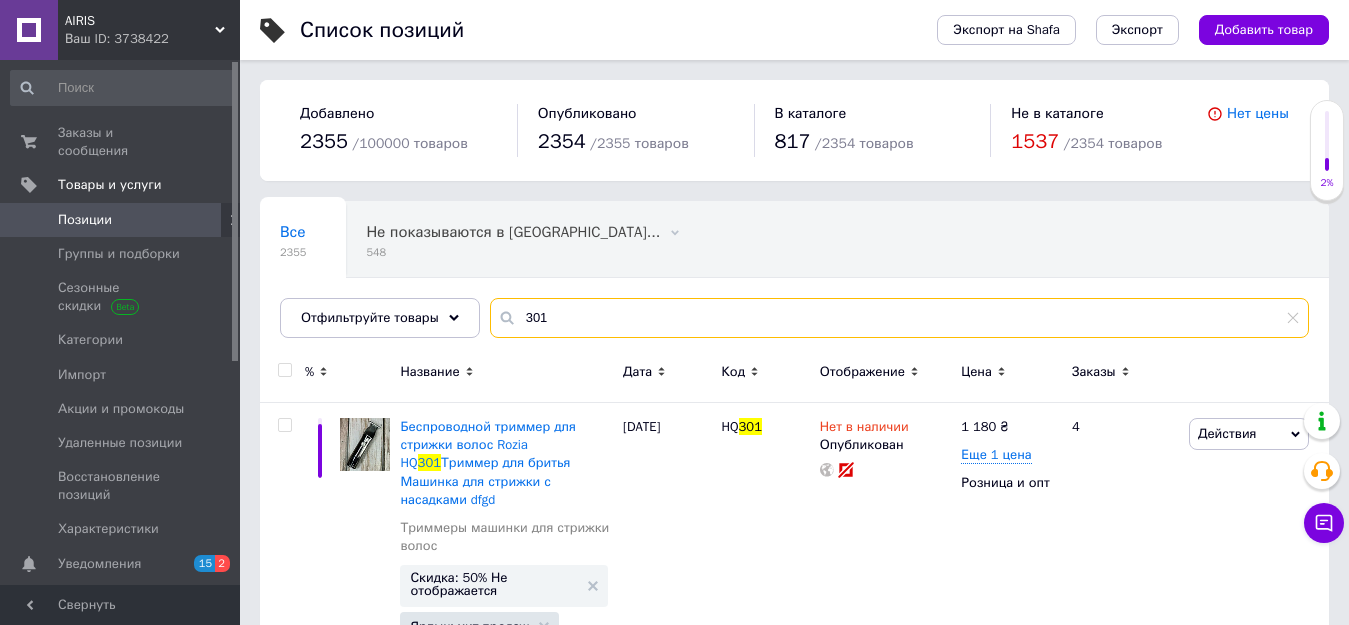 drag, startPoint x: 543, startPoint y: 314, endPoint x: 516, endPoint y: 311, distance: 27.166155 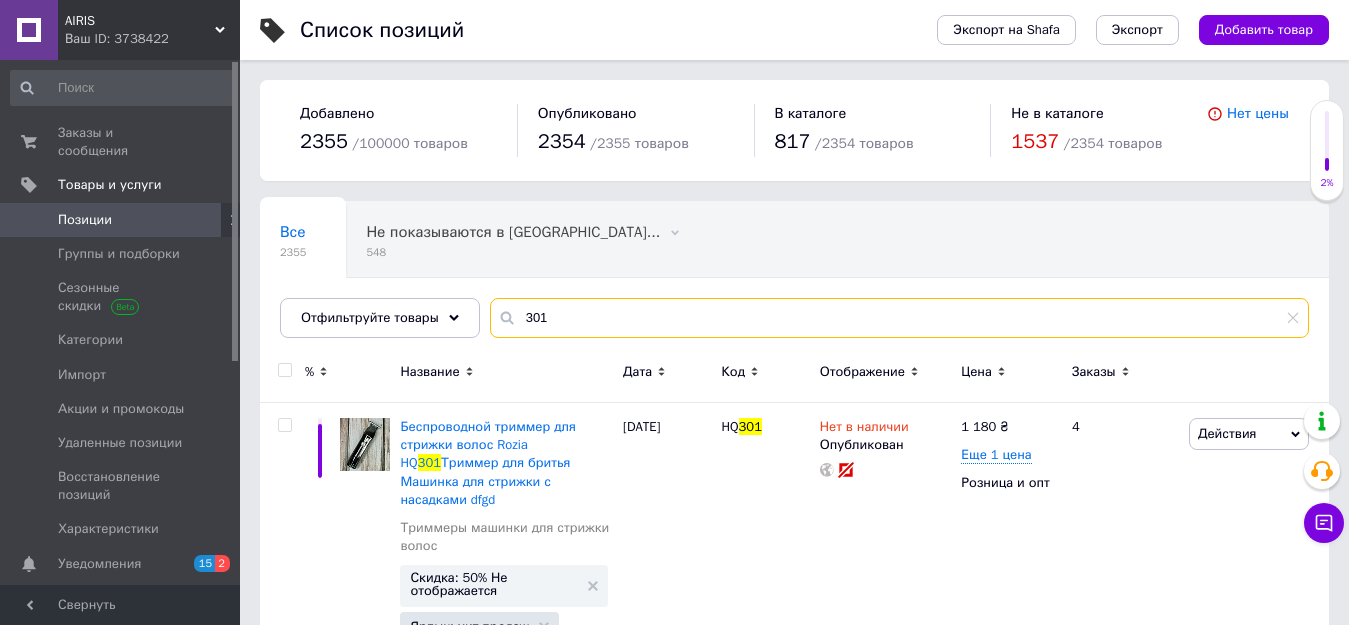 paste on "снайпера XL-XXL" 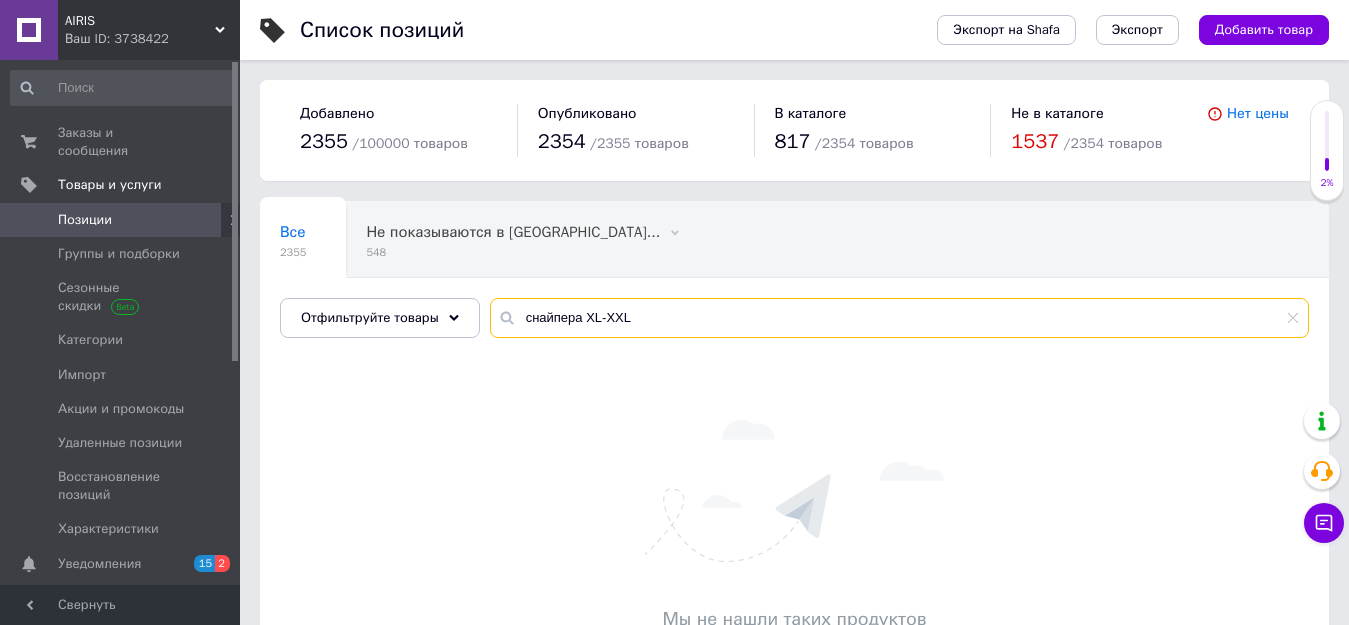 drag, startPoint x: 579, startPoint y: 318, endPoint x: 486, endPoint y: 304, distance: 94.04786 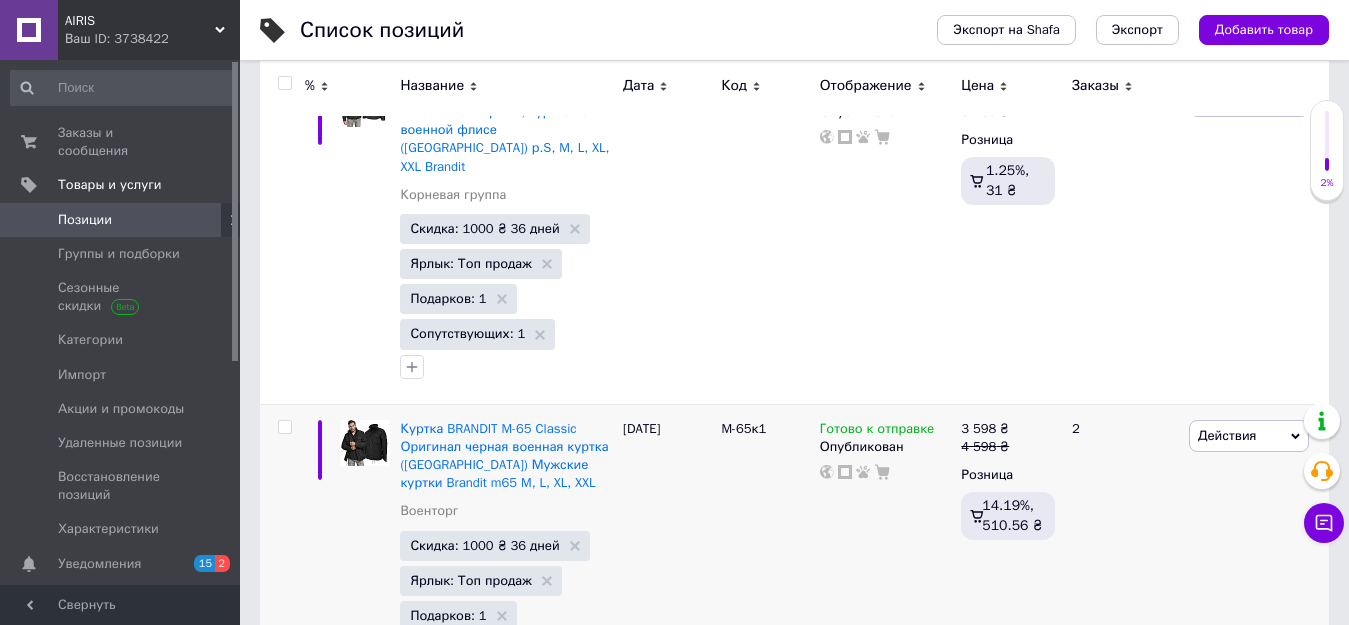 scroll, scrollTop: 700, scrollLeft: 0, axis: vertical 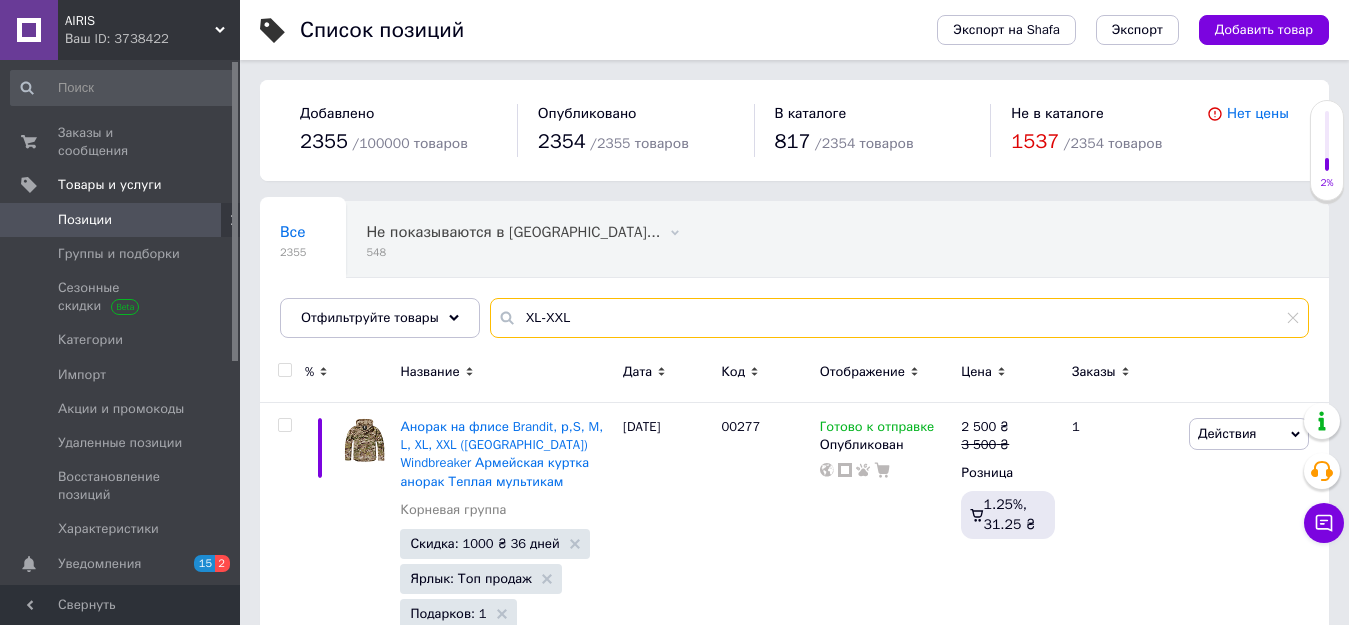 drag, startPoint x: 568, startPoint y: 317, endPoint x: 507, endPoint y: 304, distance: 62.369865 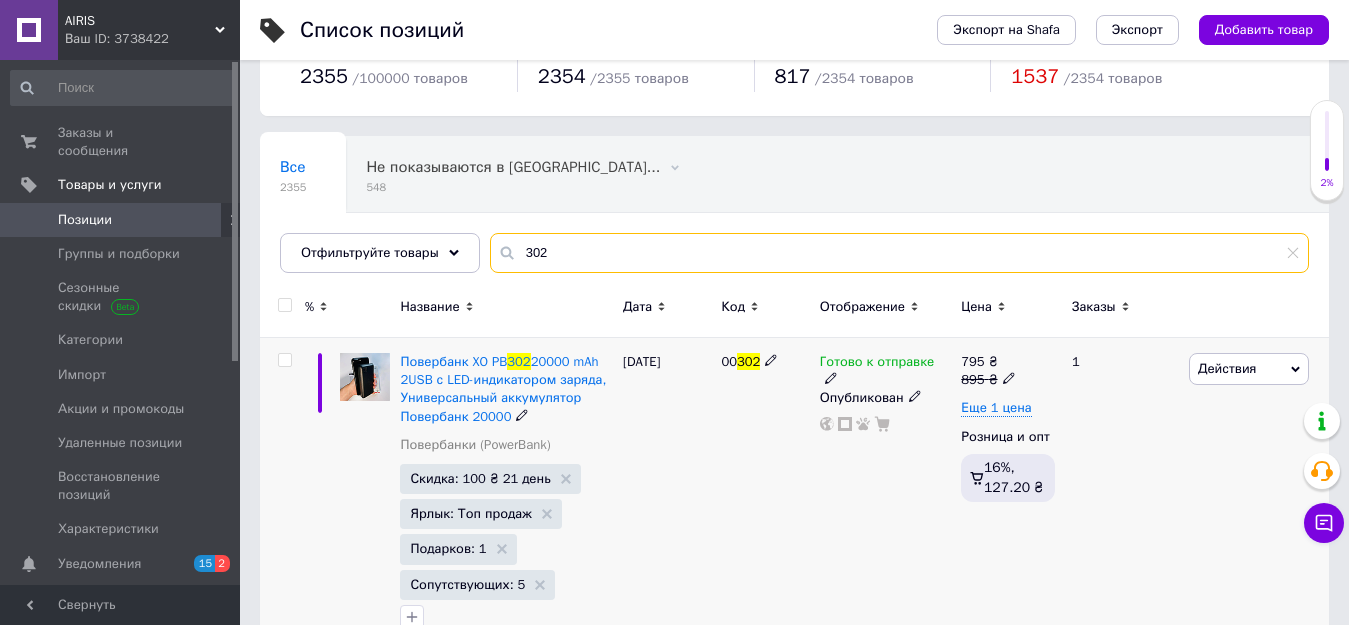 scroll, scrollTop: 100, scrollLeft: 0, axis: vertical 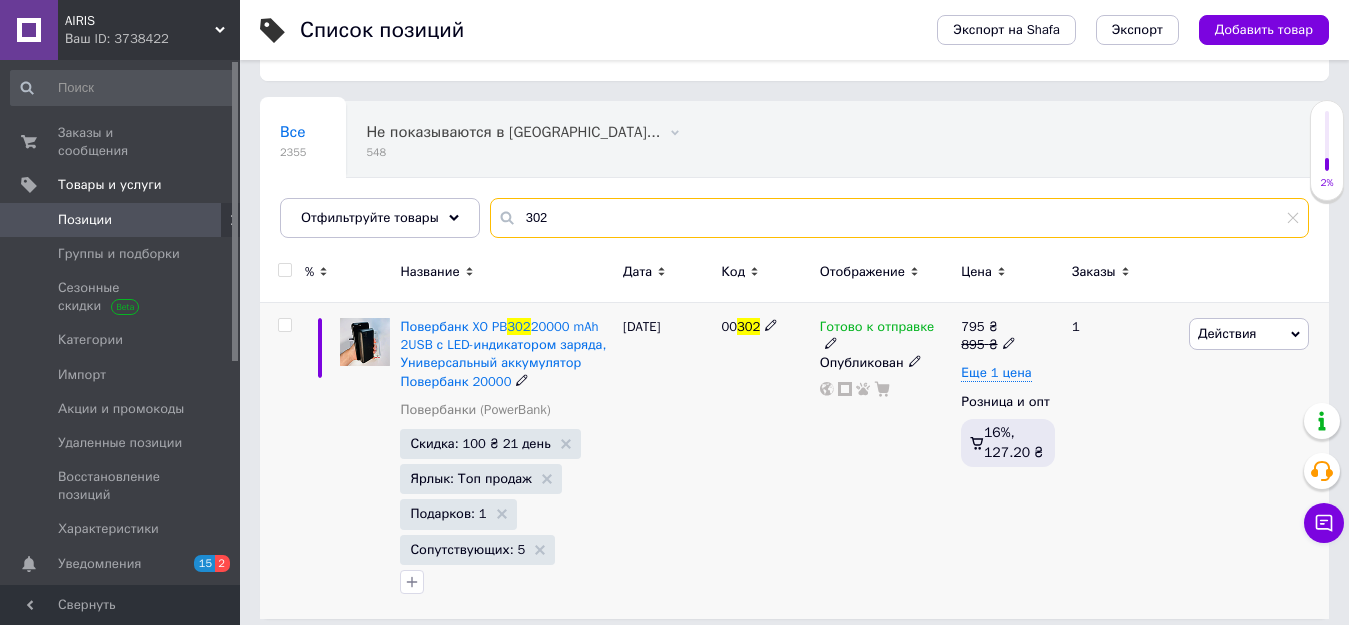 type on "302" 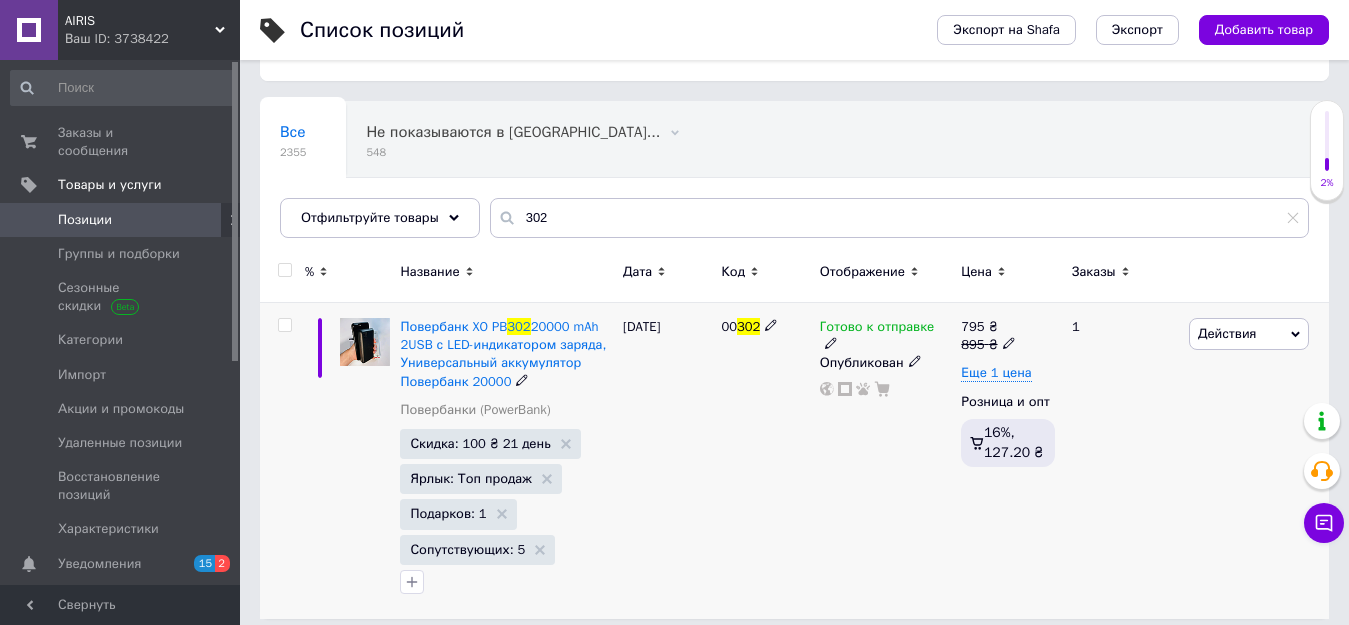 click 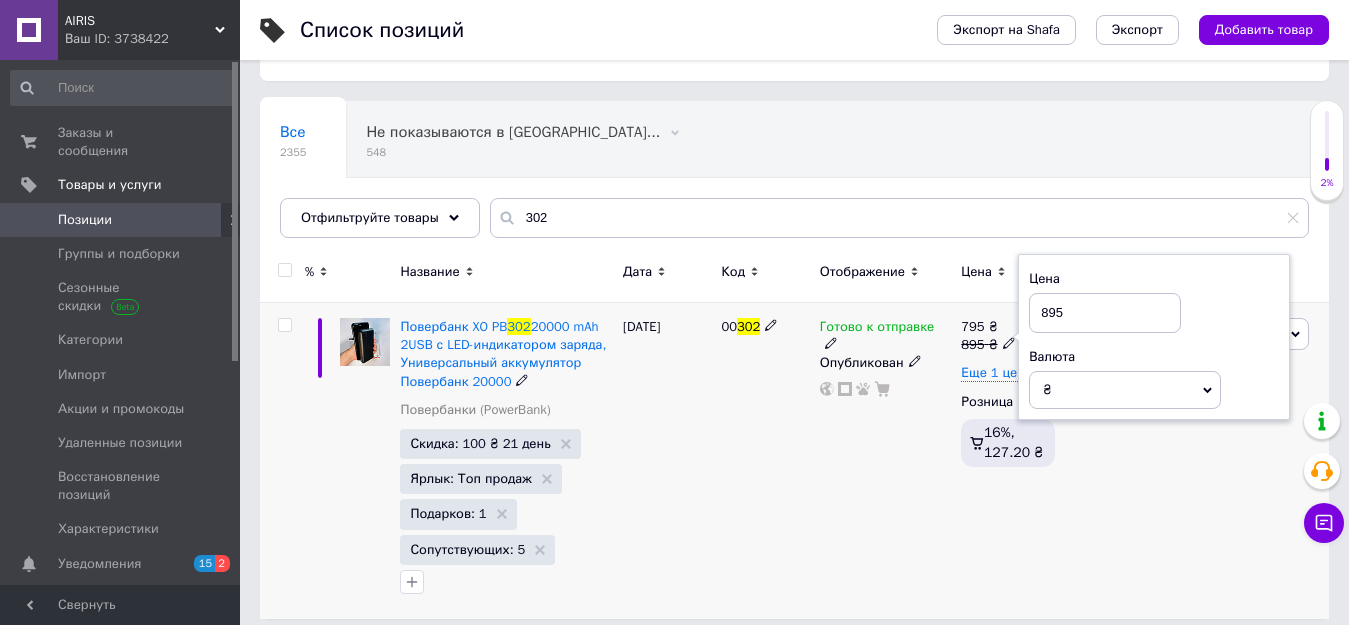 drag, startPoint x: 1079, startPoint y: 307, endPoint x: 1030, endPoint y: 301, distance: 49.365982 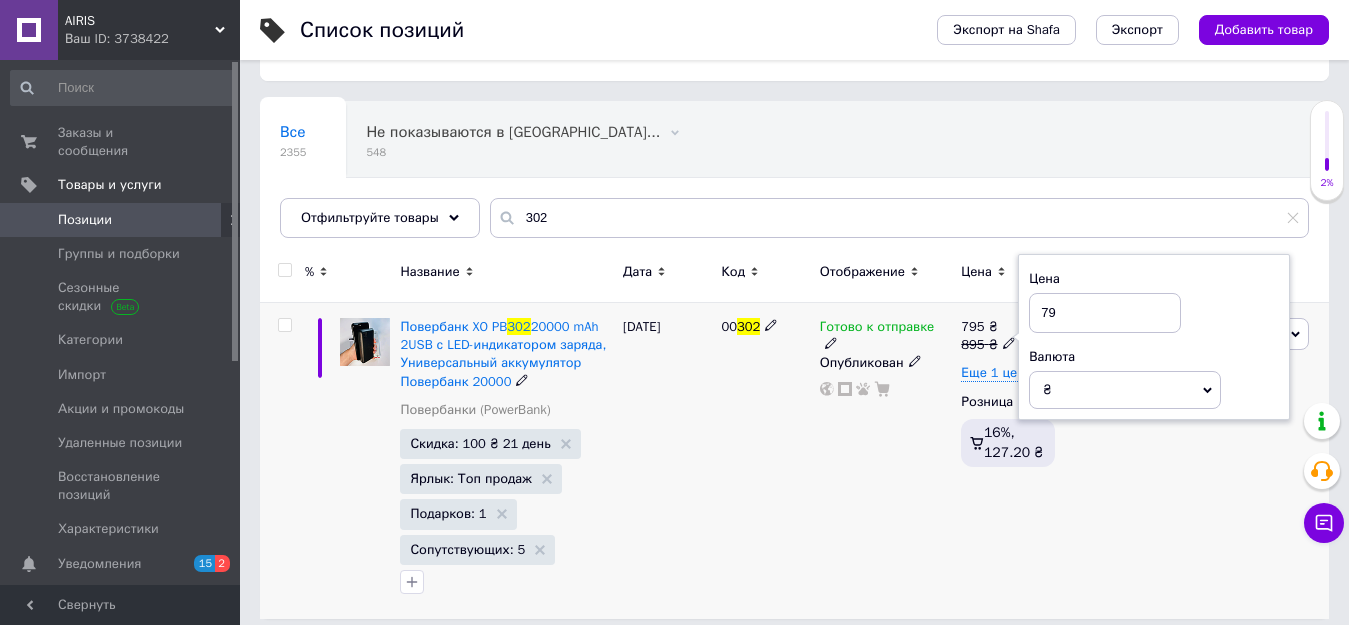 type on "795" 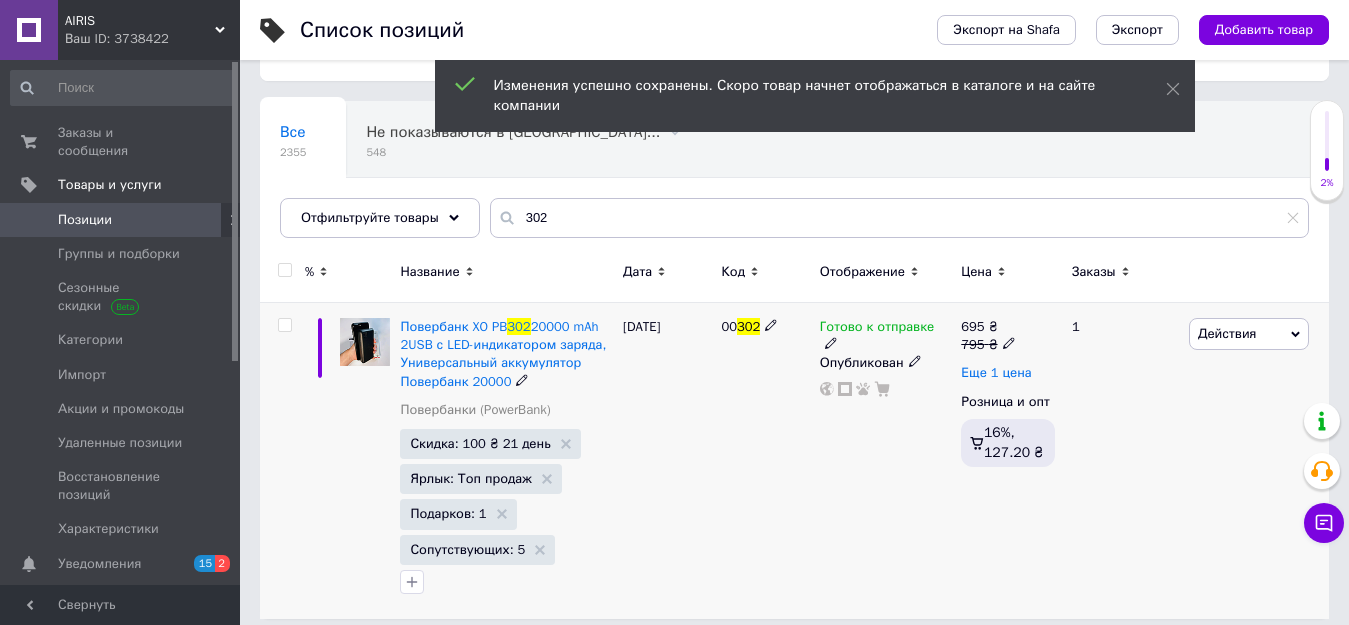 click on "Еще 1 цена" at bounding box center (996, 373) 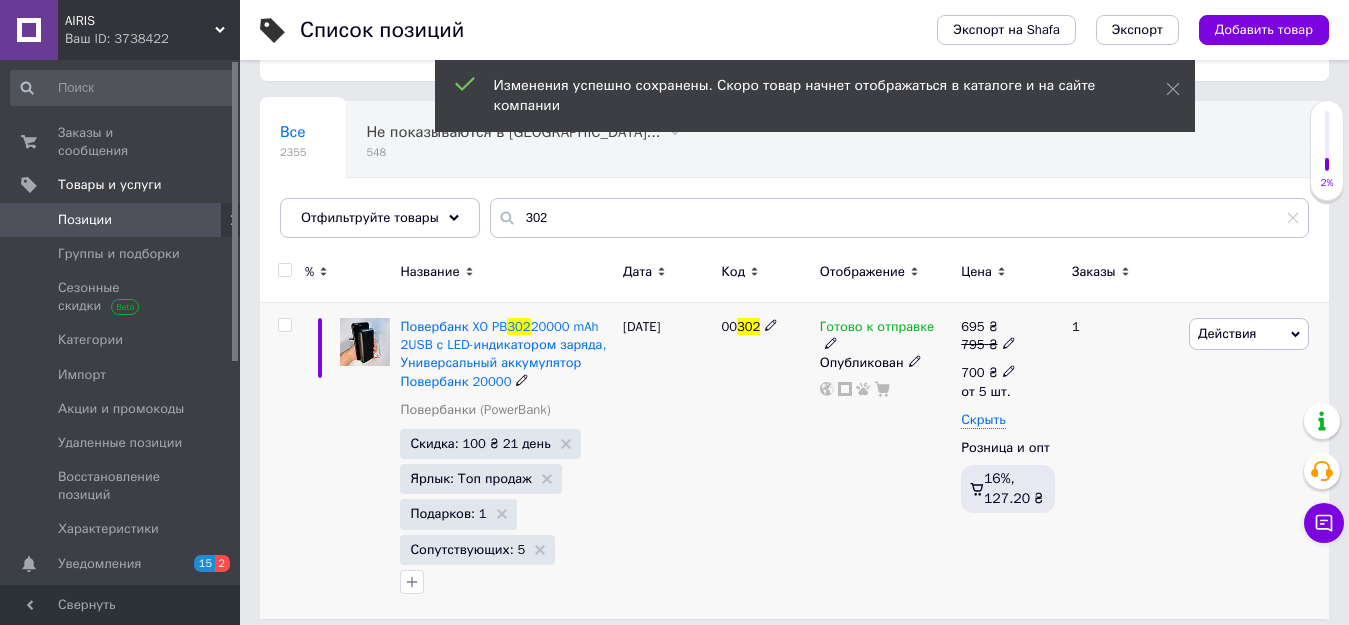 click at bounding box center [1009, 371] 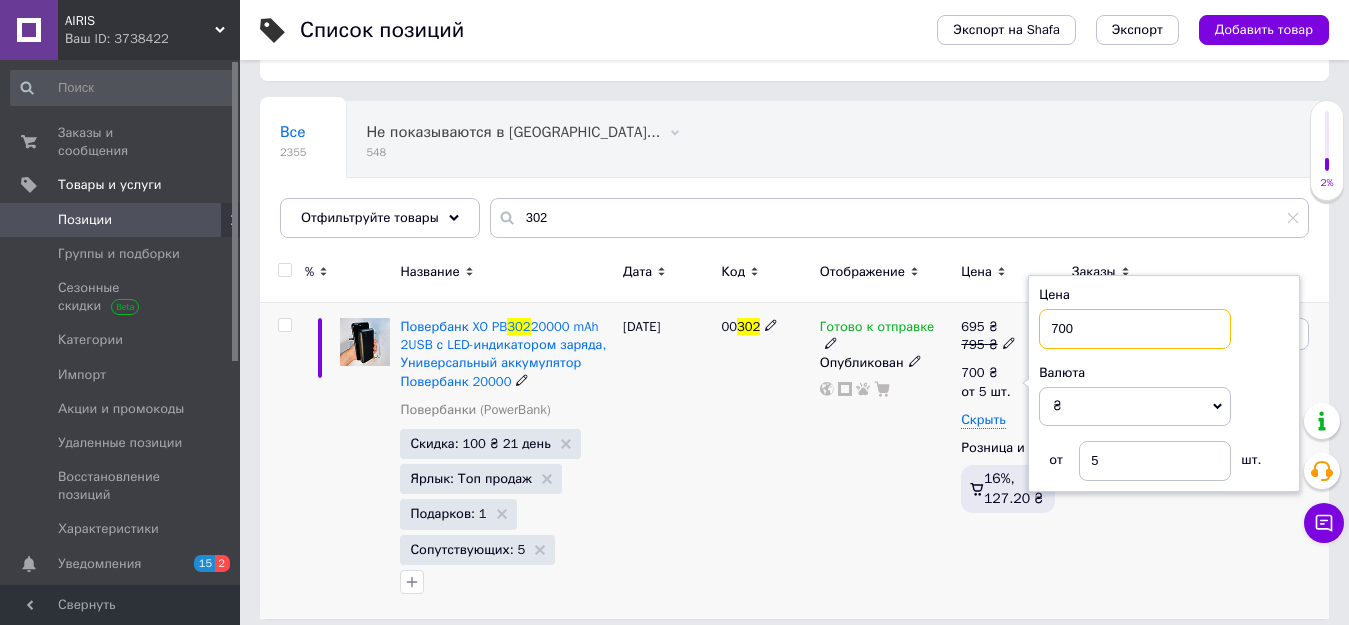 drag, startPoint x: 1075, startPoint y: 317, endPoint x: 1032, endPoint y: 317, distance: 43 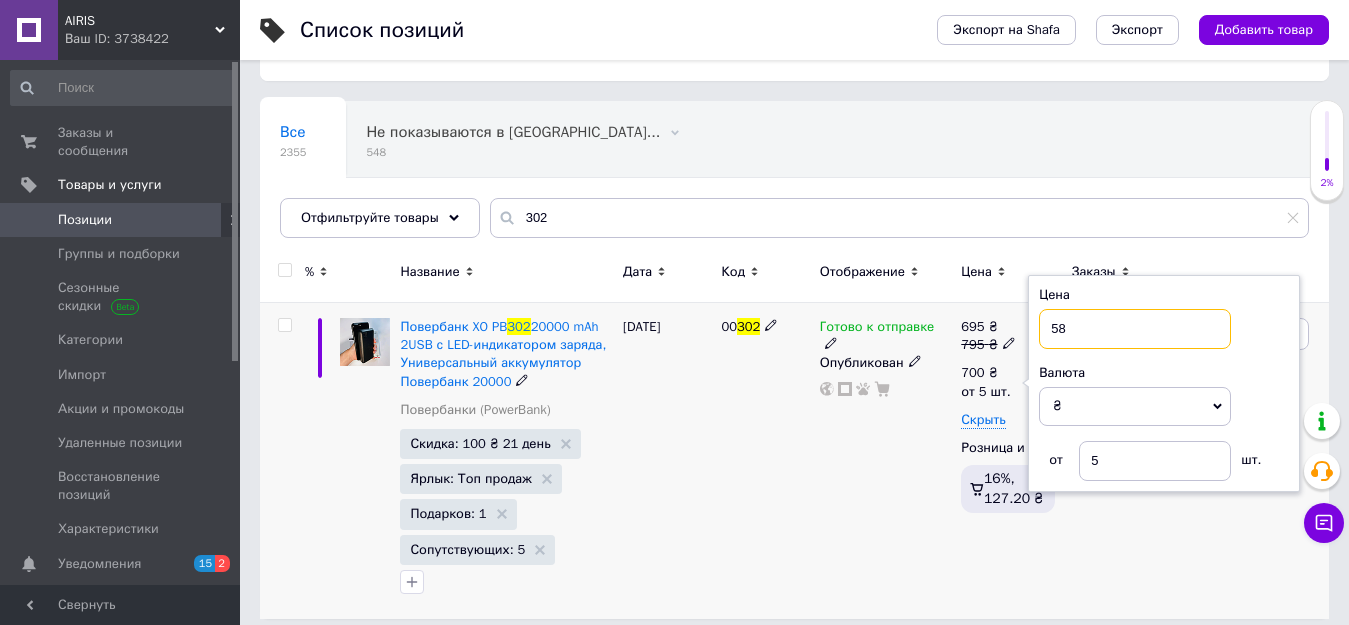 type on "580" 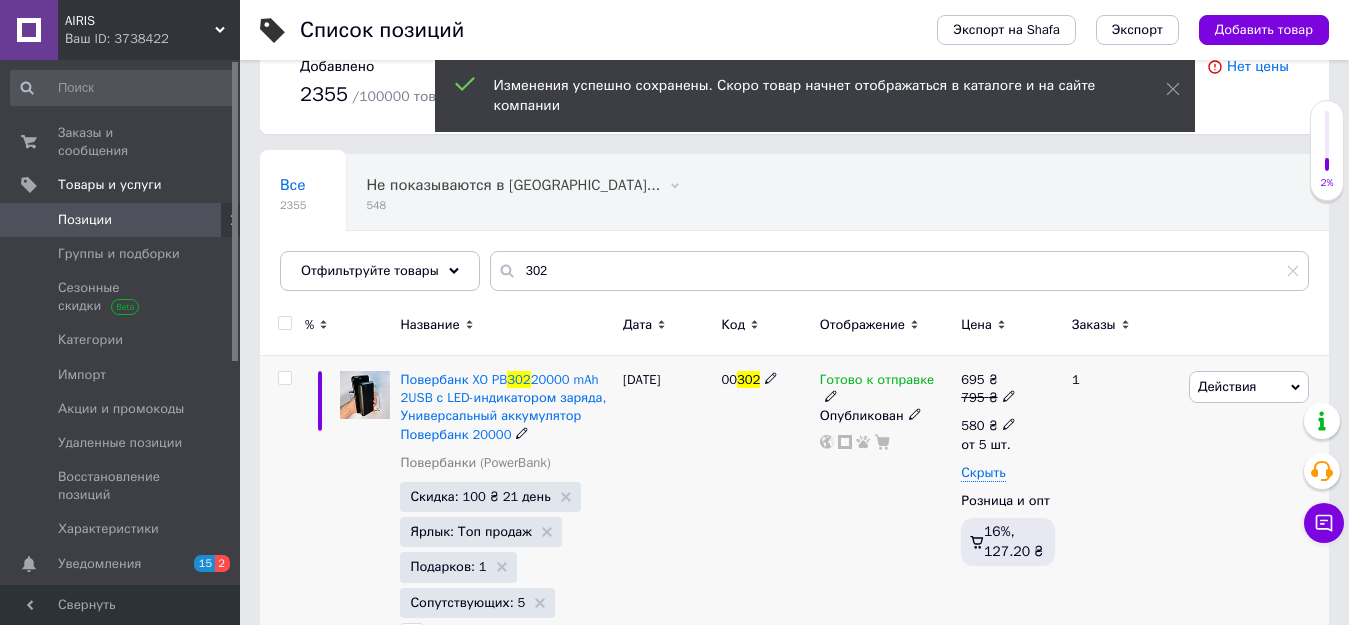 scroll, scrollTop: 14, scrollLeft: 0, axis: vertical 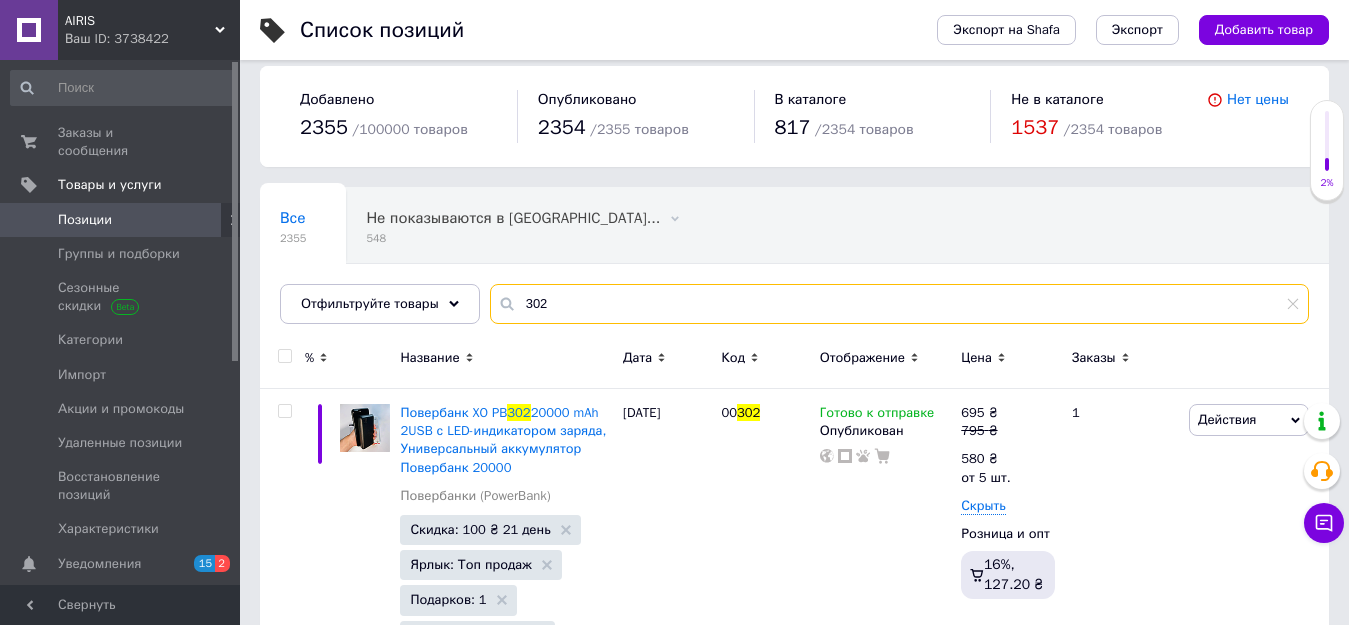 drag, startPoint x: 556, startPoint y: 292, endPoint x: 509, endPoint y: 299, distance: 47.518417 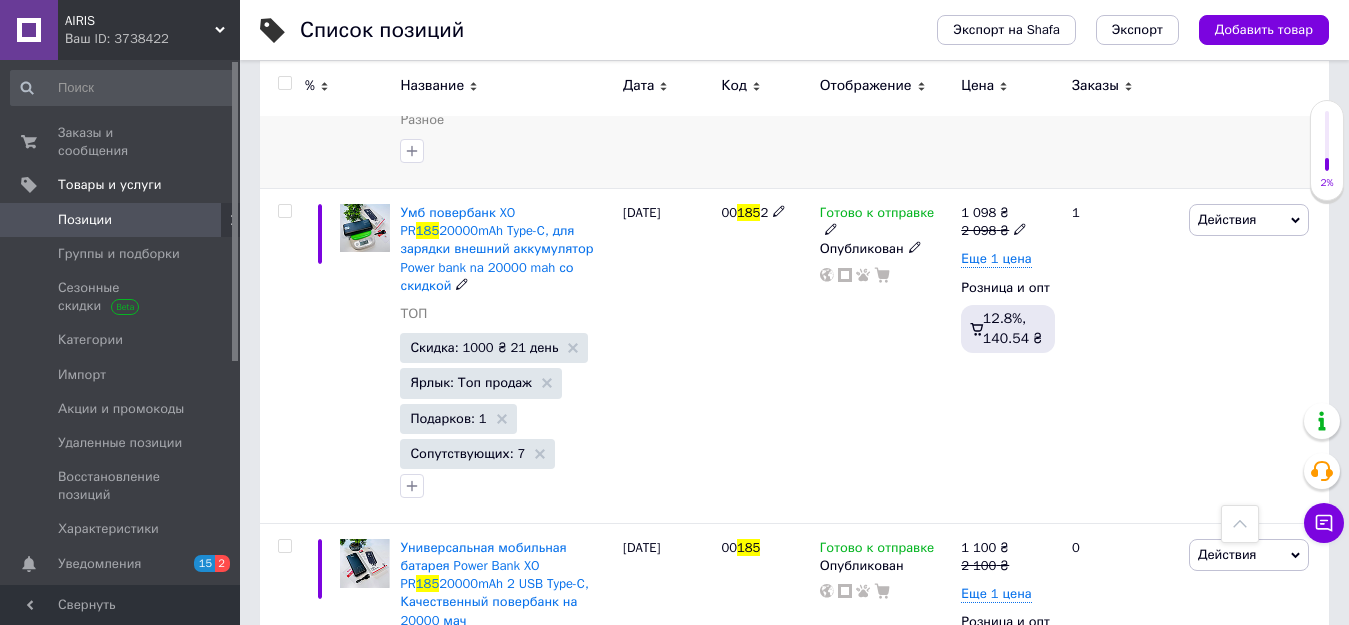 scroll, scrollTop: 1014, scrollLeft: 0, axis: vertical 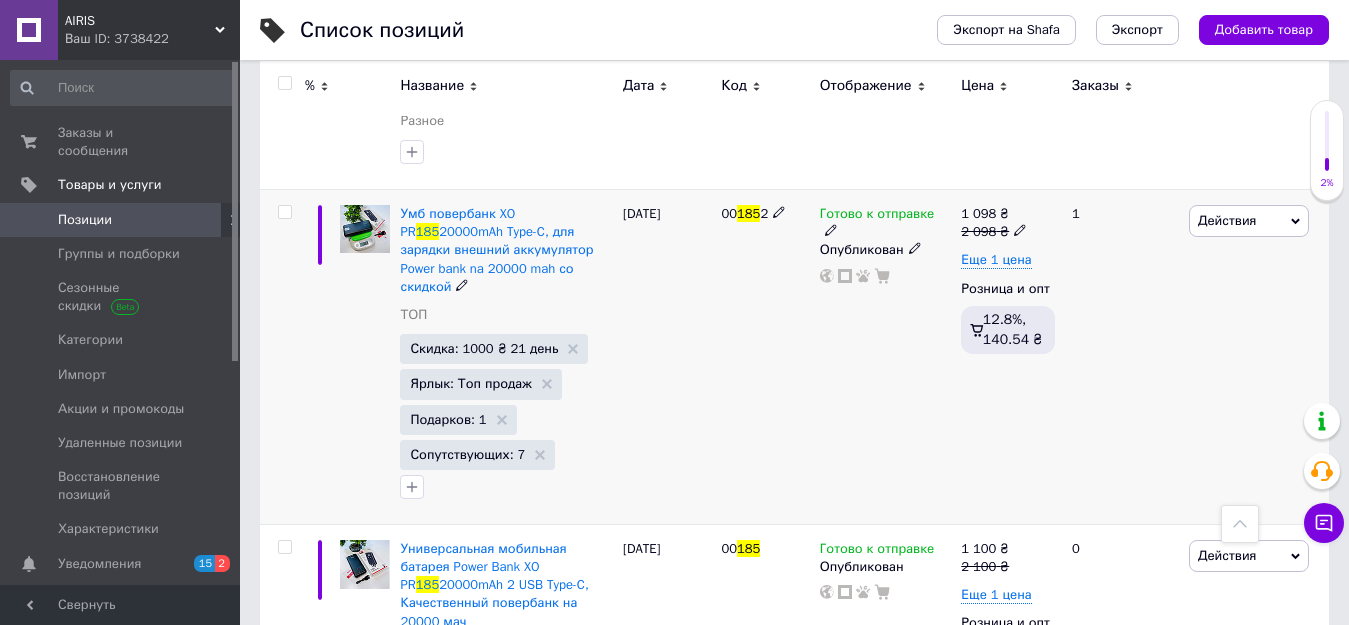 type on "185" 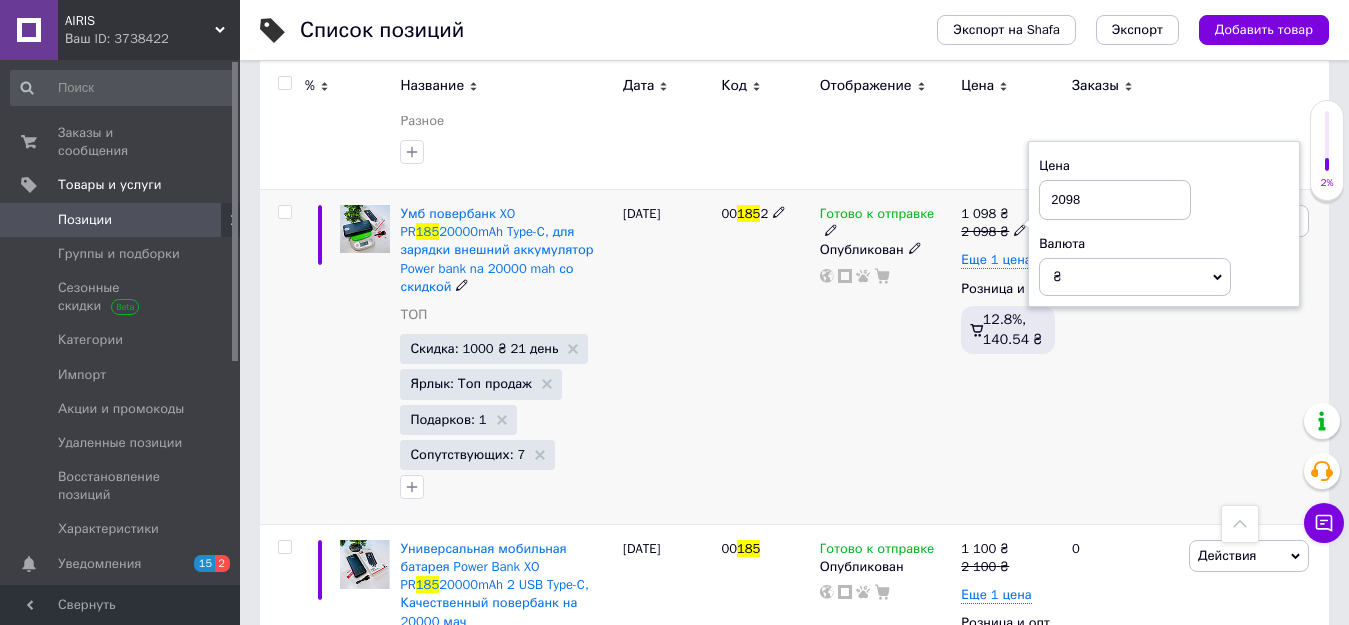 drag, startPoint x: 1087, startPoint y: 195, endPoint x: 1053, endPoint y: 197, distance: 34.058773 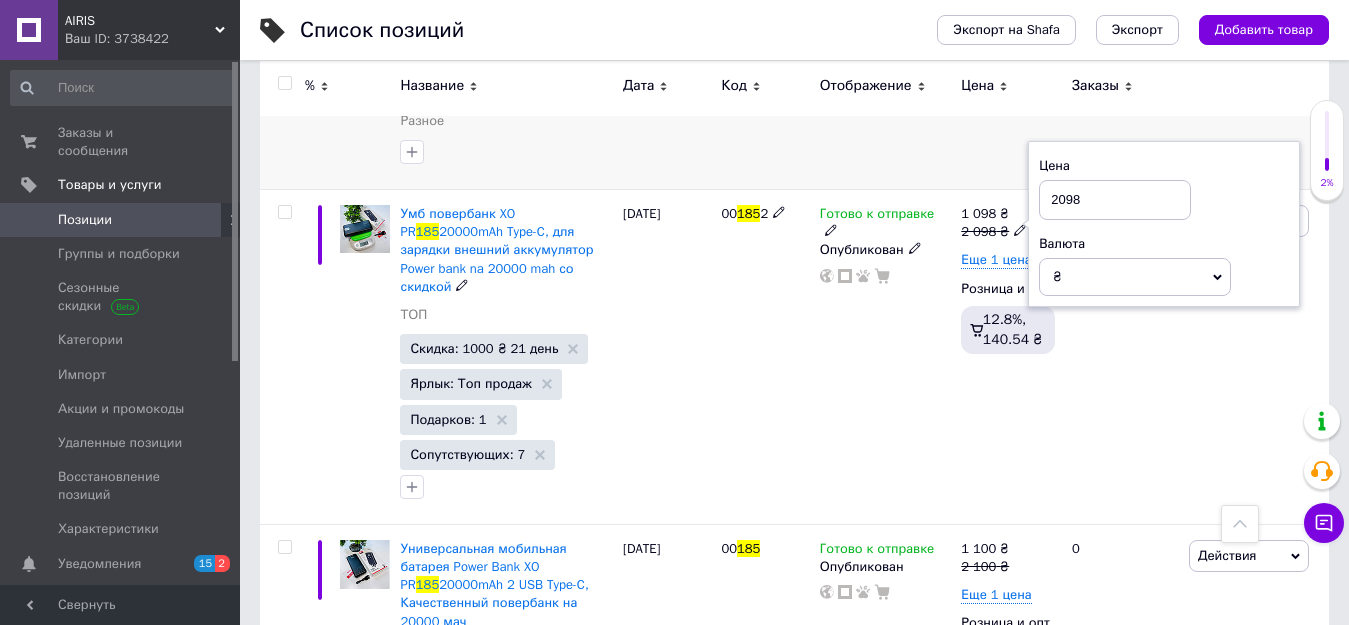 drag, startPoint x: 1050, startPoint y: 197, endPoint x: 976, endPoint y: 172, distance: 78.1089 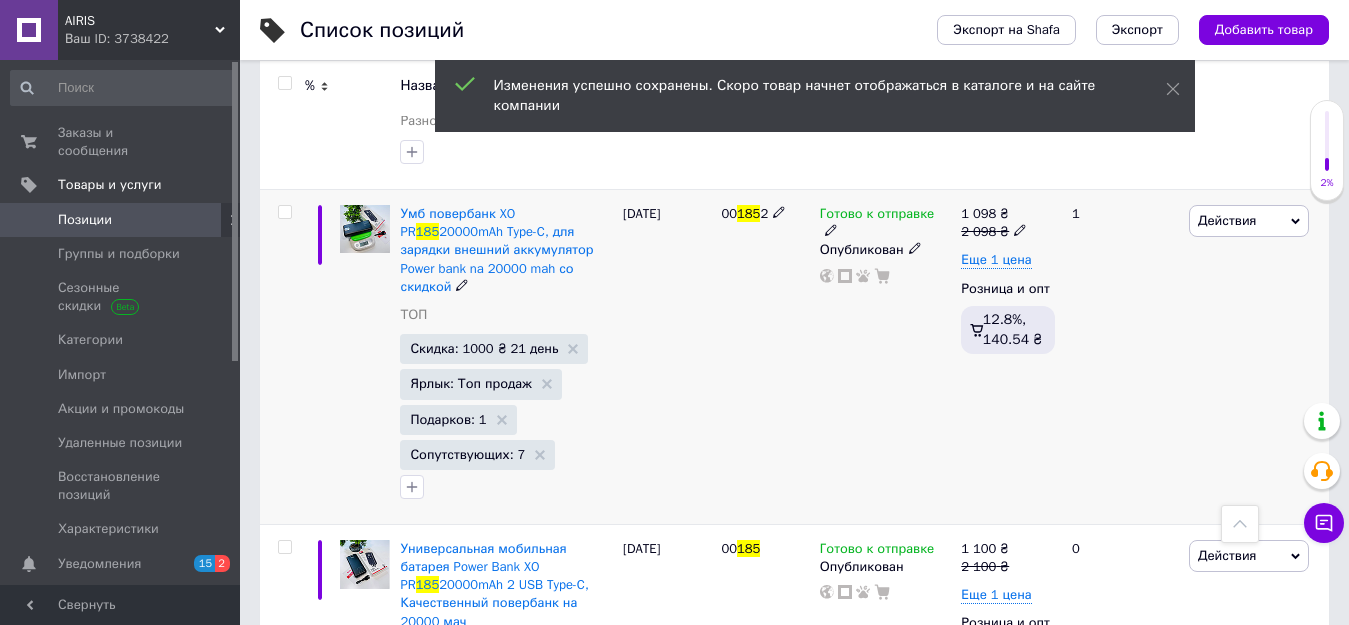 click on "1" at bounding box center [1122, 357] 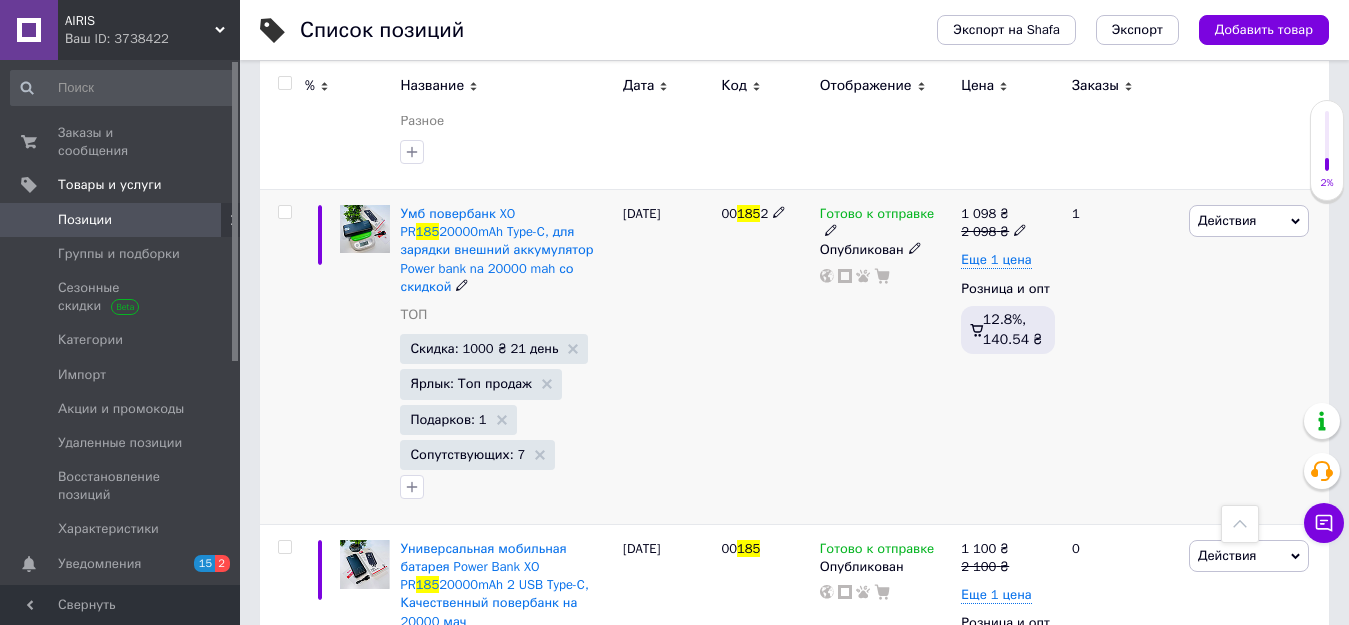 click 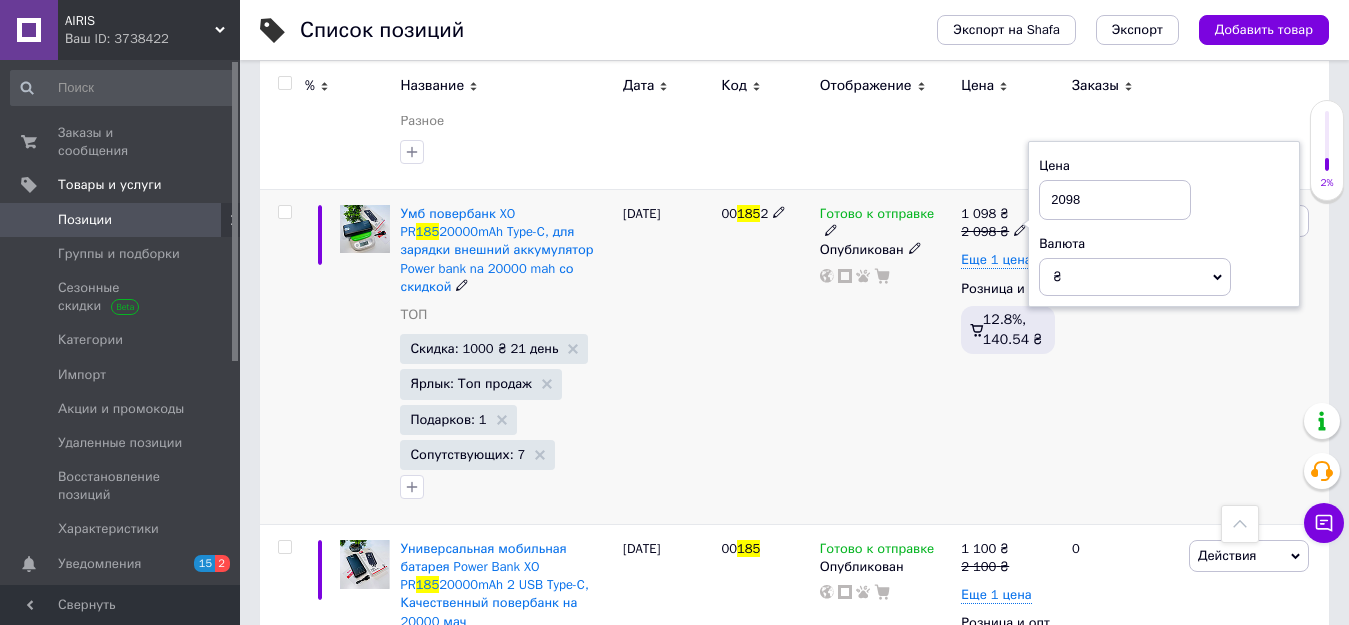 drag, startPoint x: 1095, startPoint y: 194, endPoint x: 1035, endPoint y: 194, distance: 60 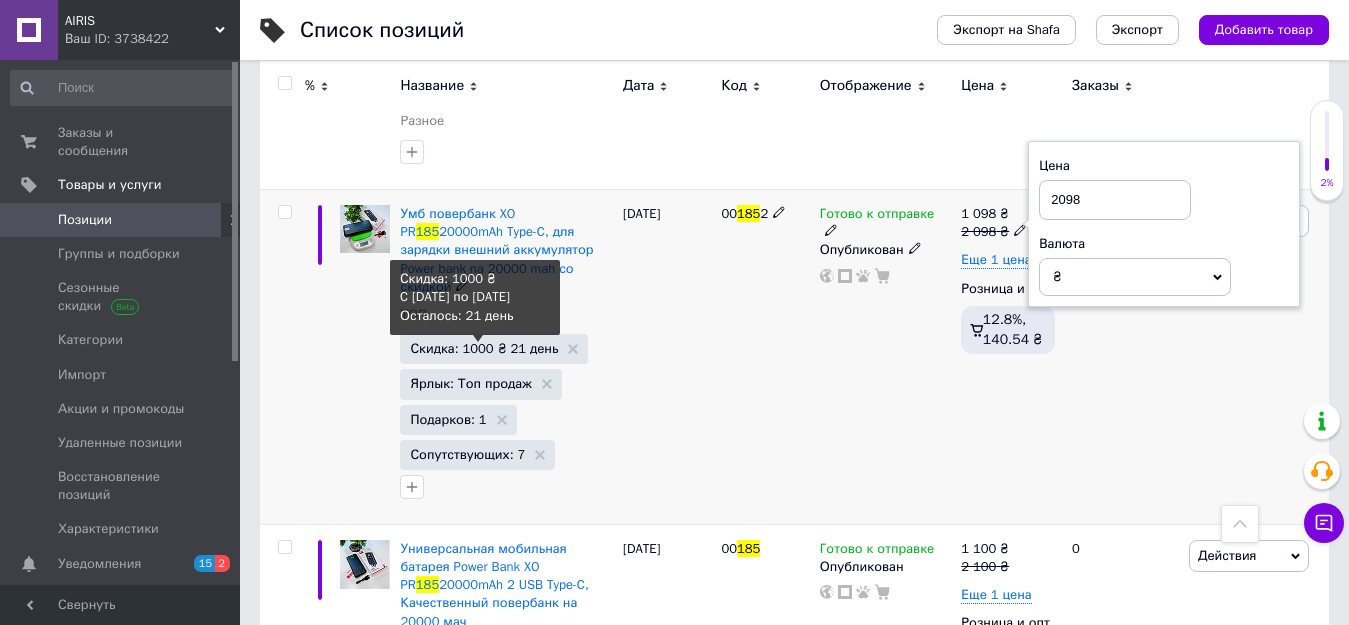 click on "Скидка: 1000 ₴ 21 день" at bounding box center (484, 348) 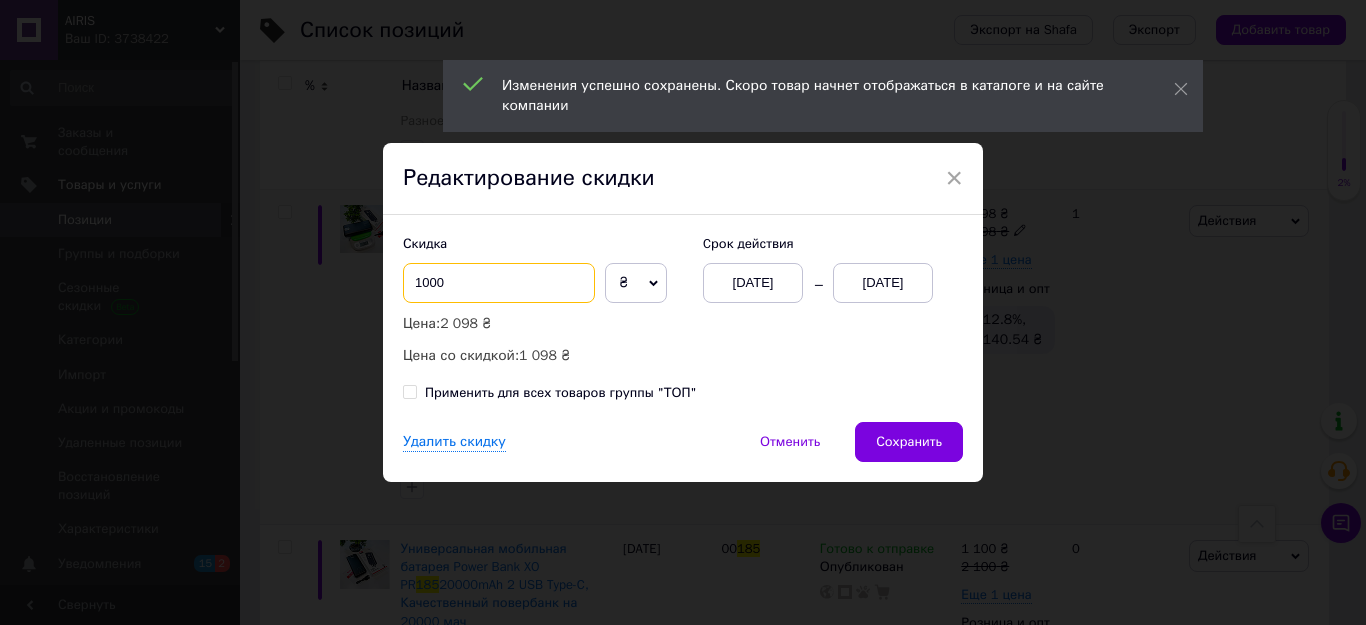 click on "1000" at bounding box center (499, 283) 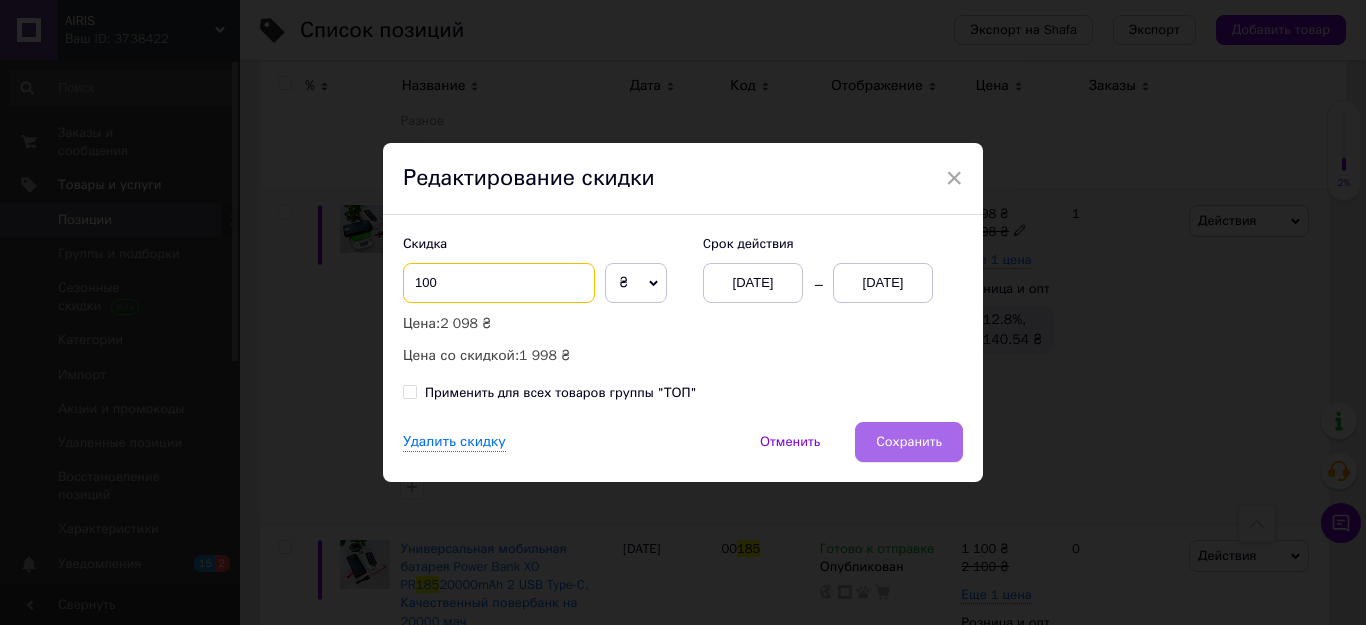 type on "100" 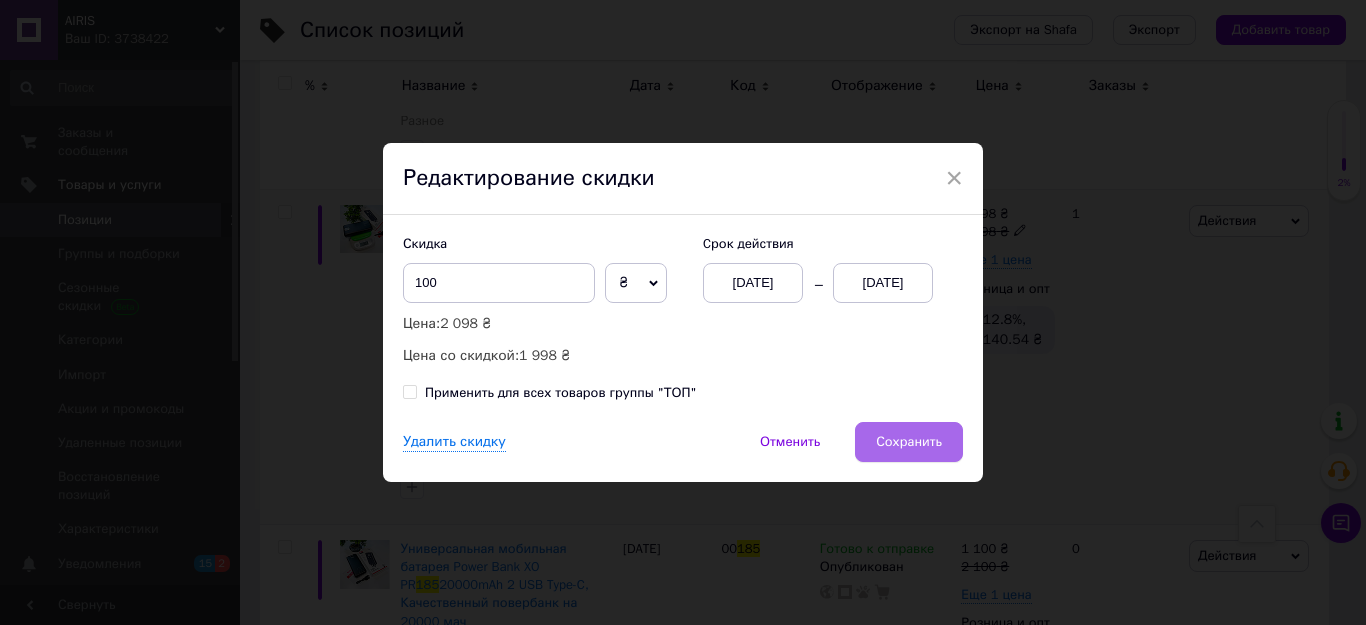 click on "Сохранить" at bounding box center (909, 442) 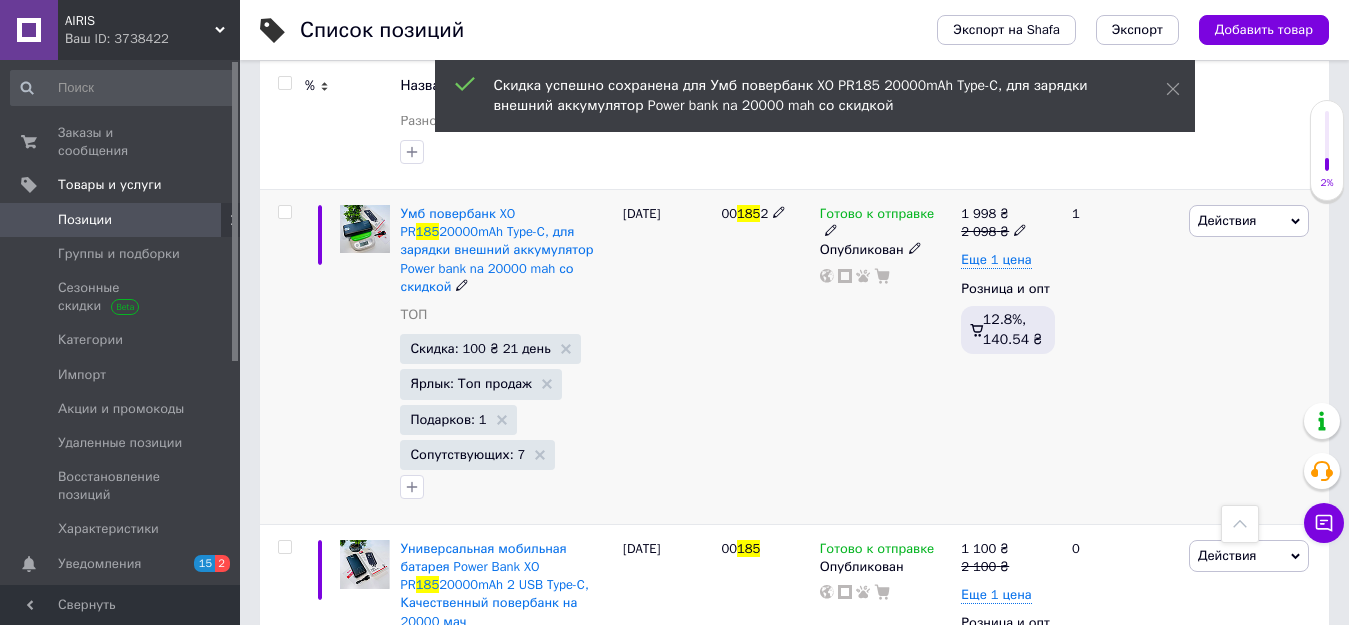 click 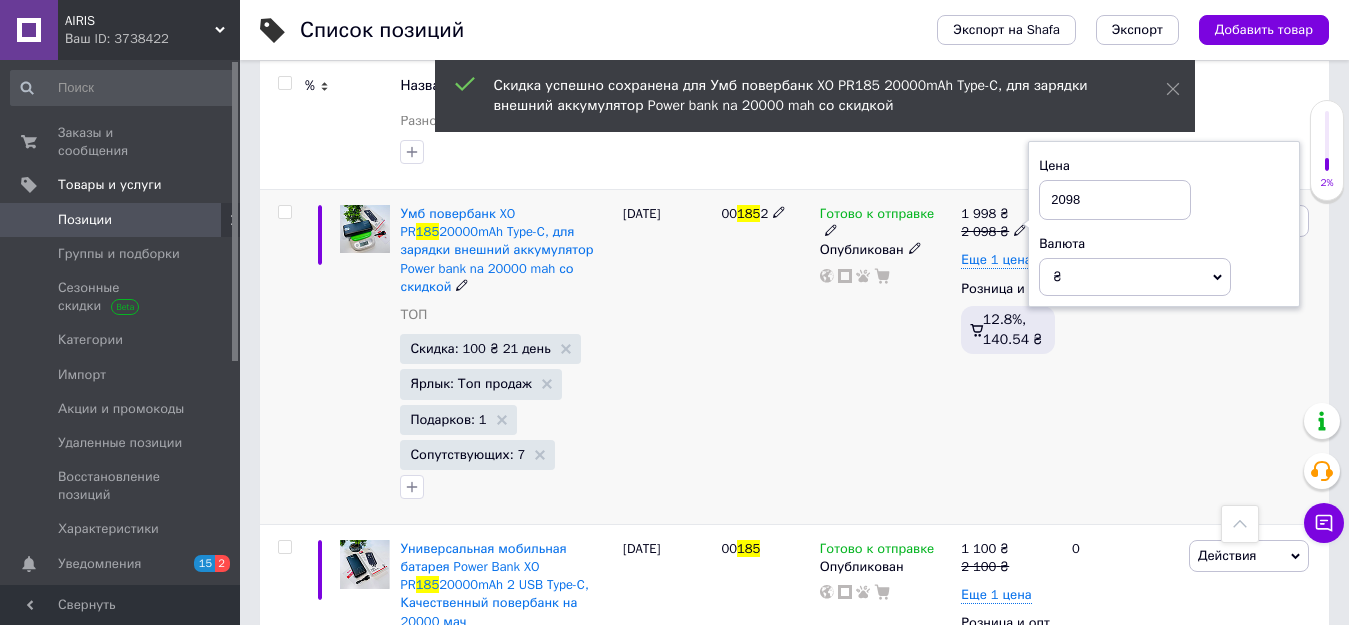 drag, startPoint x: 1095, startPoint y: 192, endPoint x: 1044, endPoint y: 196, distance: 51.156624 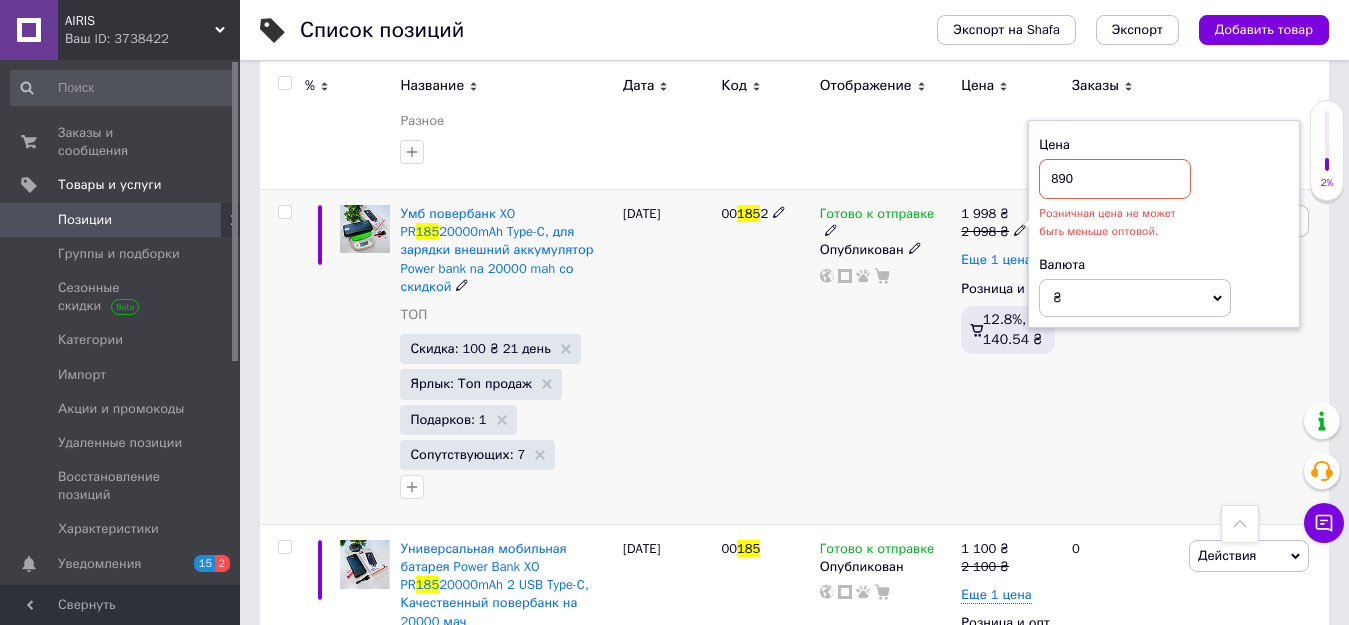 type on "890" 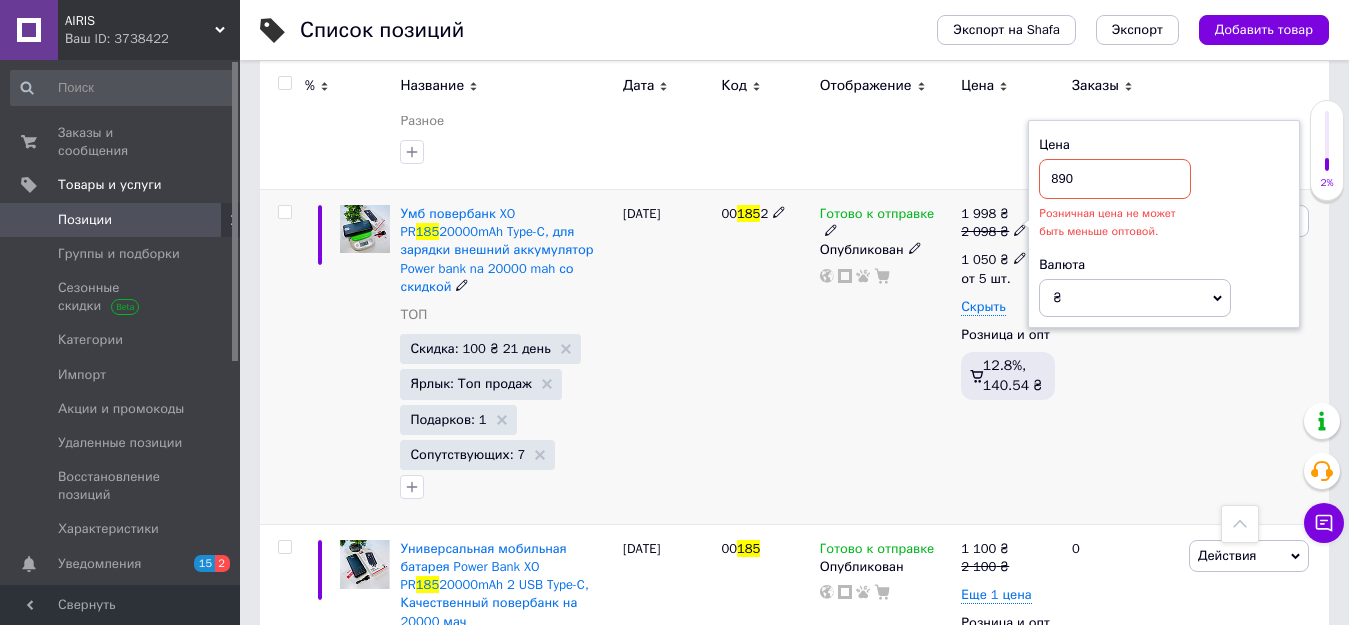click 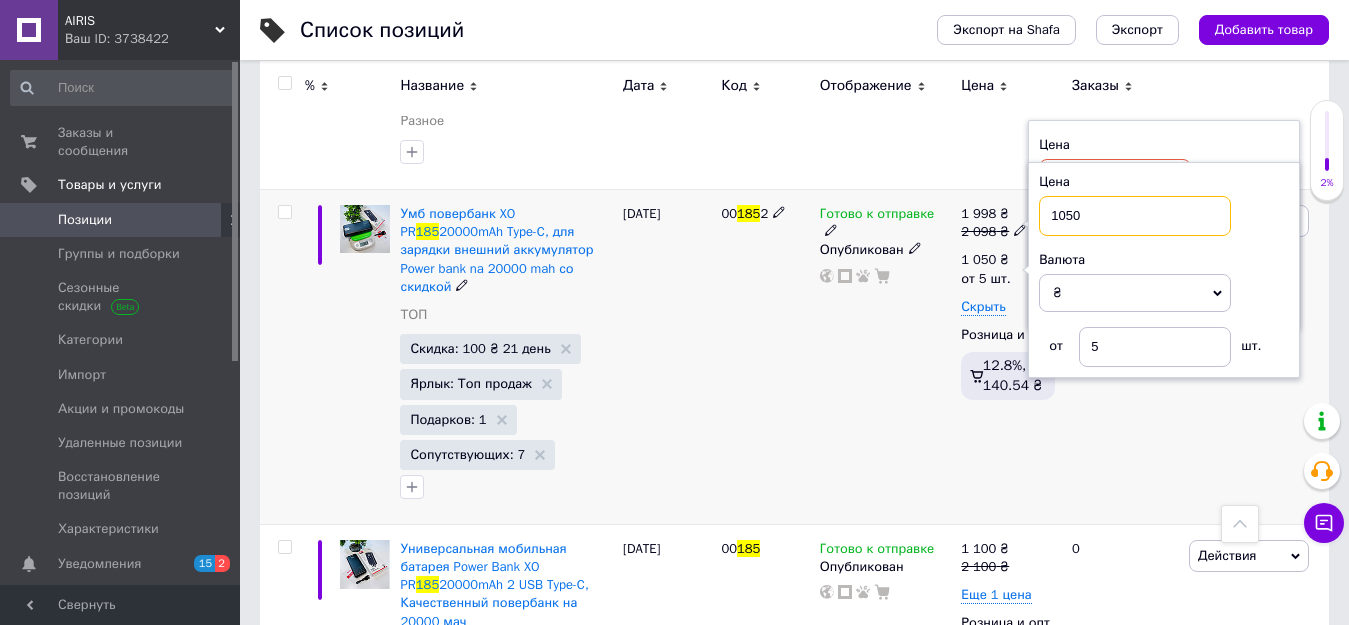 drag, startPoint x: 1101, startPoint y: 200, endPoint x: 1048, endPoint y: 209, distance: 53.75872 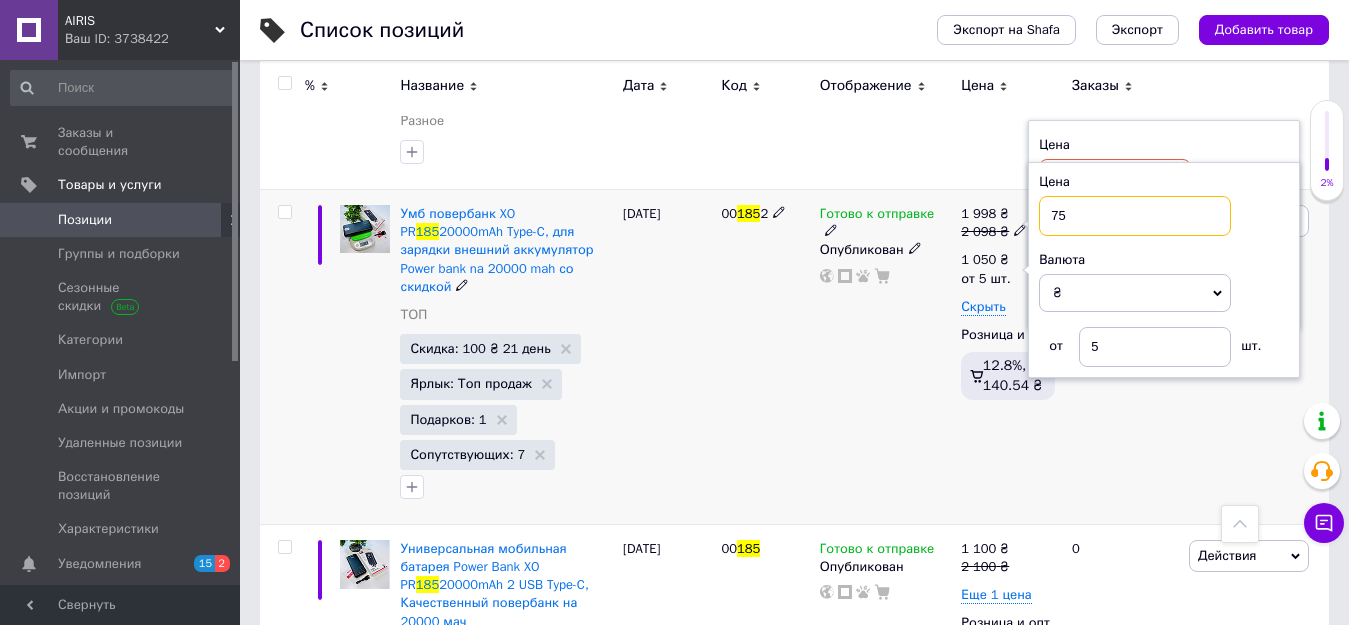 type on "750" 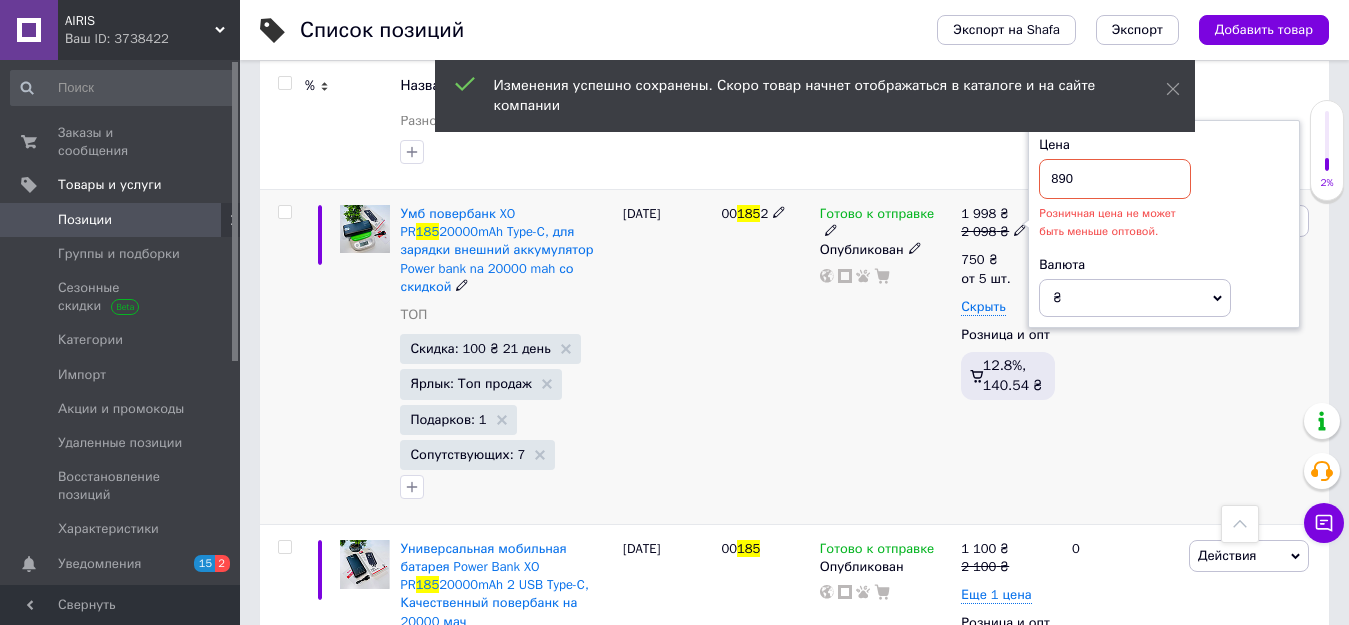 click on "890" at bounding box center (1115, 179) 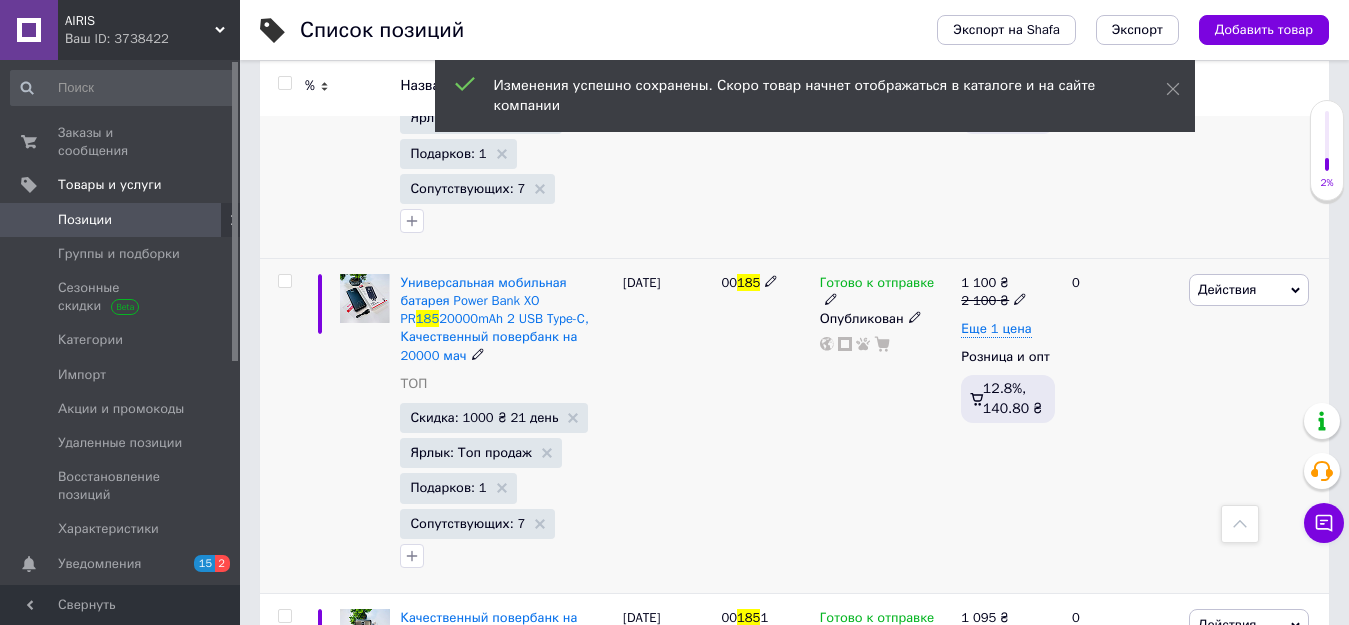 scroll, scrollTop: 1314, scrollLeft: 0, axis: vertical 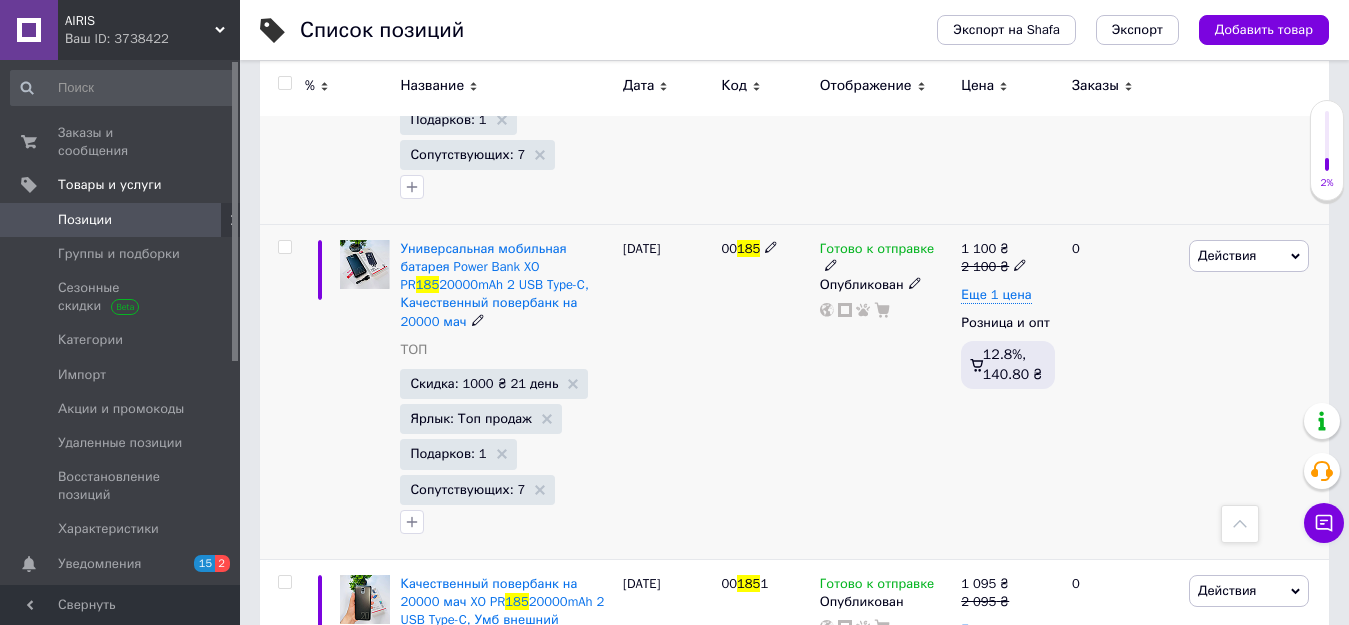 click 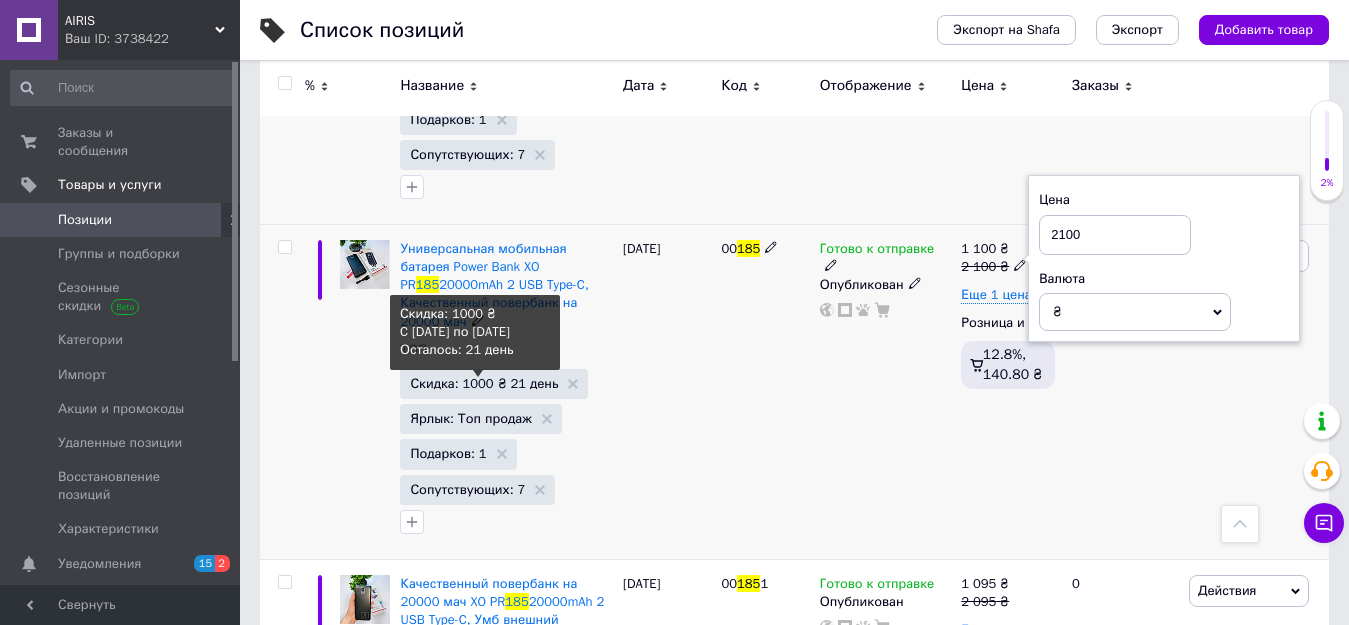 click on "Скидка: 1000 ₴ 21 день" at bounding box center (484, 383) 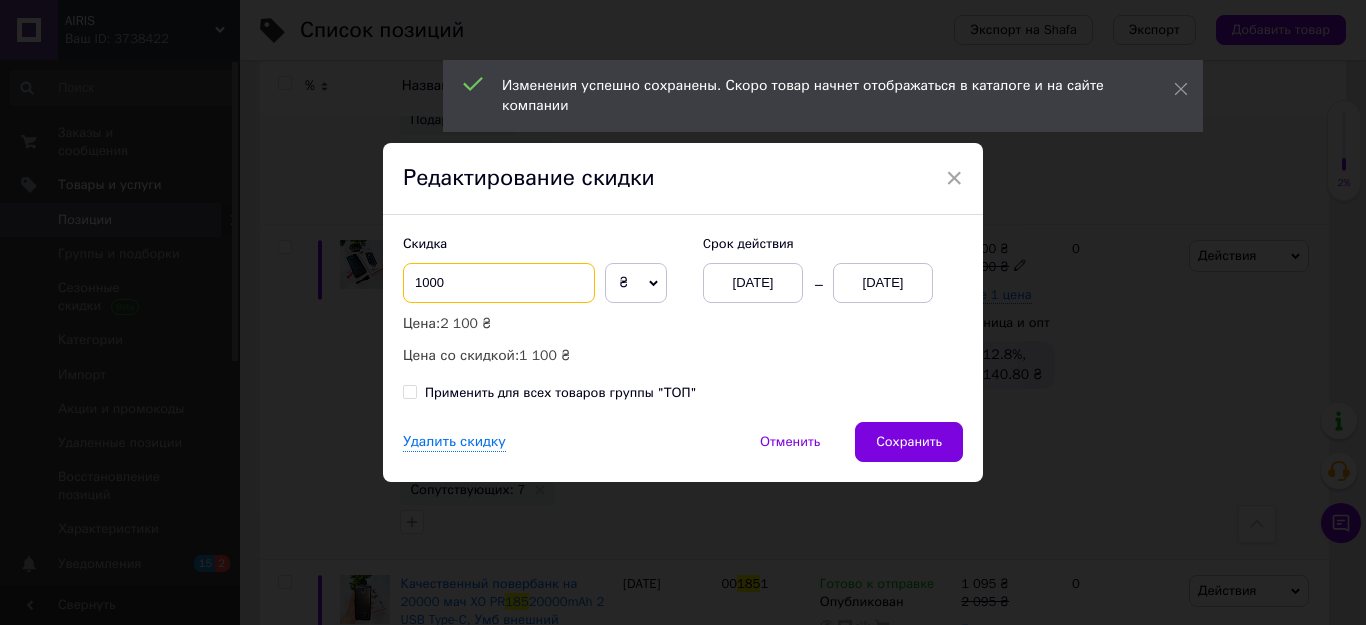 click on "1000" at bounding box center (499, 283) 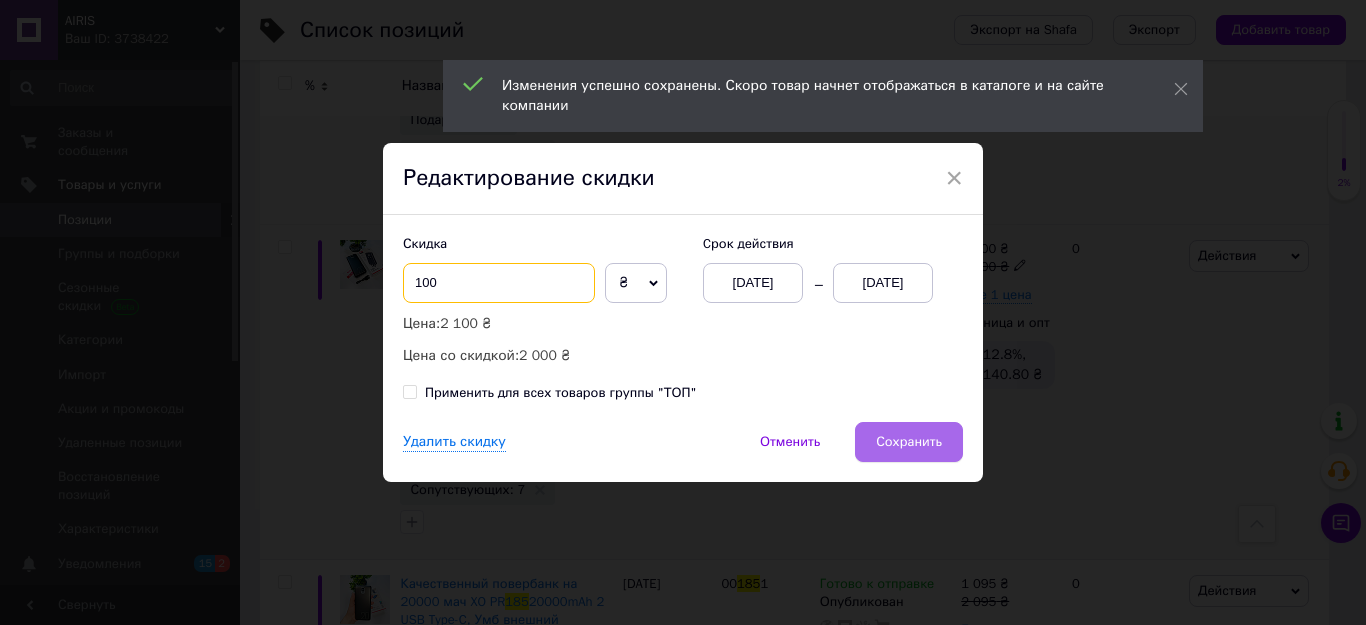 type on "100" 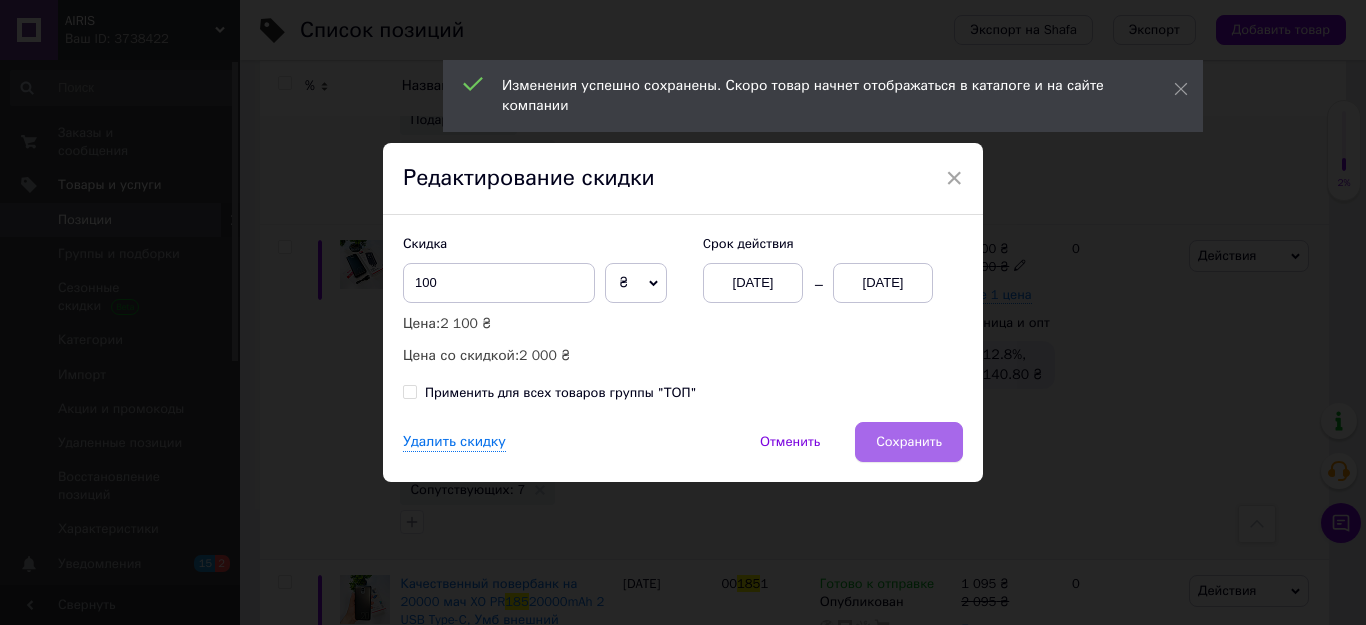 click on "Сохранить" at bounding box center (909, 442) 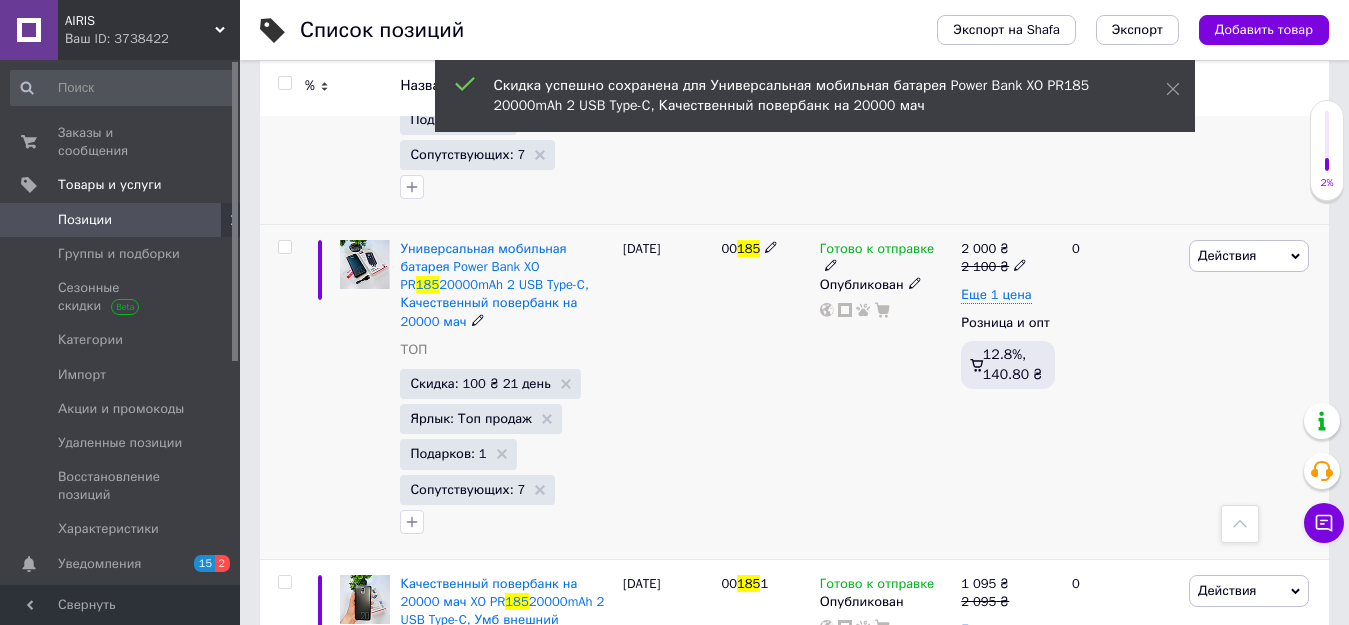 click 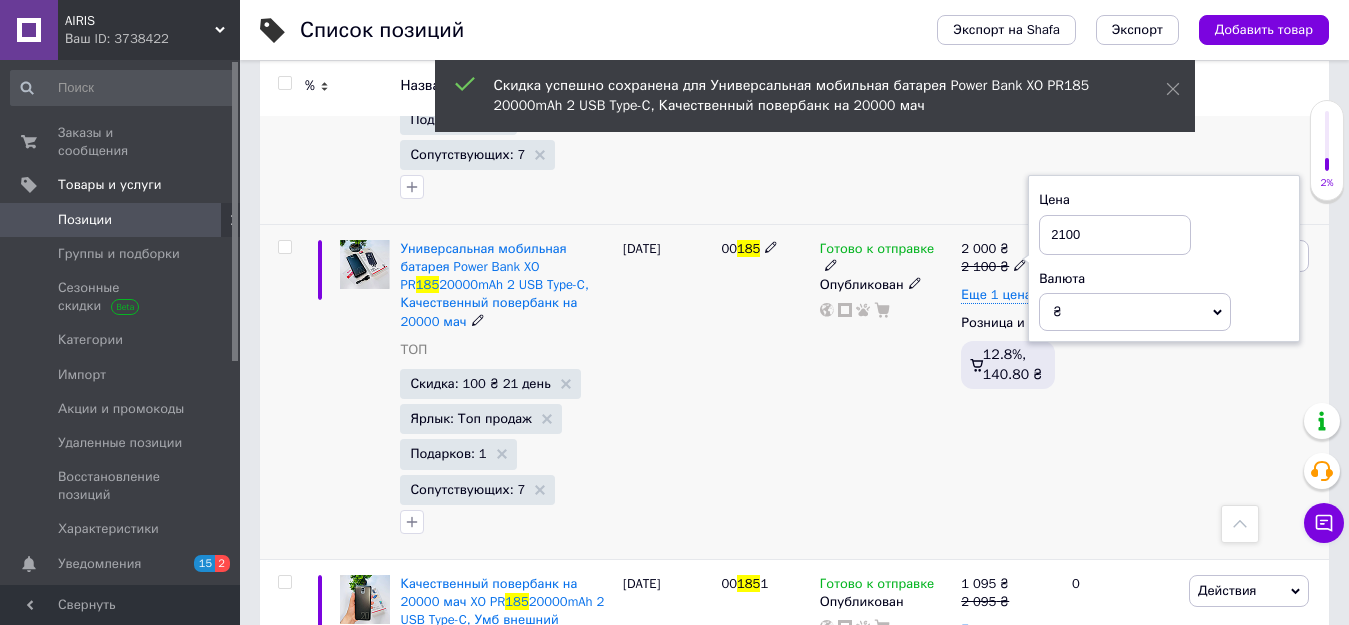 drag, startPoint x: 1103, startPoint y: 206, endPoint x: 1040, endPoint y: 206, distance: 63 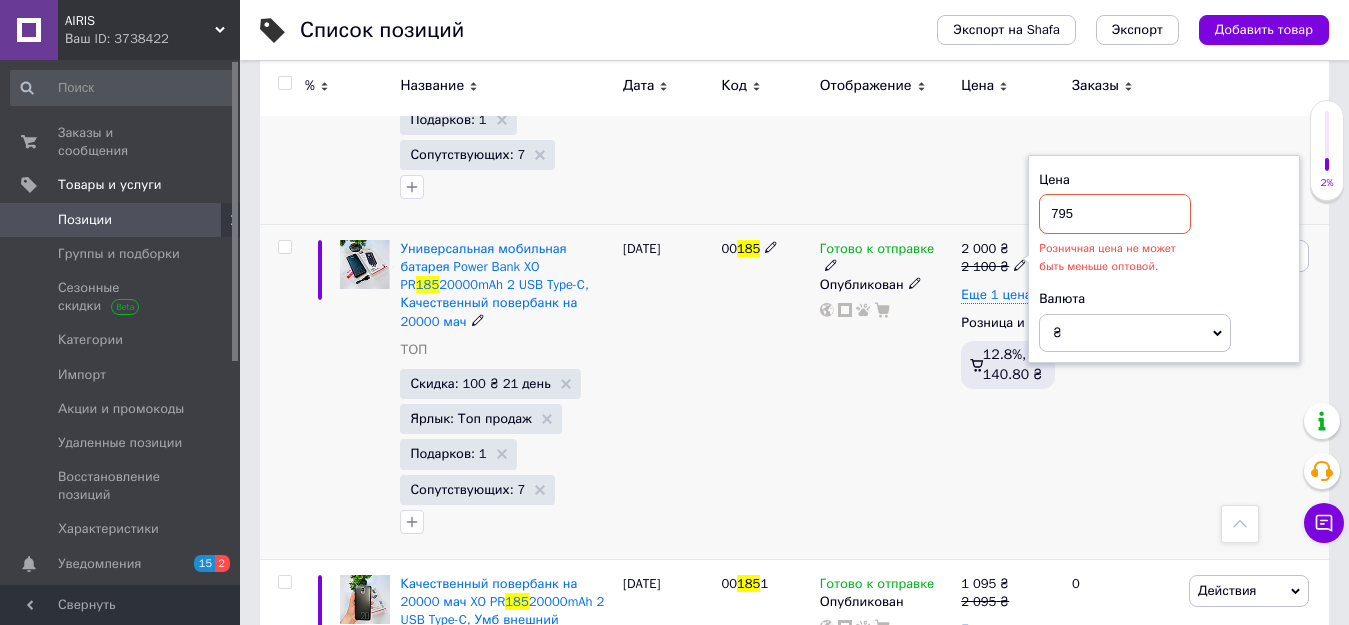 type on "795" 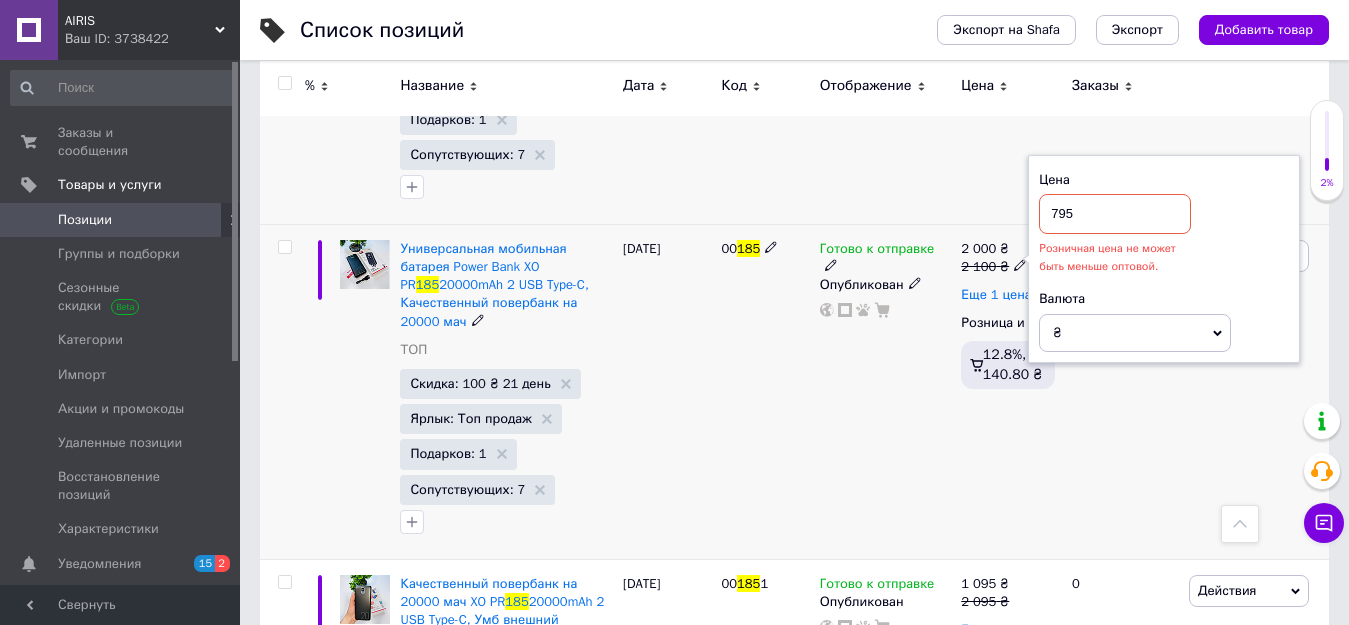 click on "Еще 1 цена" at bounding box center (996, 295) 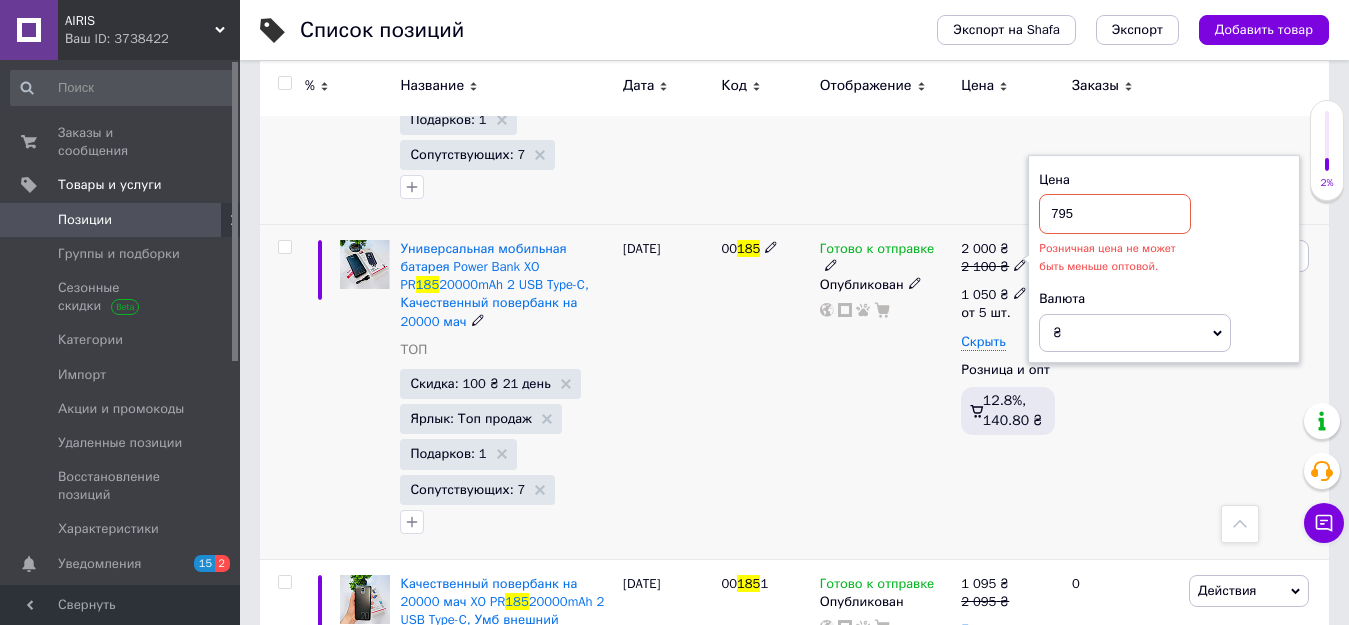 click 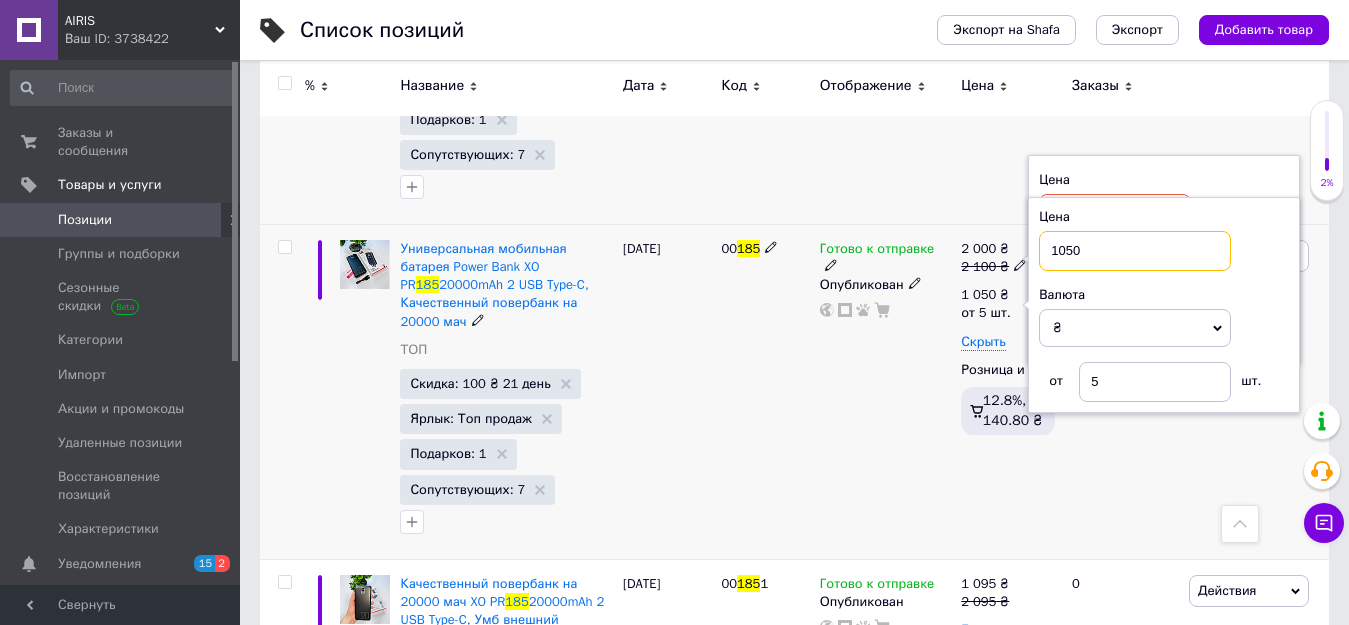 drag, startPoint x: 1092, startPoint y: 238, endPoint x: 1044, endPoint y: 228, distance: 49.0306 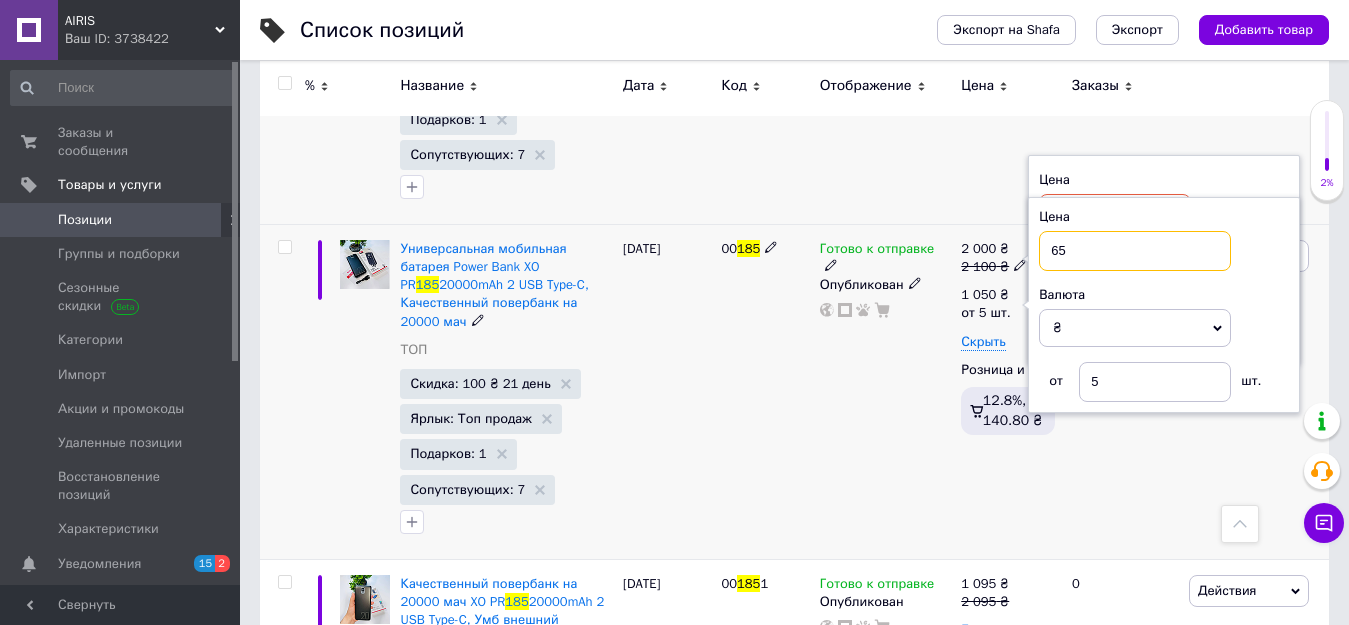type on "650" 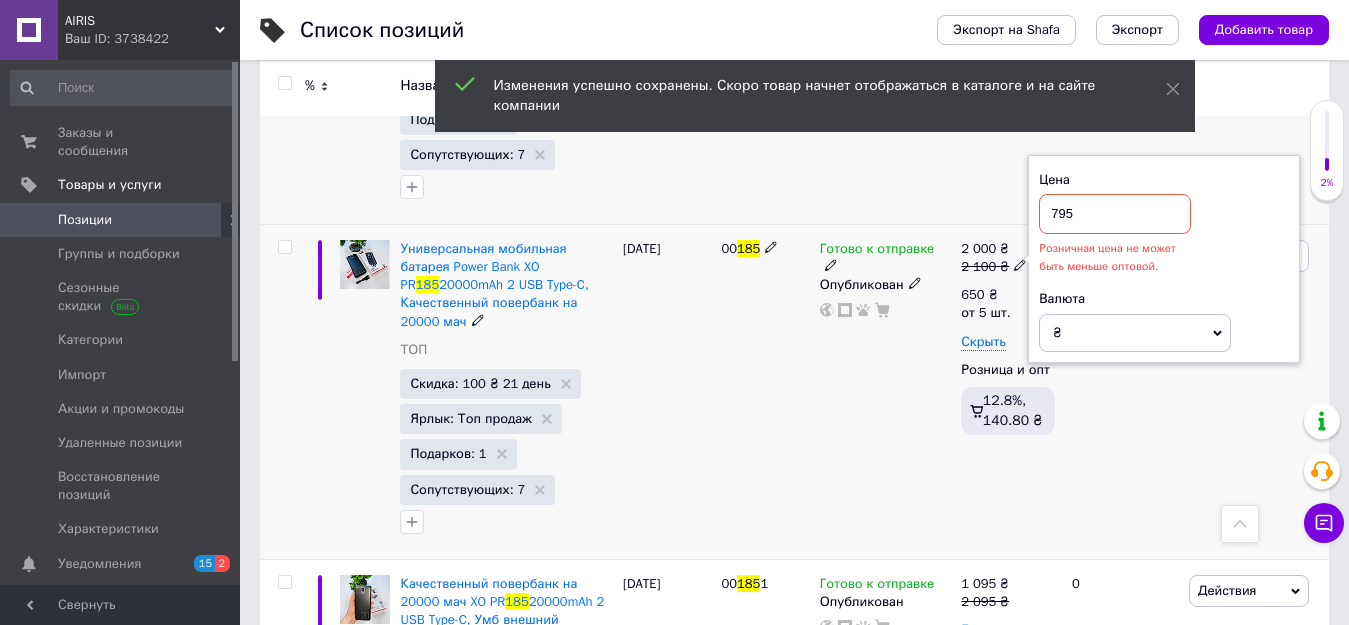 click on "795" at bounding box center [1115, 214] 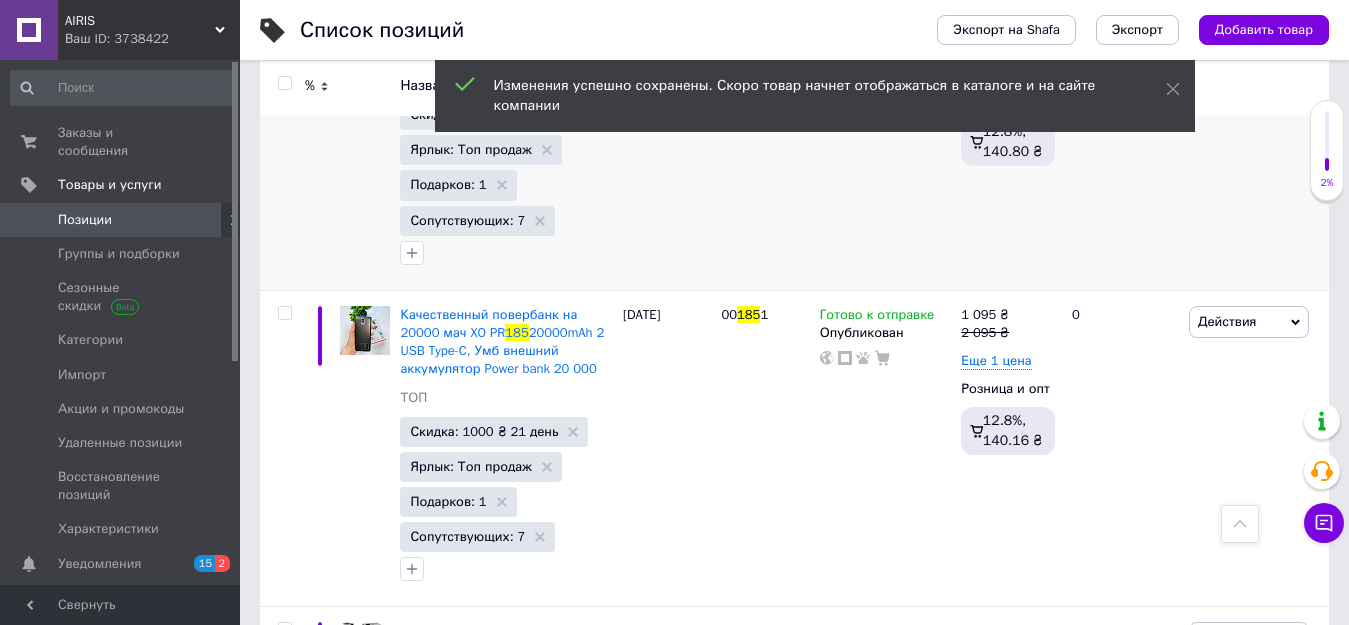 scroll, scrollTop: 1614, scrollLeft: 0, axis: vertical 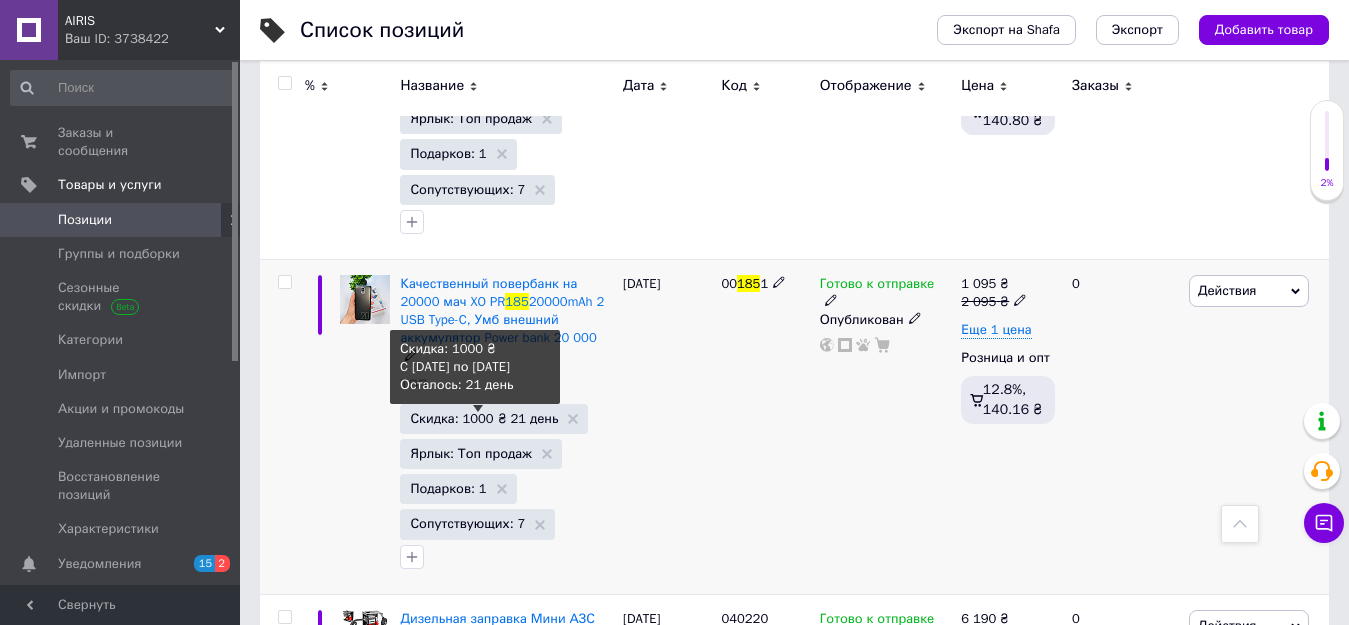 click on "Скидка: 1000 ₴ 21 день" at bounding box center (484, 418) 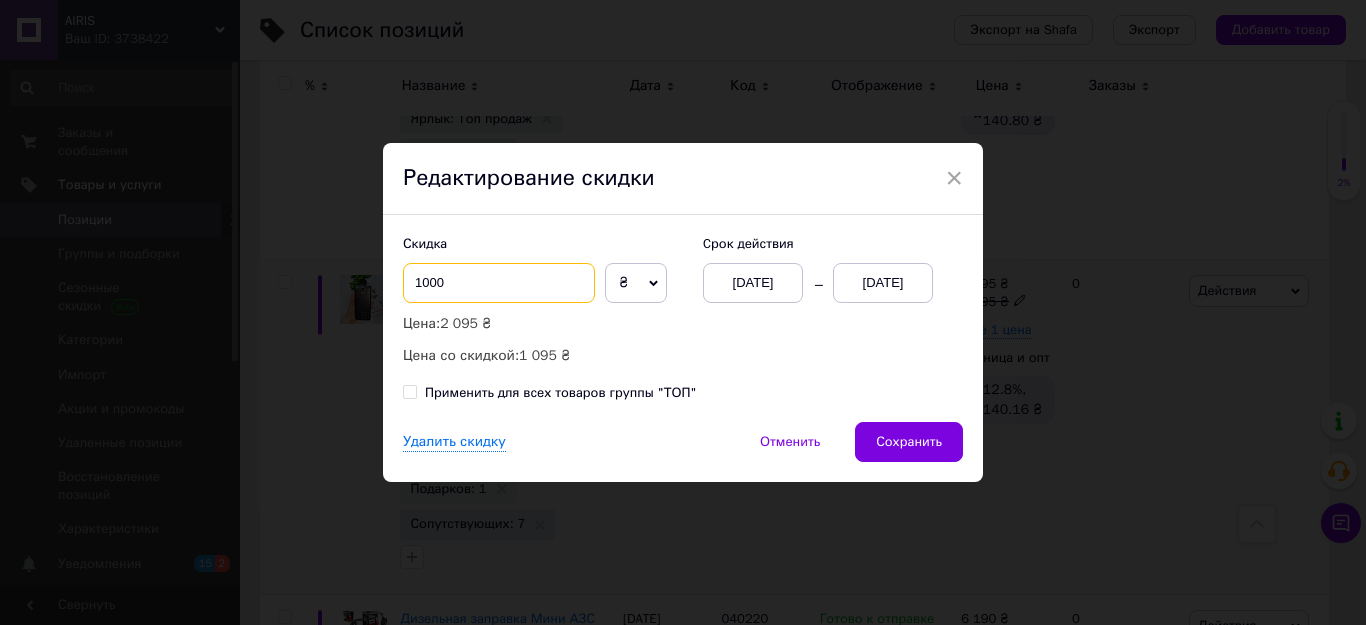 click on "1000" at bounding box center [499, 283] 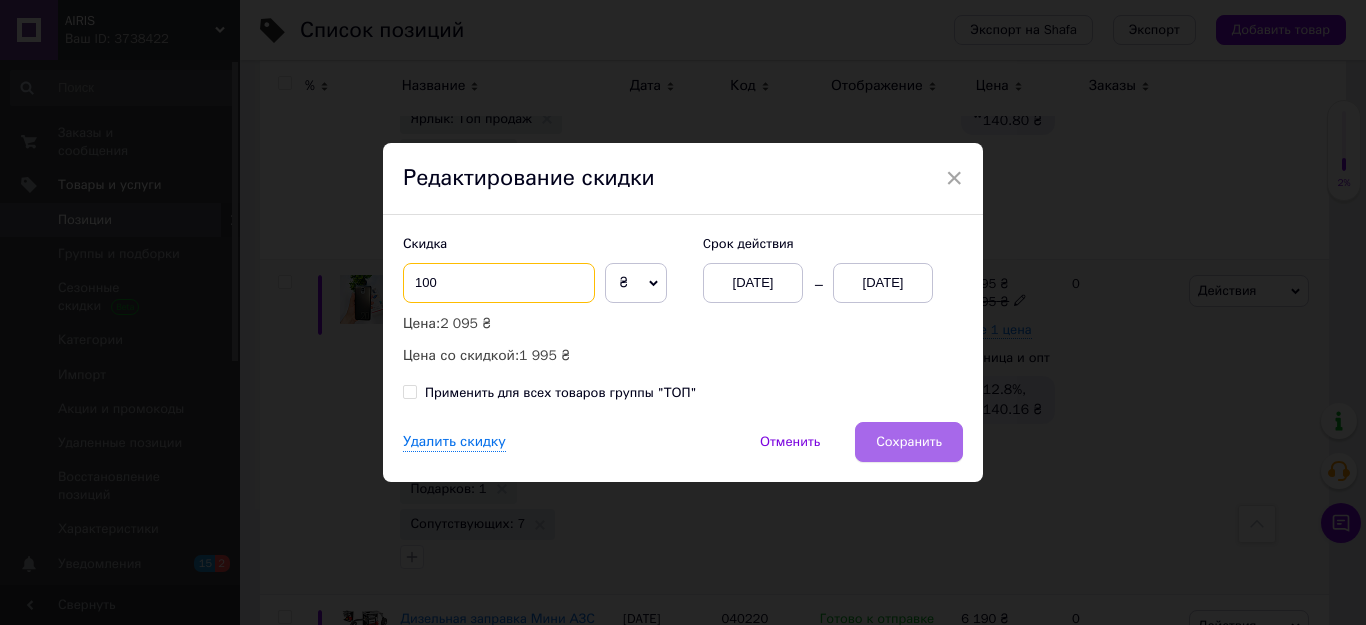 type on "100" 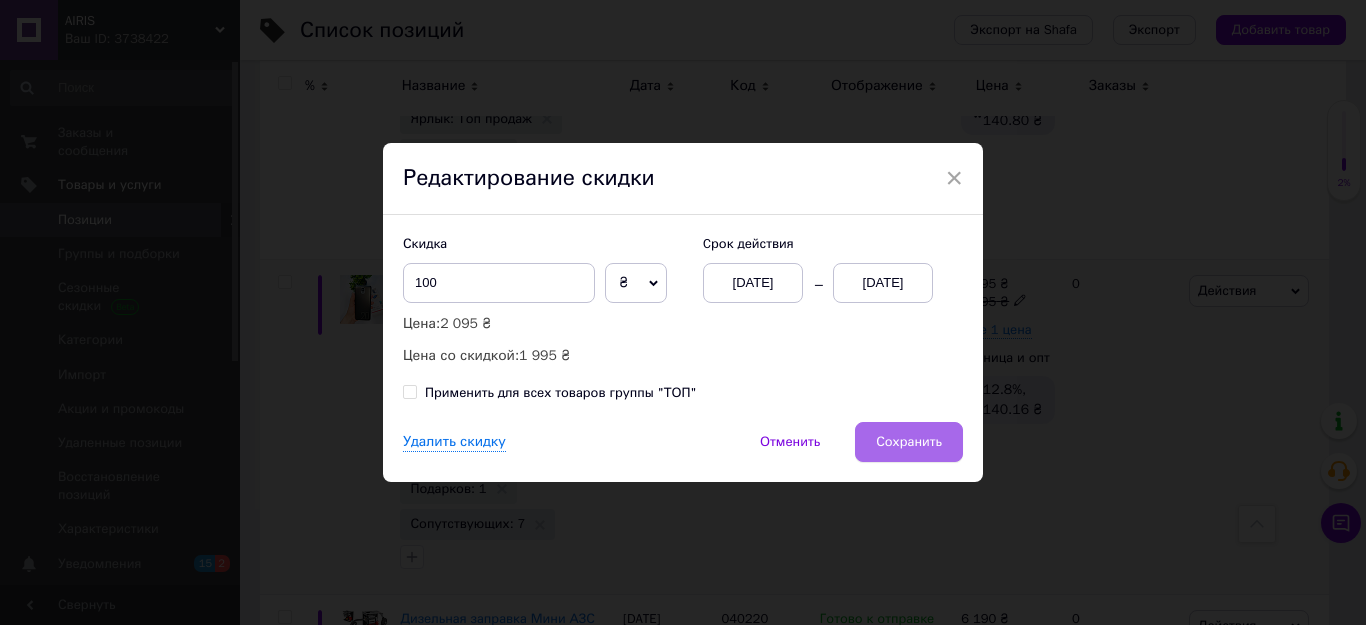 click on "Сохранить" at bounding box center [909, 442] 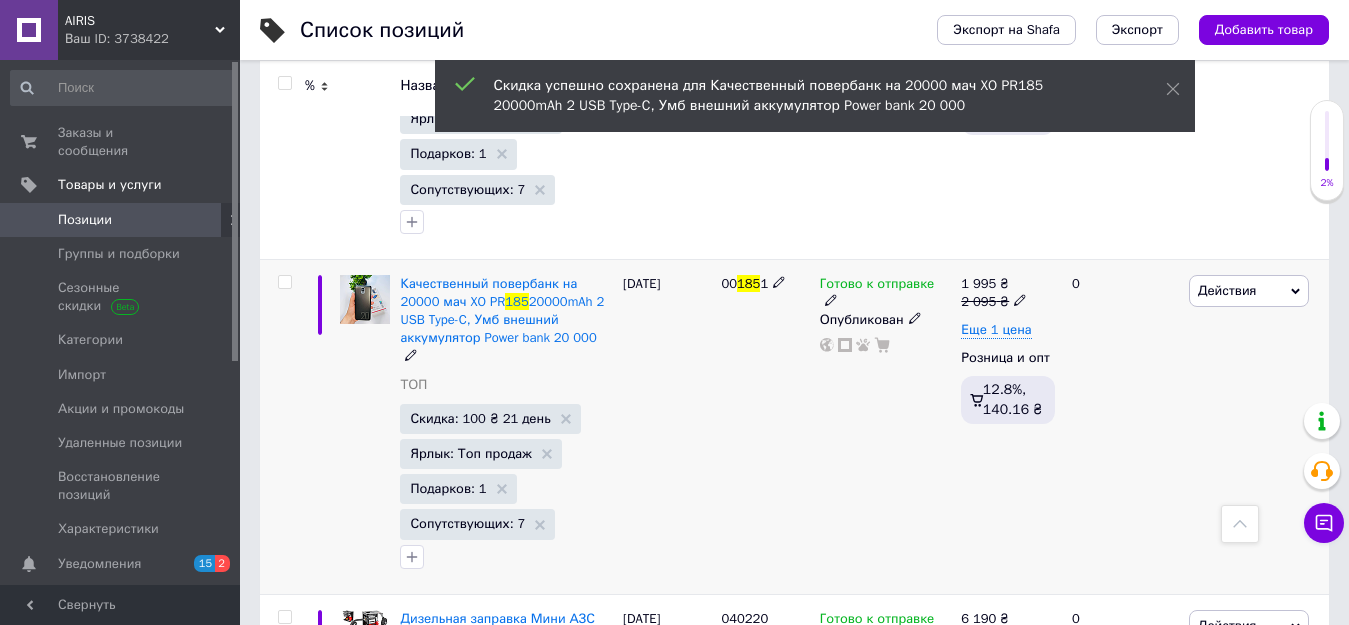 click 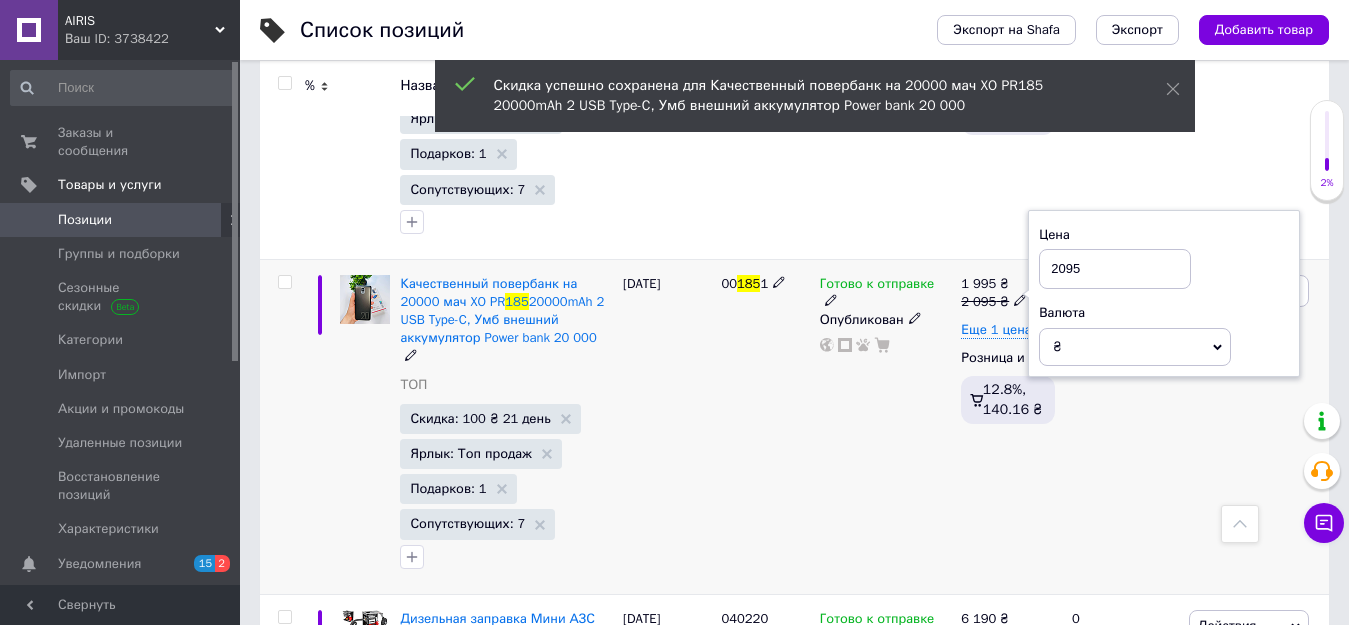 drag, startPoint x: 1098, startPoint y: 231, endPoint x: 1028, endPoint y: 231, distance: 70 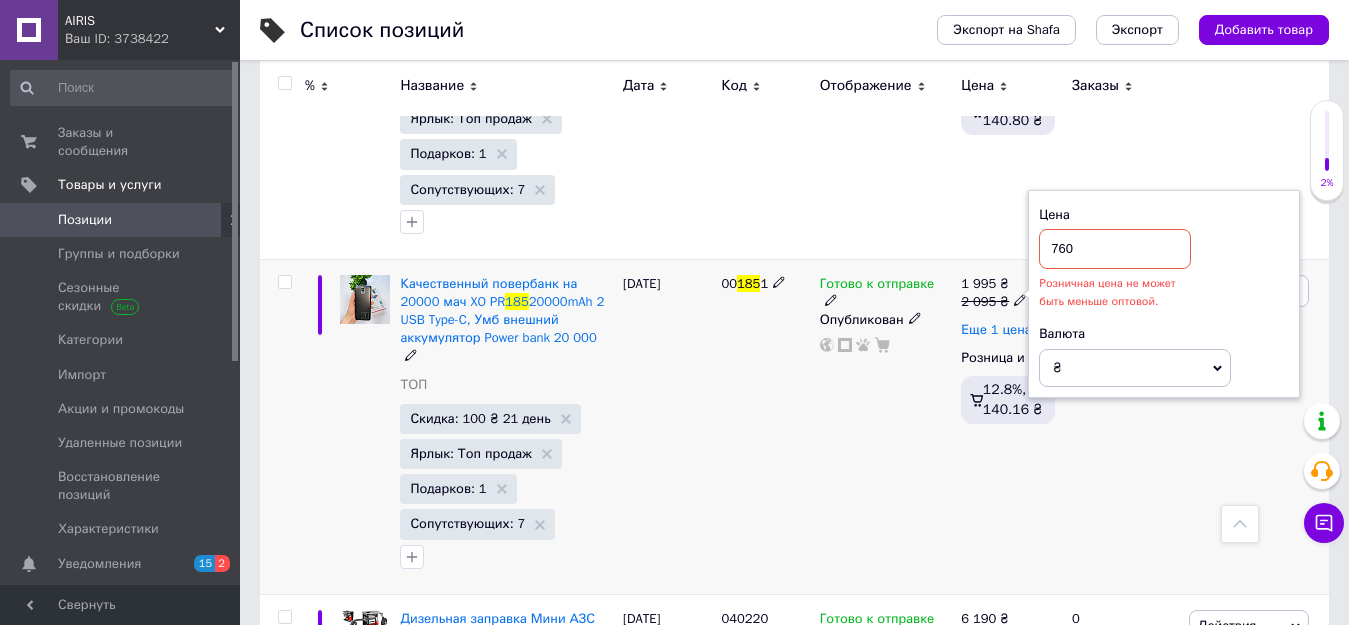 type on "760" 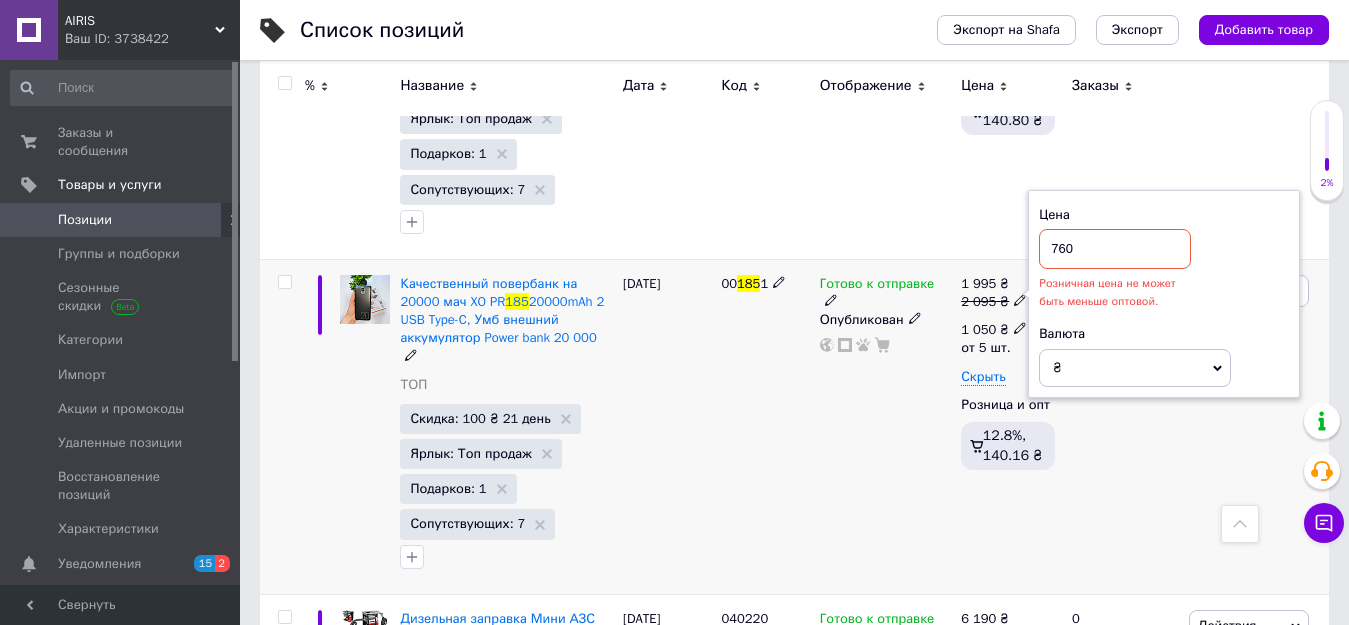 click 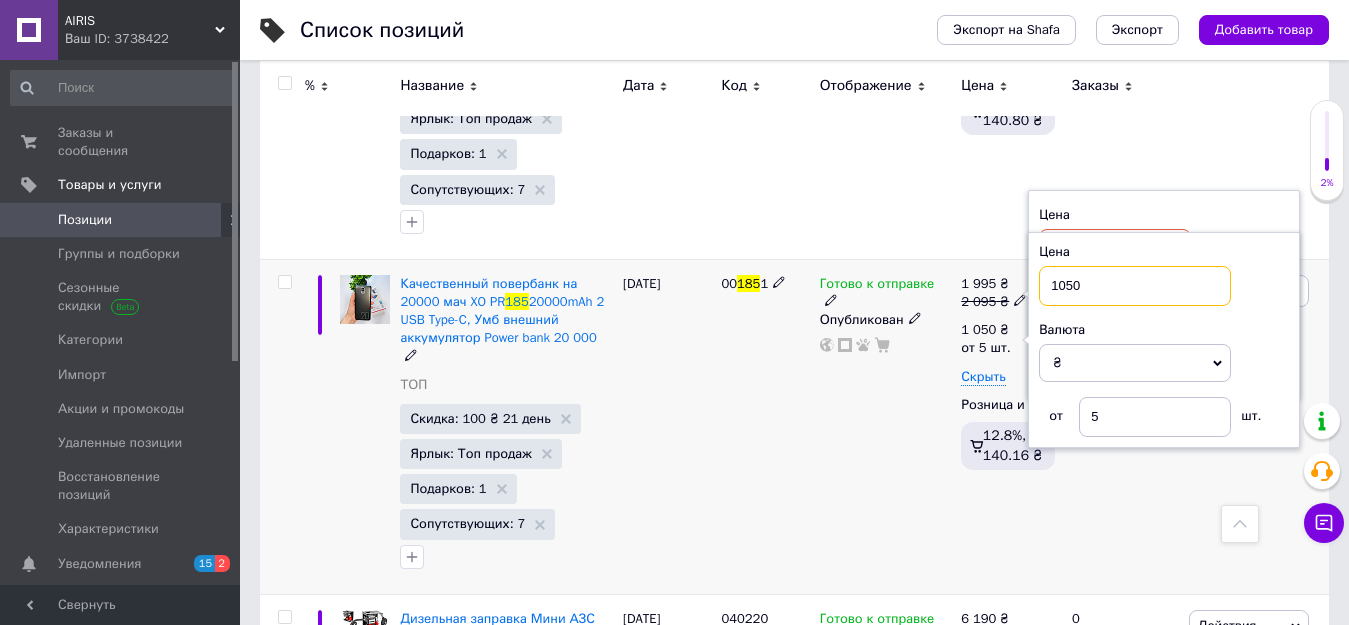 drag, startPoint x: 1090, startPoint y: 242, endPoint x: 1036, endPoint y: 248, distance: 54.33231 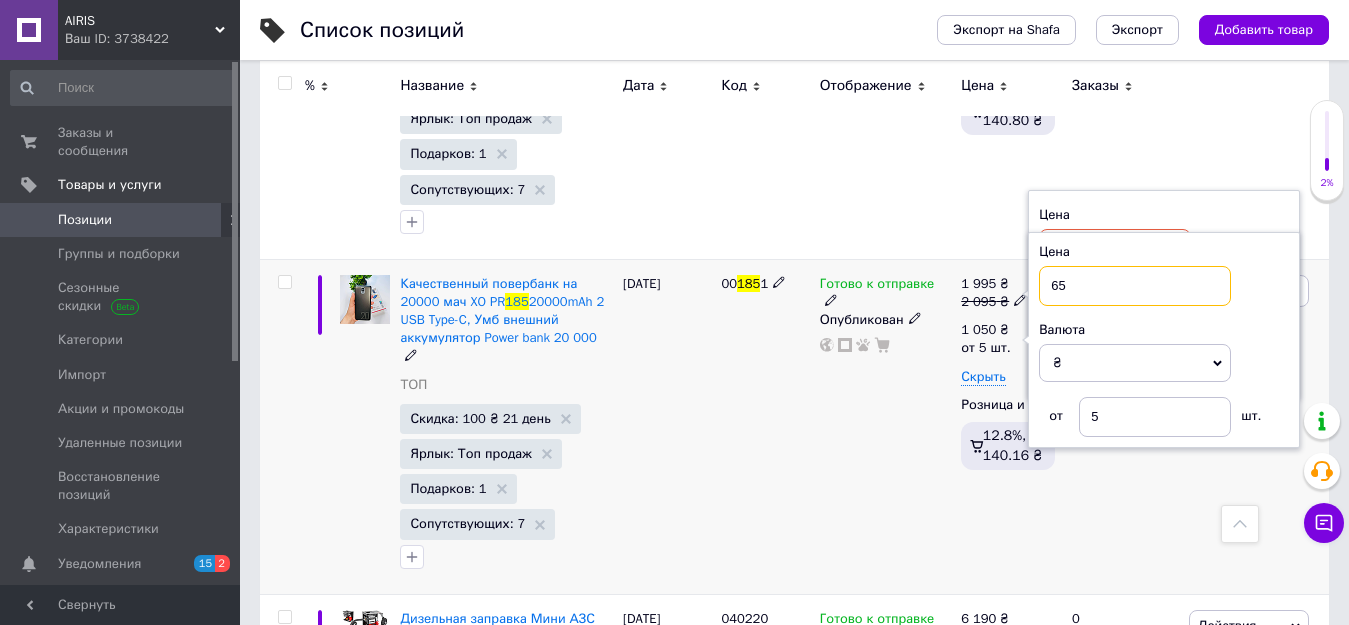 type on "650" 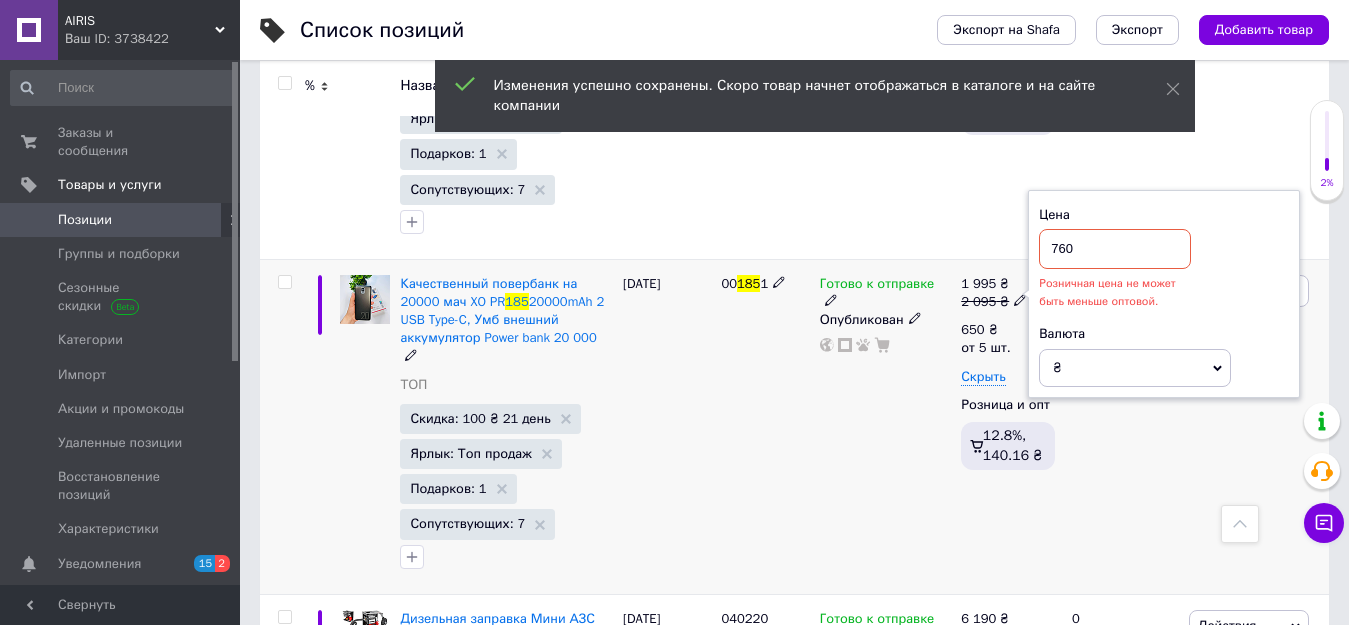 click on "760" at bounding box center [1115, 249] 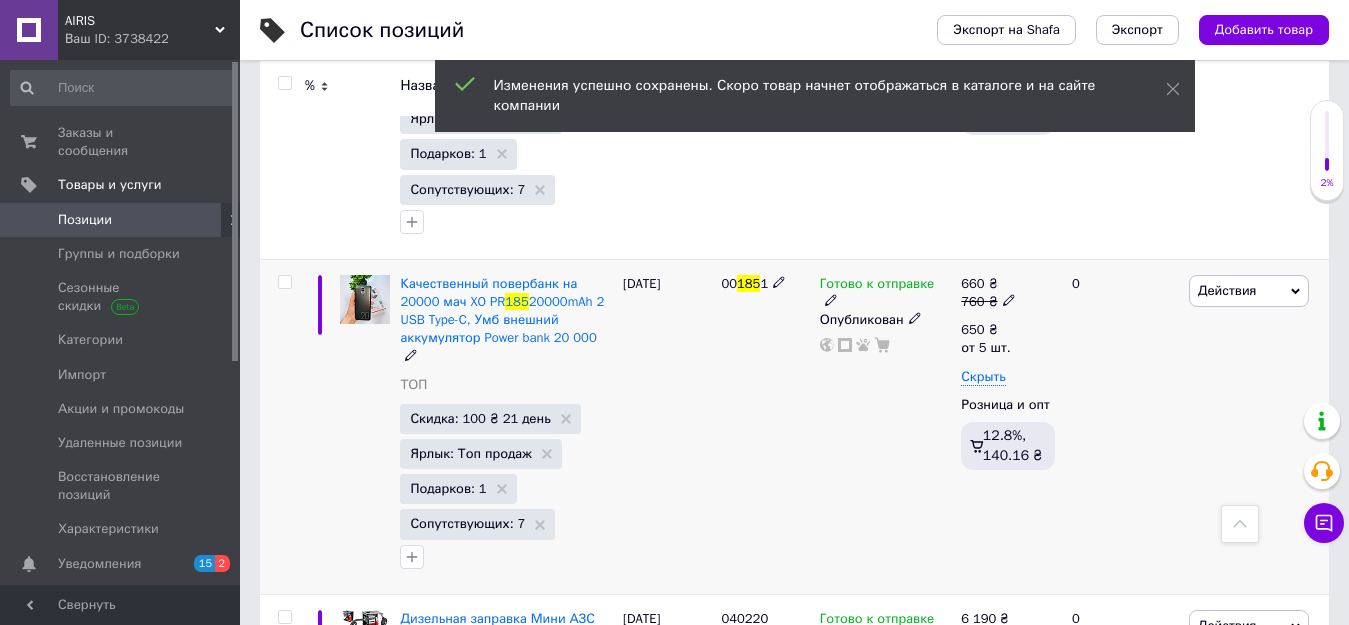 click 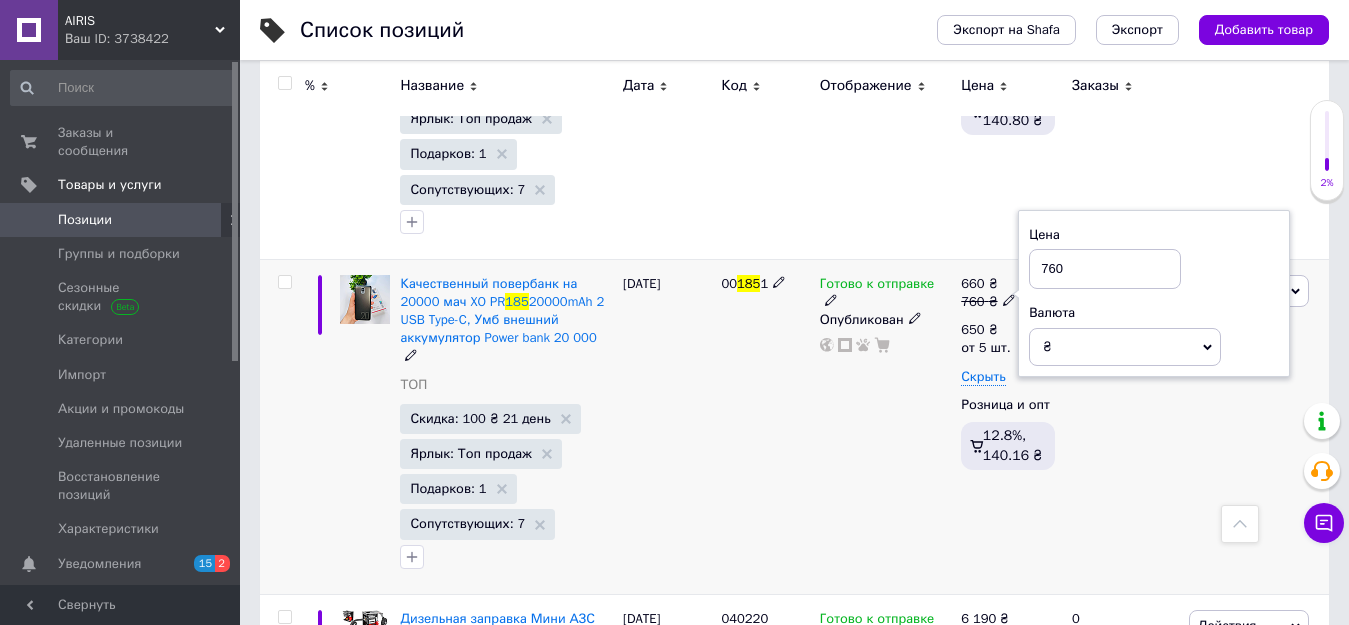 click on "760" at bounding box center [1105, 269] 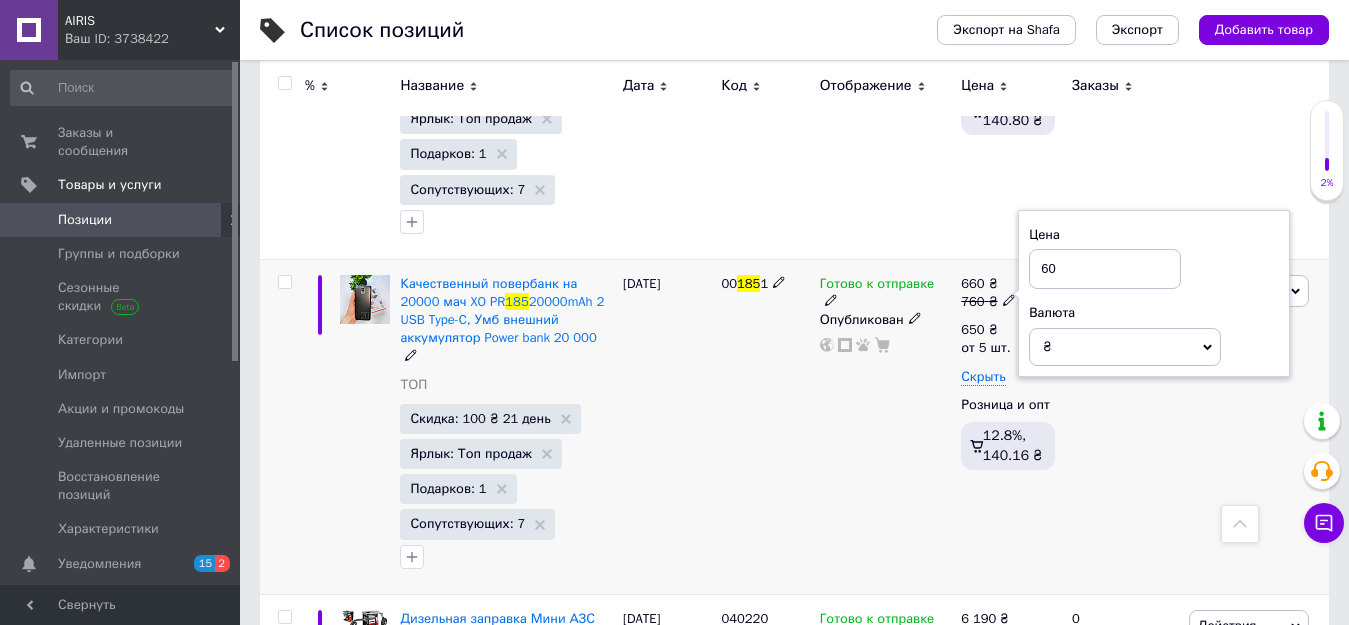 type on "860" 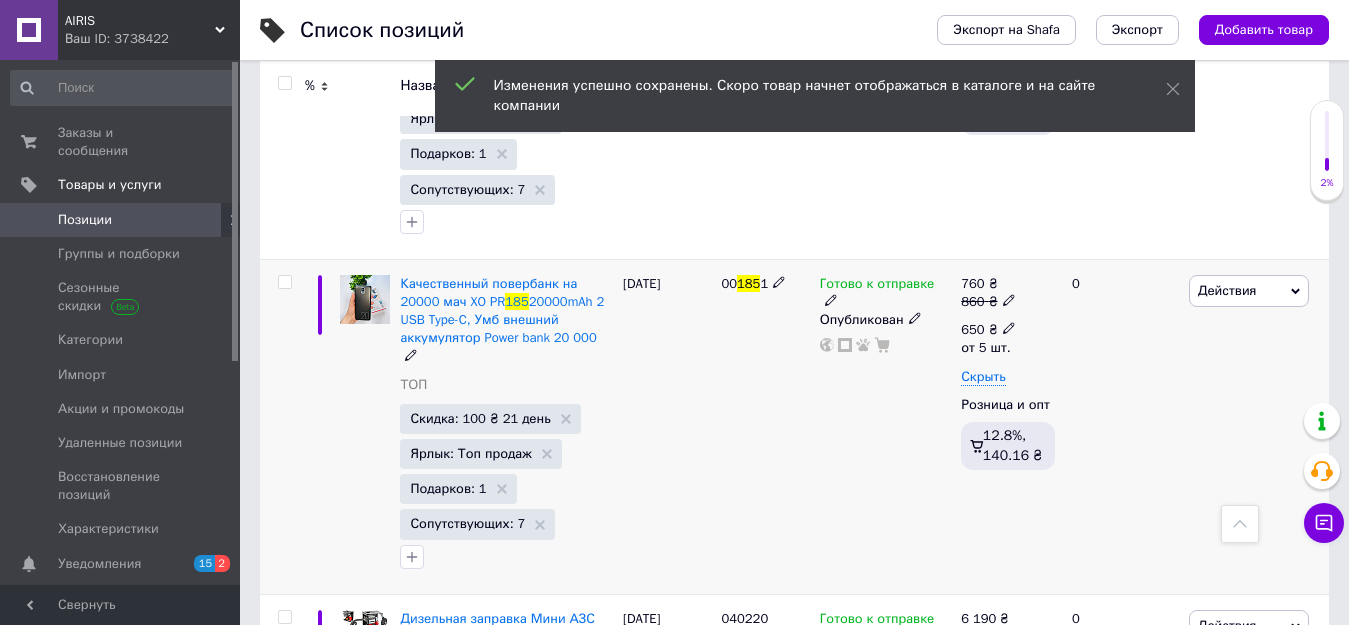 click 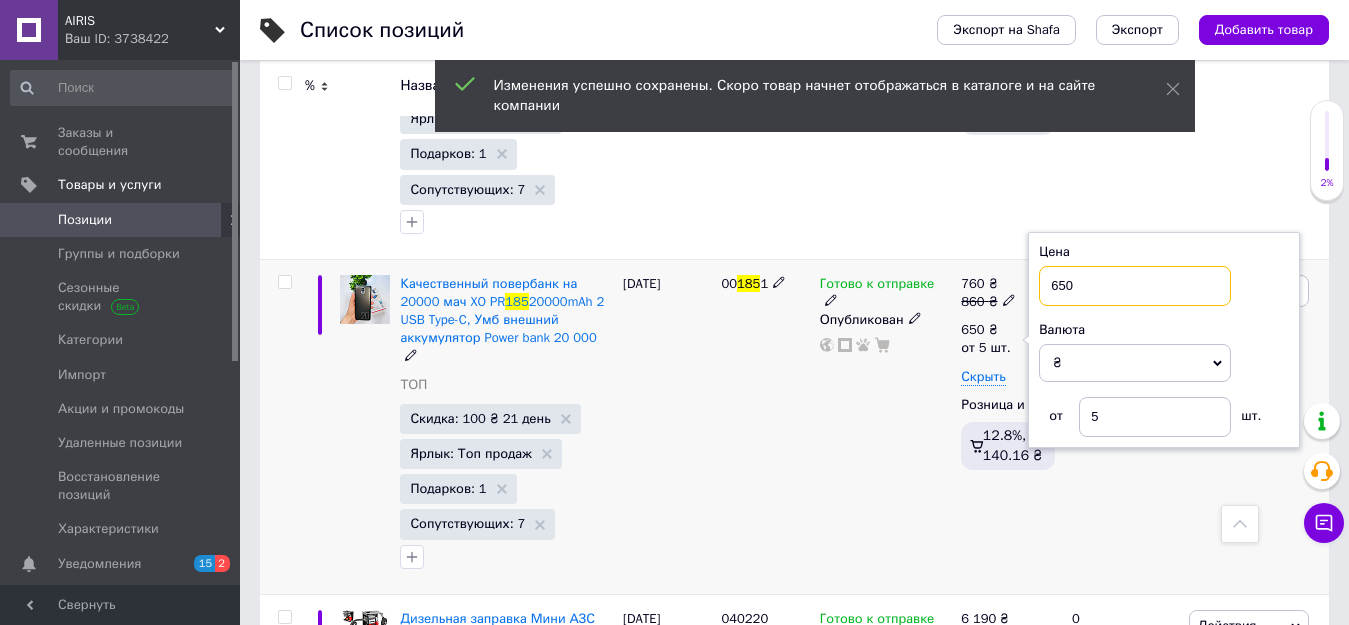 click on "650" at bounding box center (1135, 286) 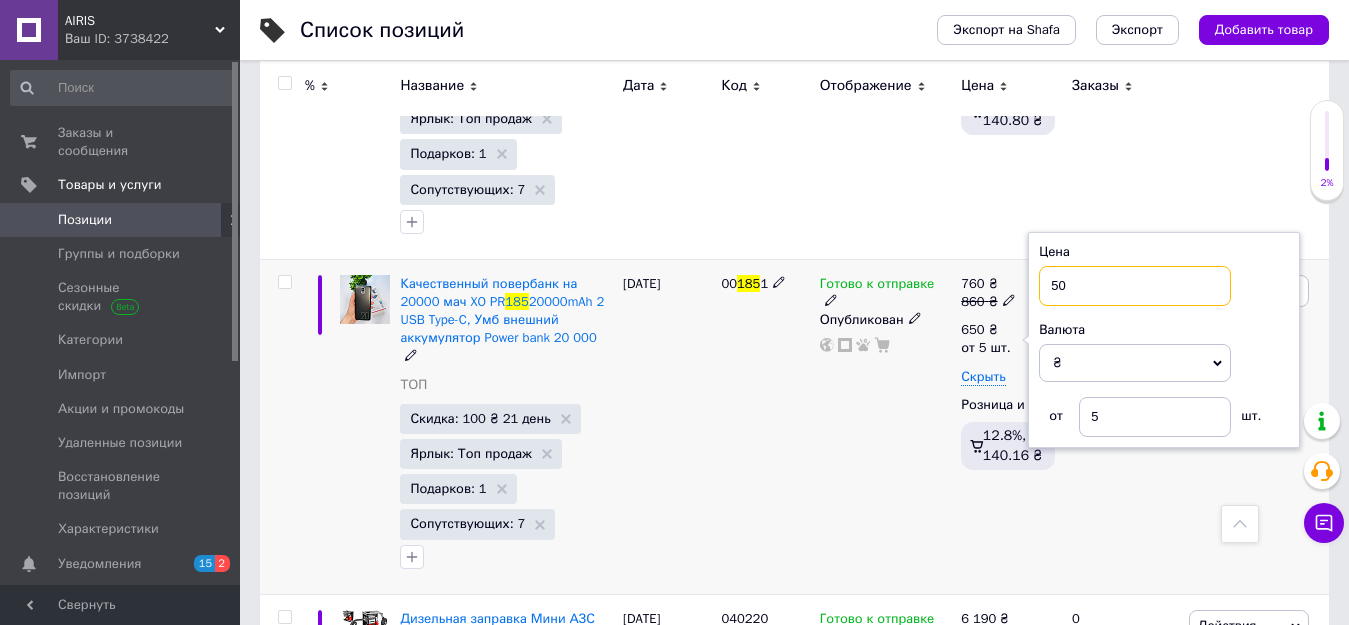 type on "750" 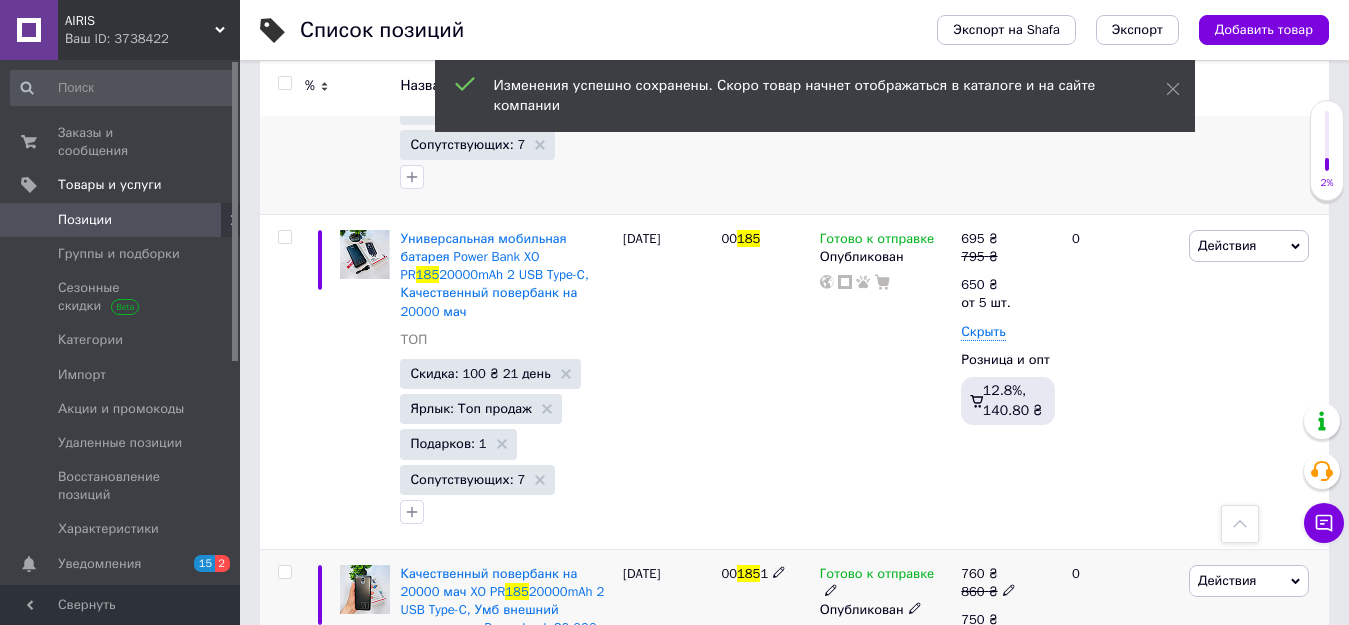 scroll, scrollTop: 1314, scrollLeft: 0, axis: vertical 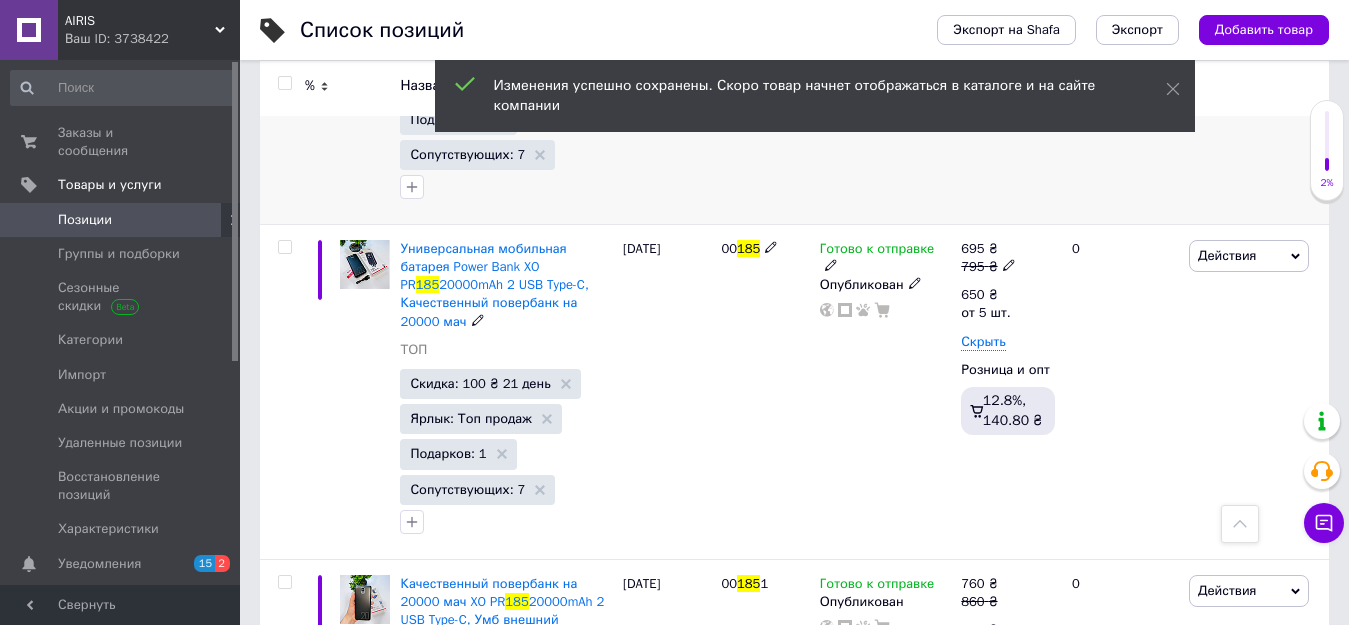 click 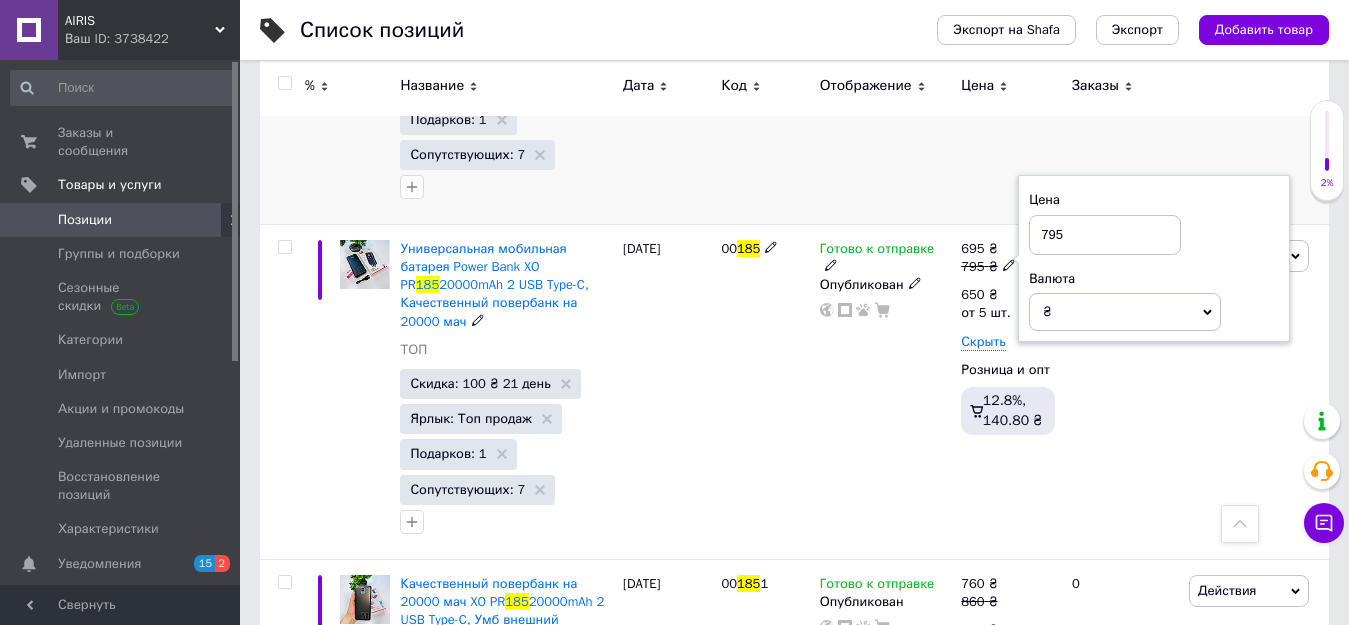 click on "795" at bounding box center [1105, 235] 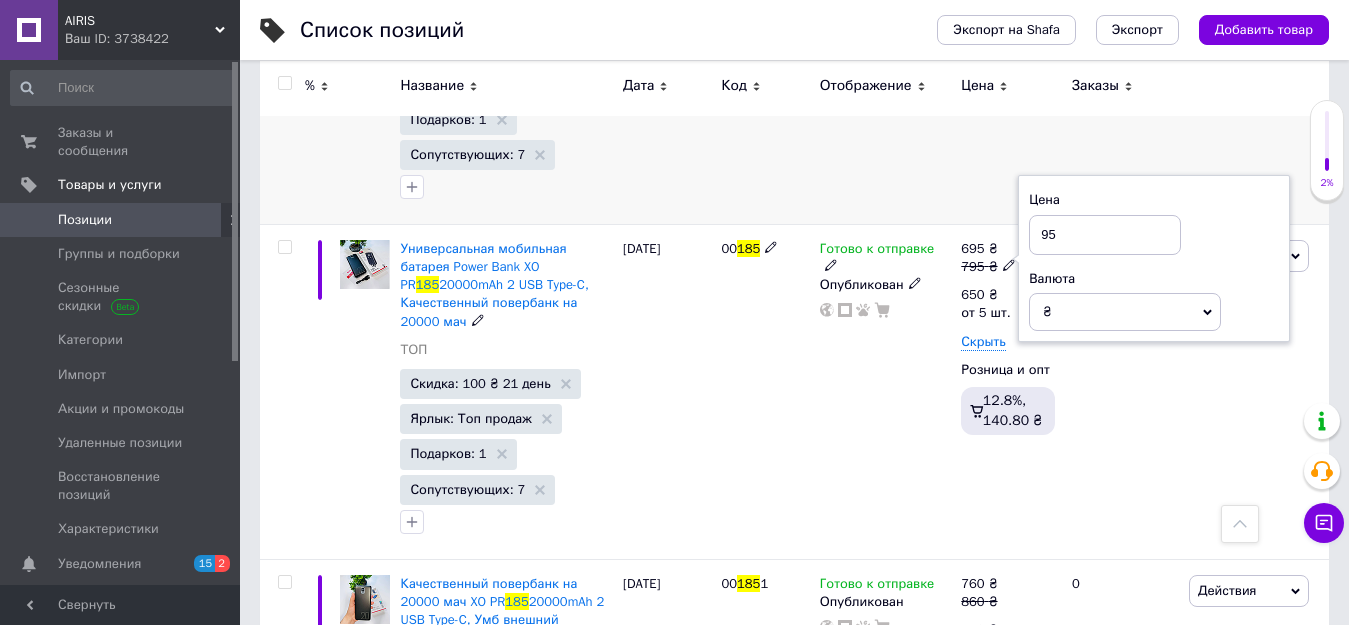 type on "895" 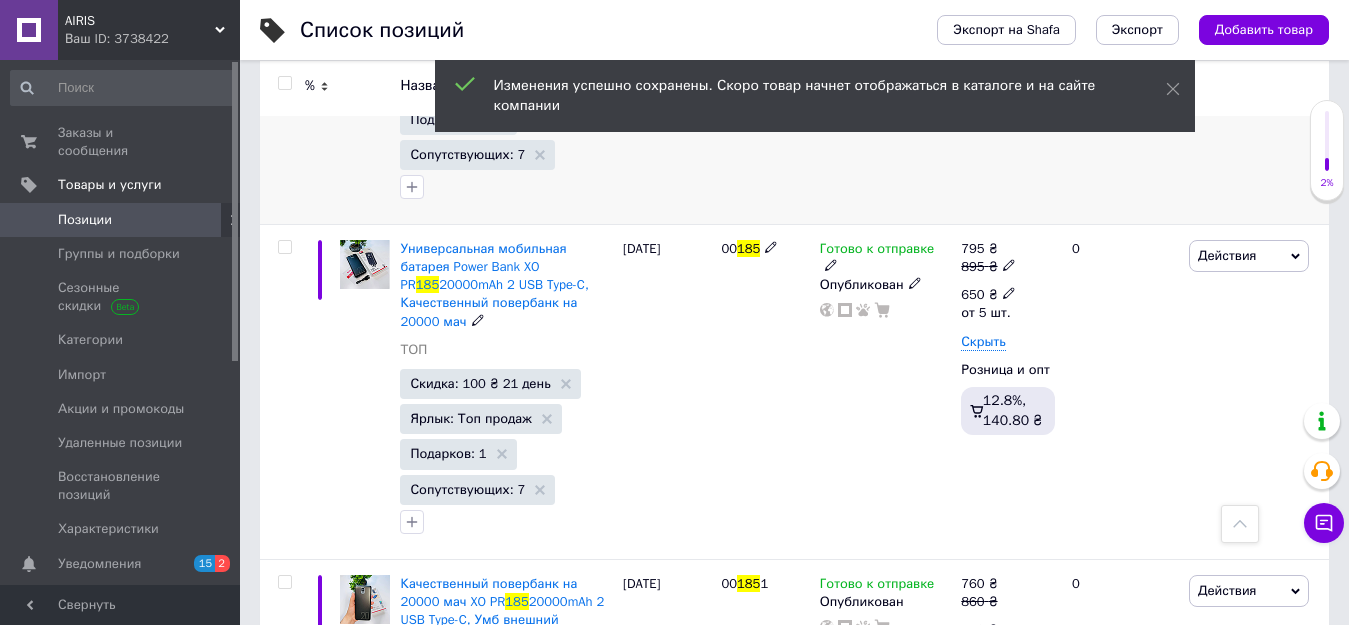 click 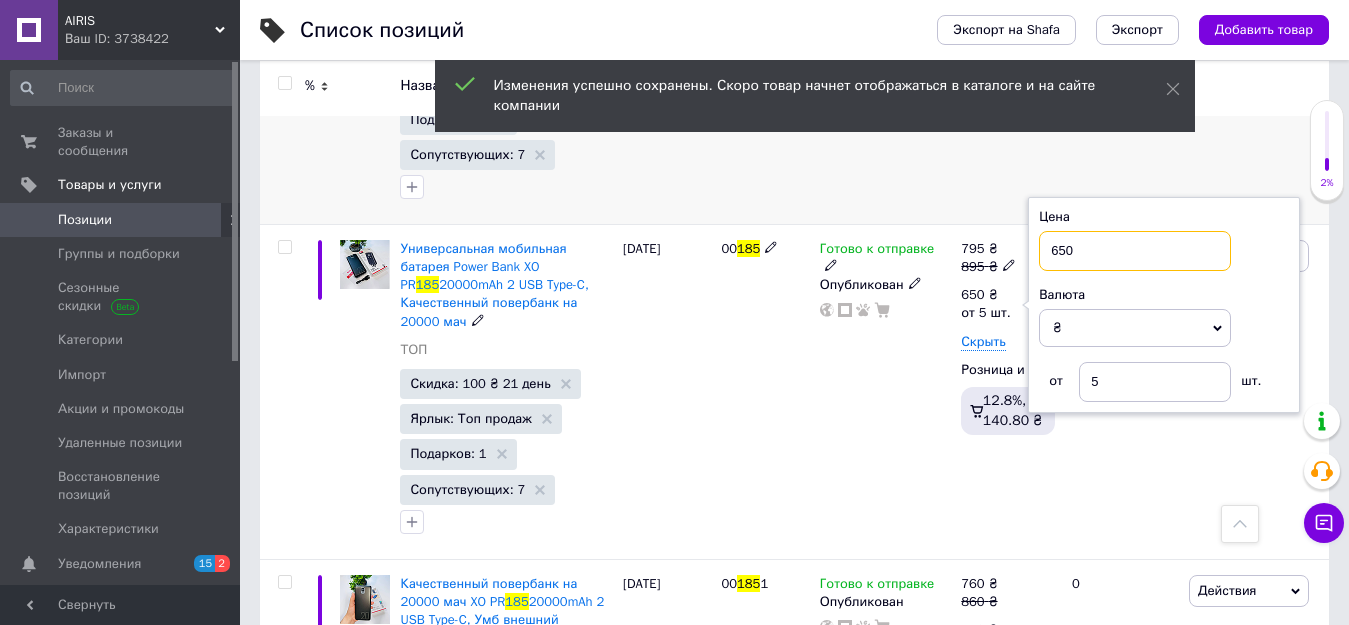 click on "650" at bounding box center [1135, 251] 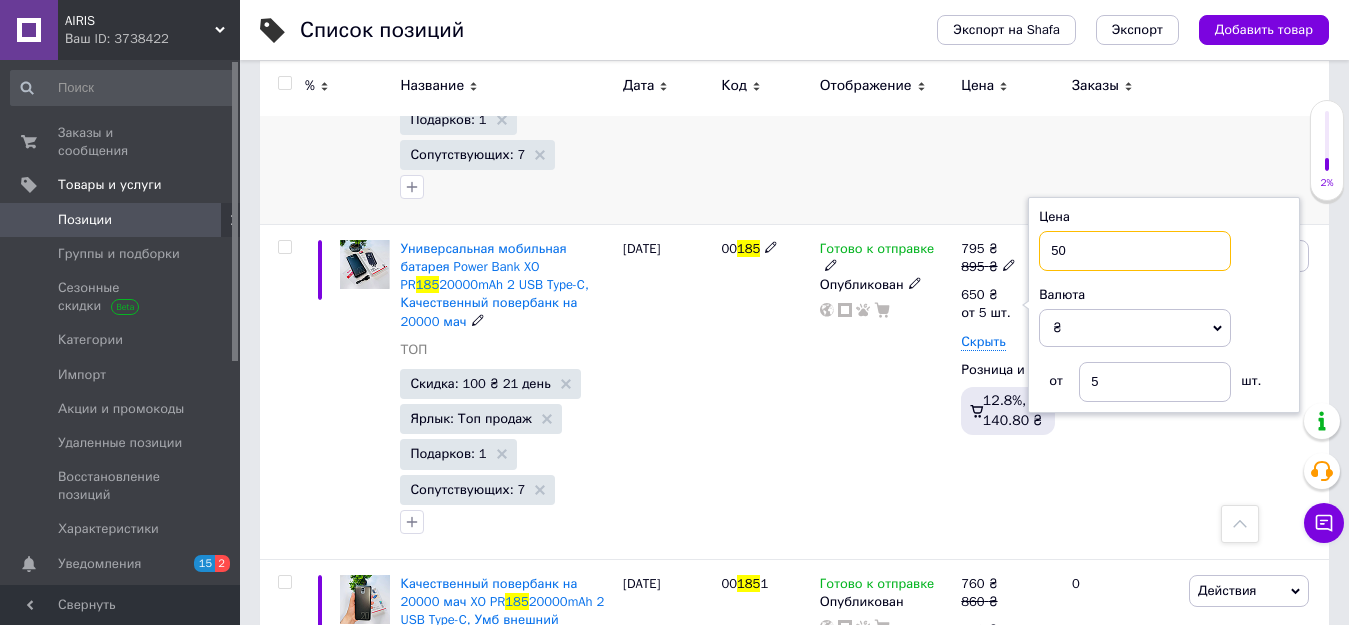 type on "850" 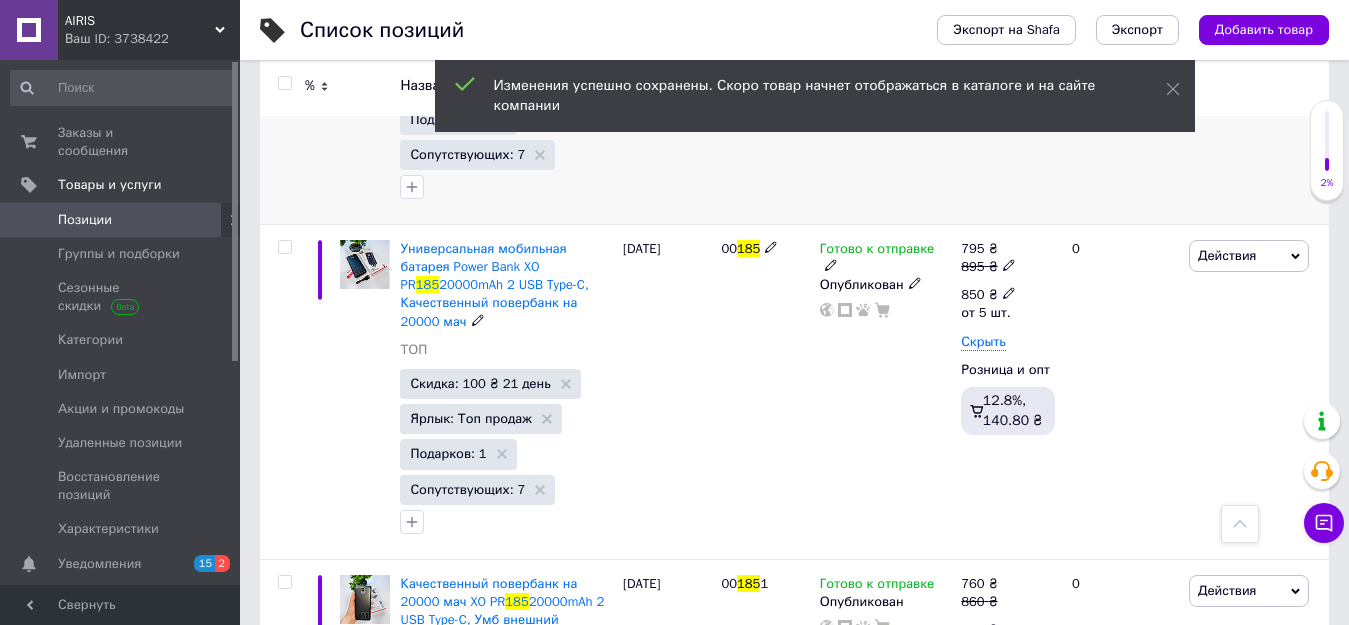 drag, startPoint x: 1000, startPoint y: 275, endPoint x: 1026, endPoint y: 265, distance: 27.856777 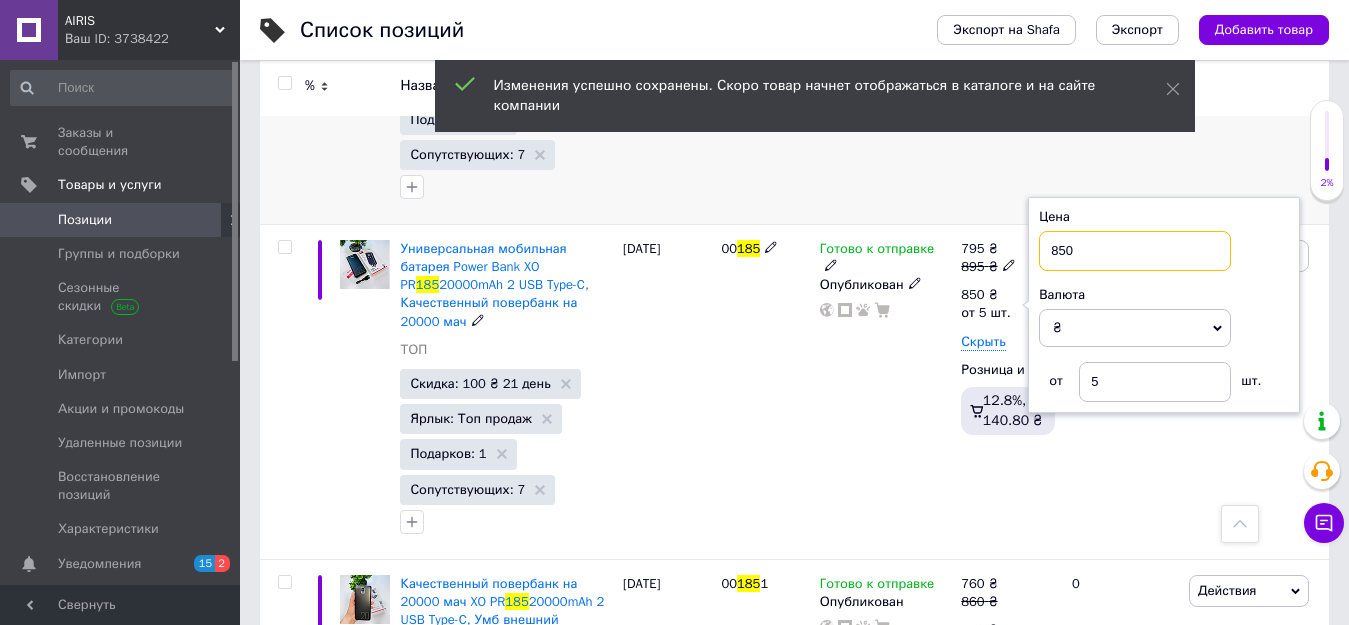 click on "850" at bounding box center (1135, 251) 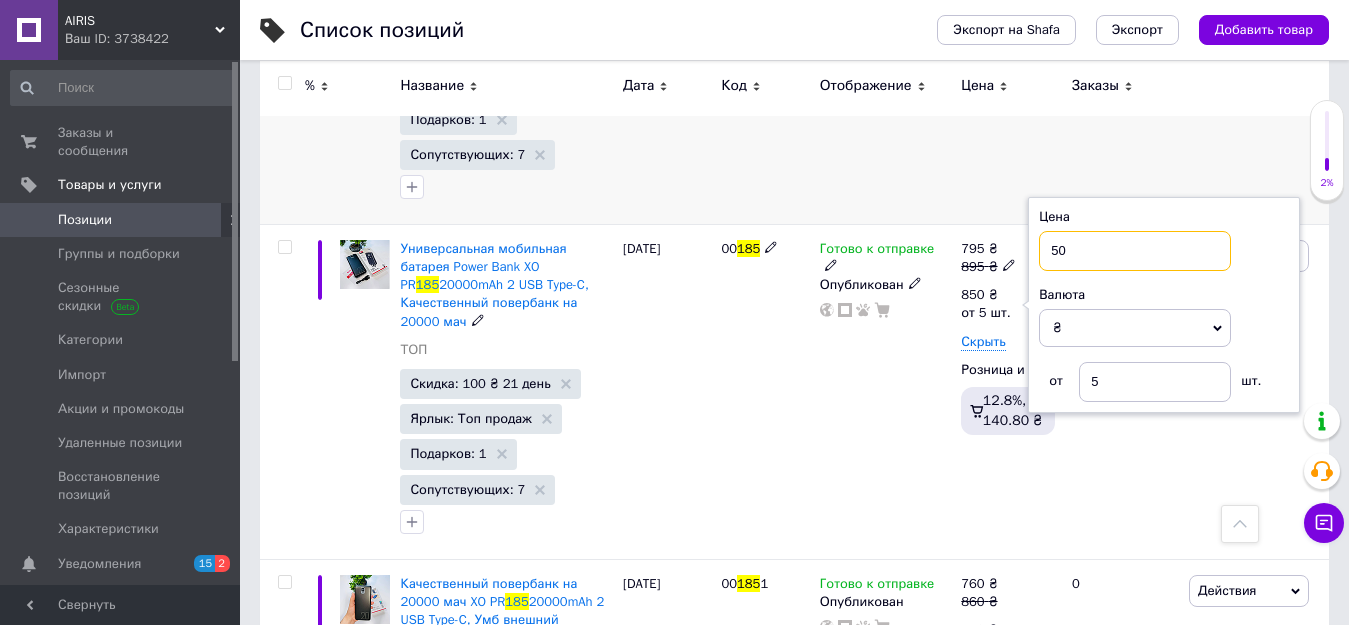 type on "750" 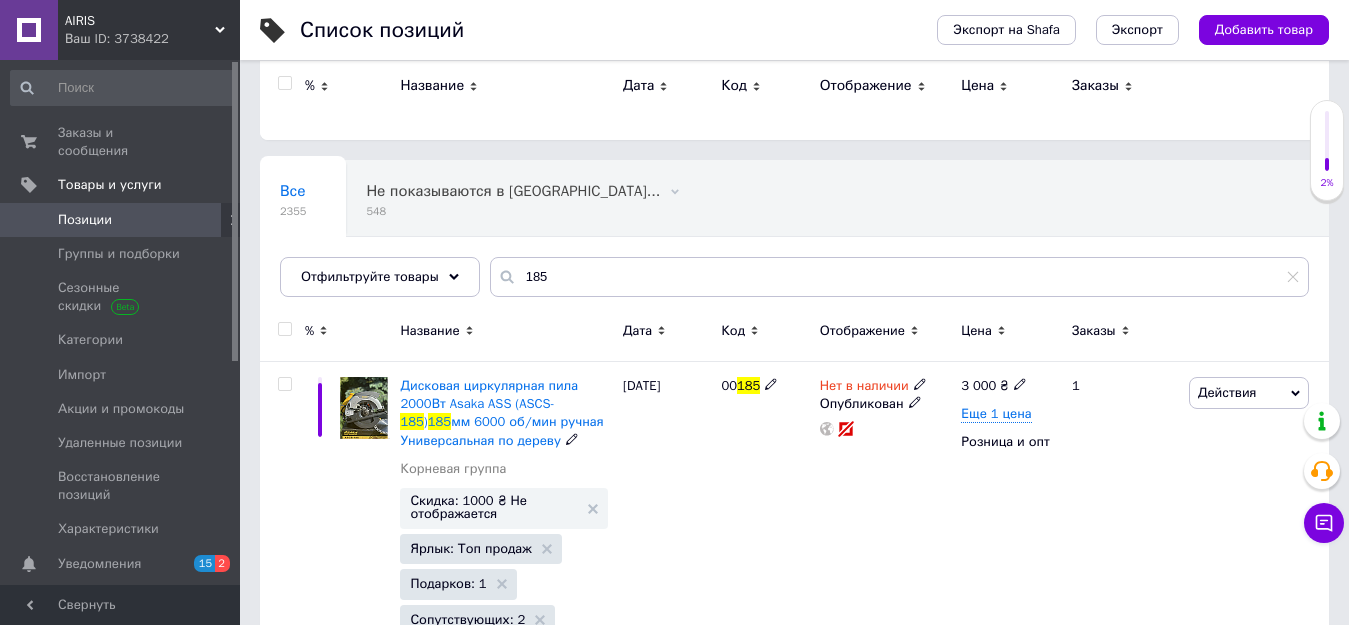 scroll, scrollTop: 0, scrollLeft: 0, axis: both 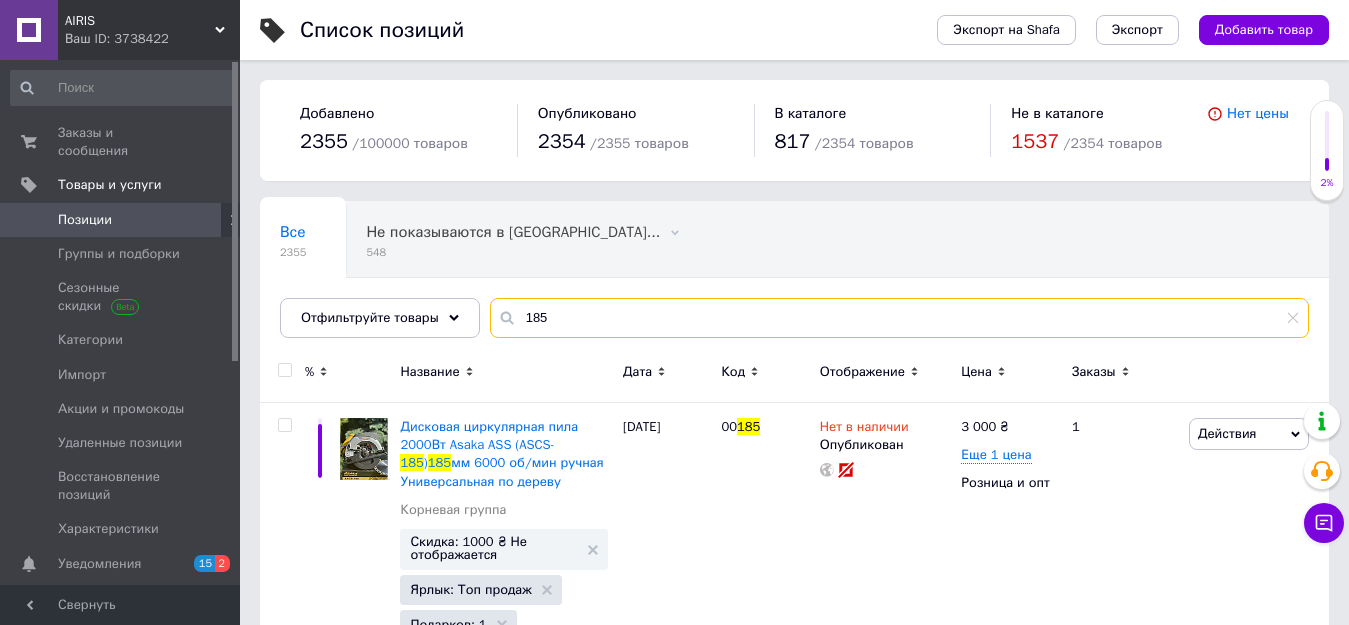 drag, startPoint x: 549, startPoint y: 310, endPoint x: 512, endPoint y: 309, distance: 37.01351 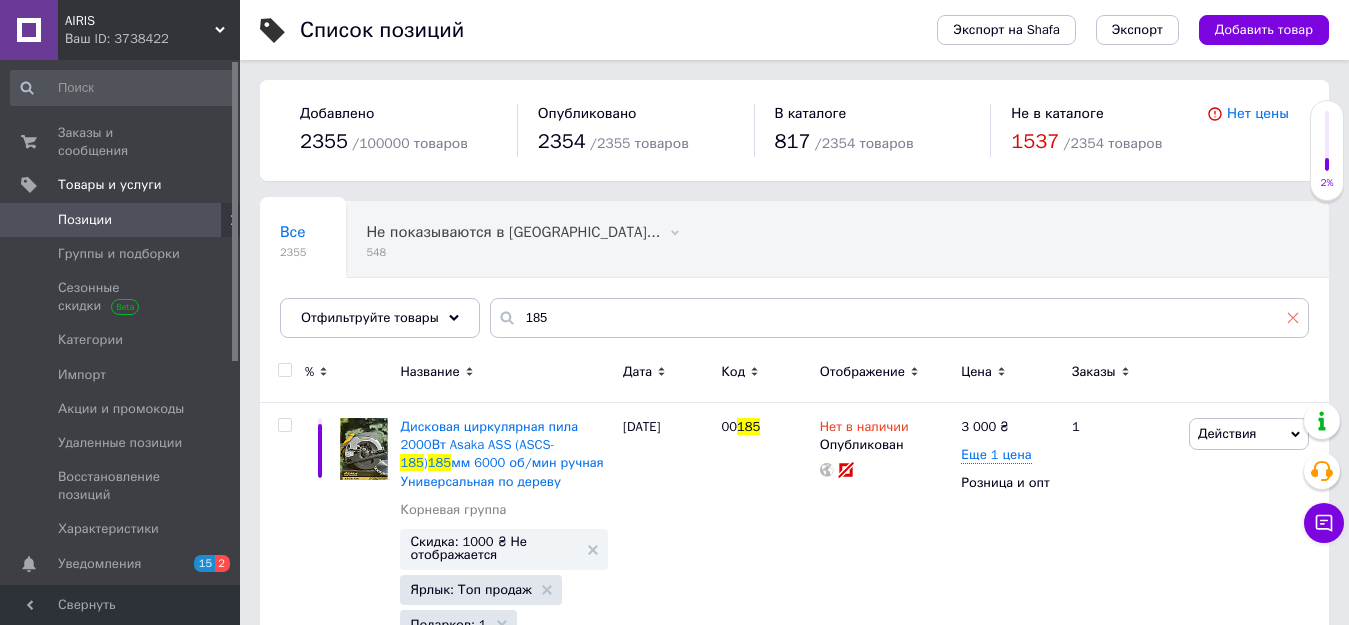 click 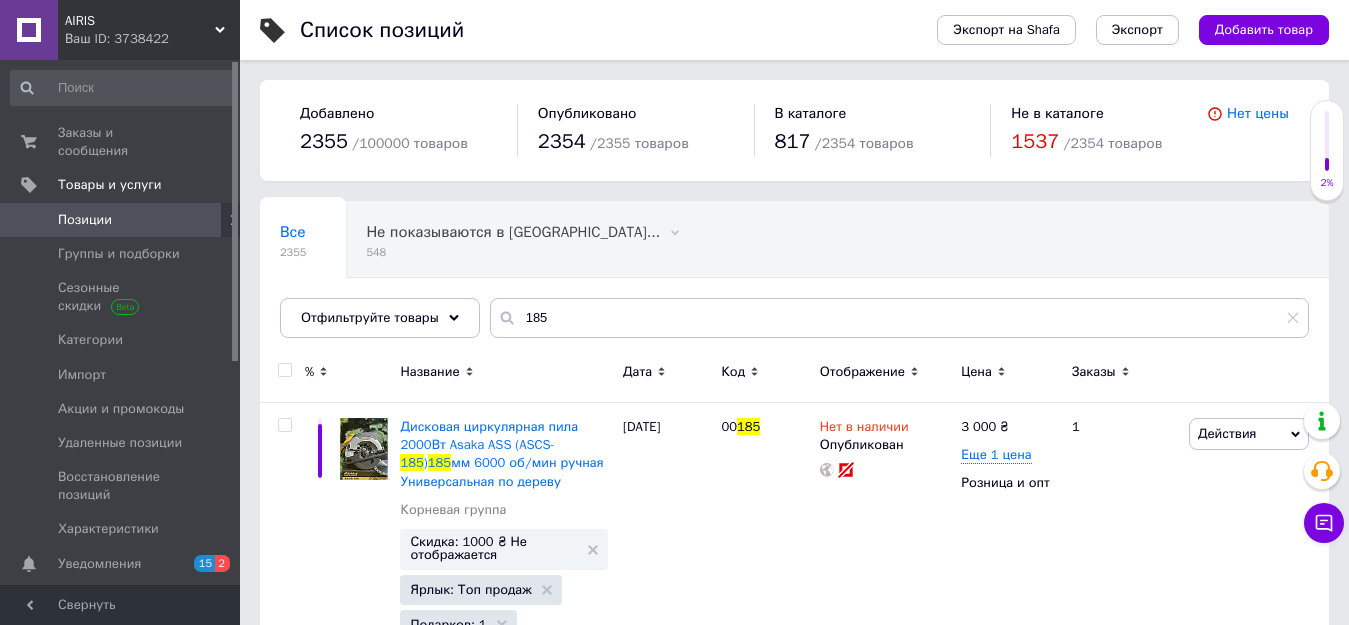 type 